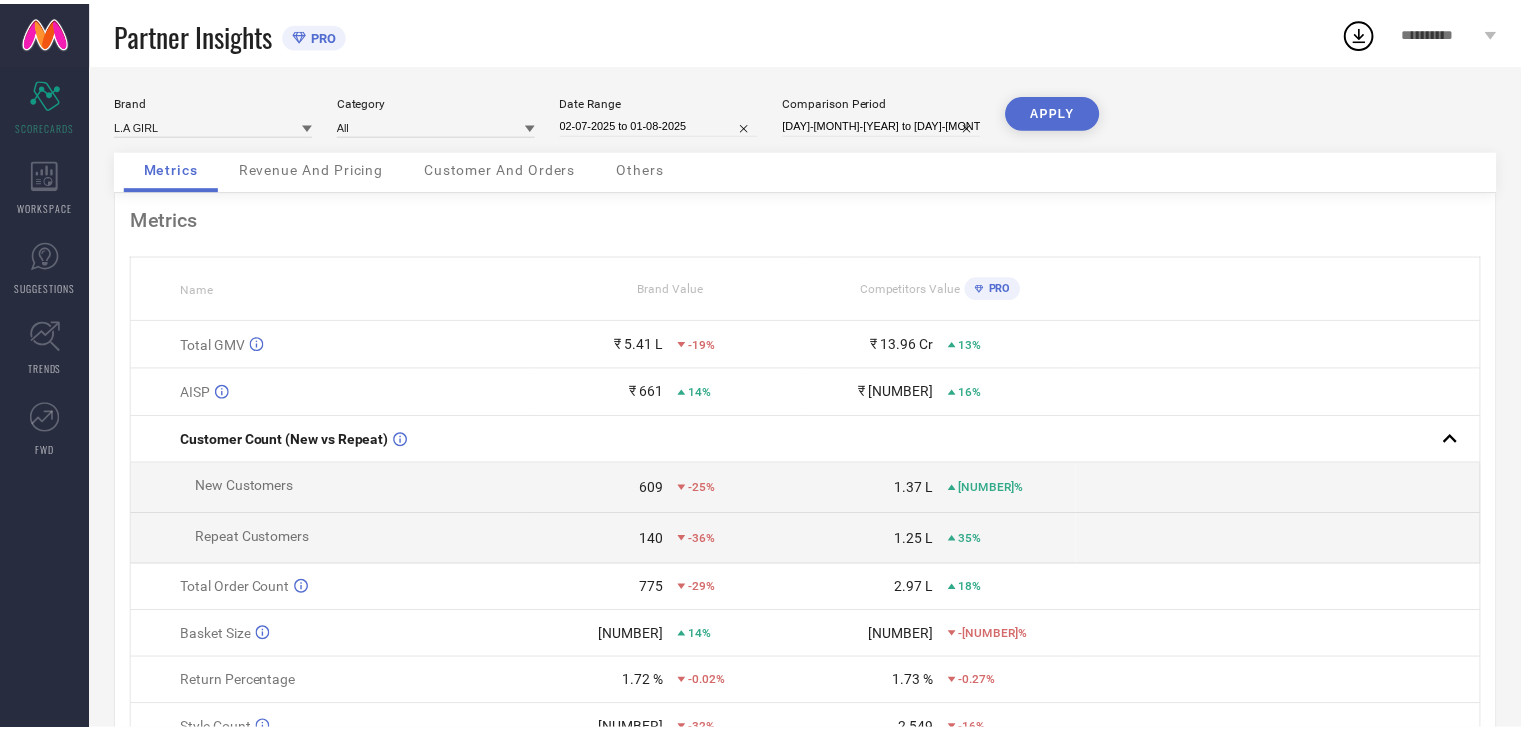 scroll, scrollTop: 0, scrollLeft: 0, axis: both 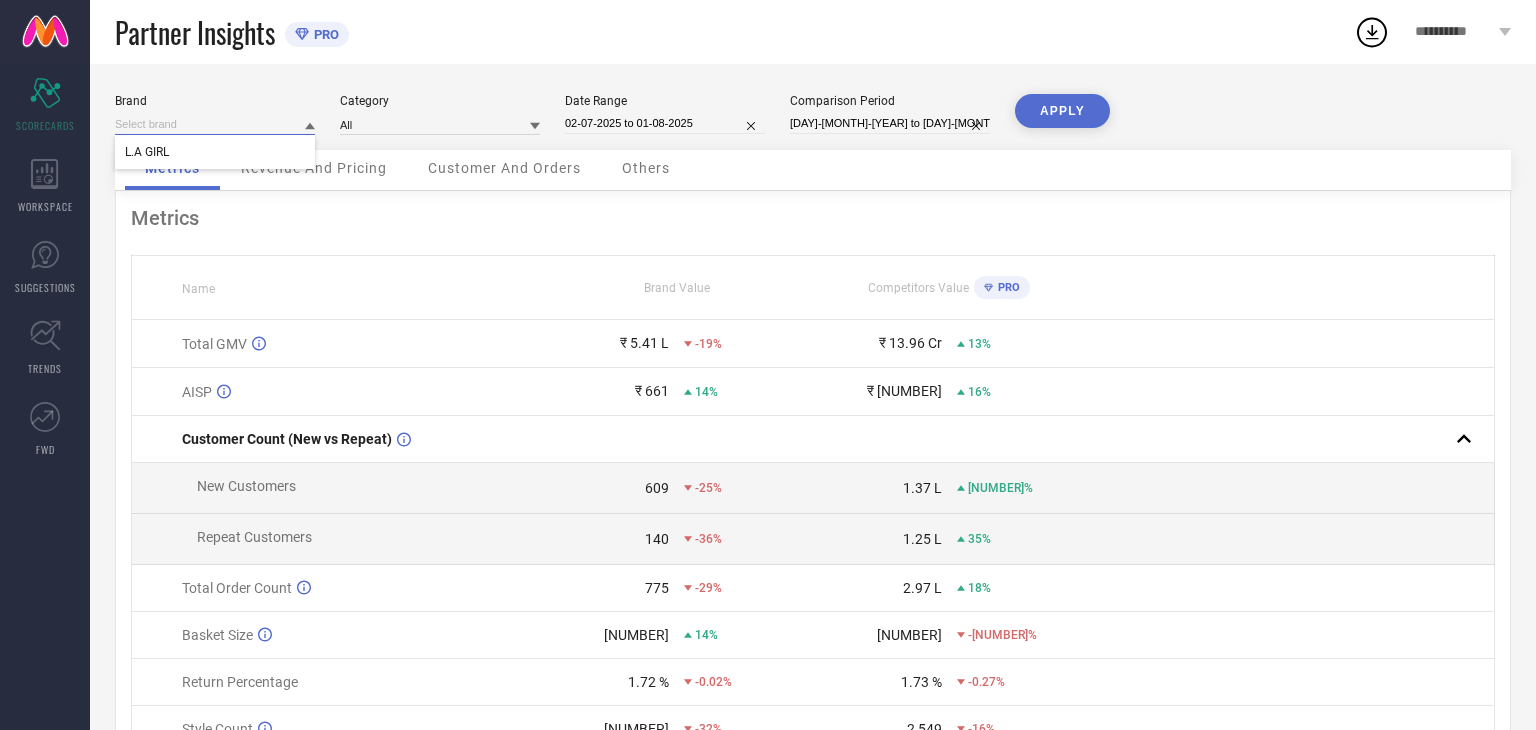 click at bounding box center (215, 124) 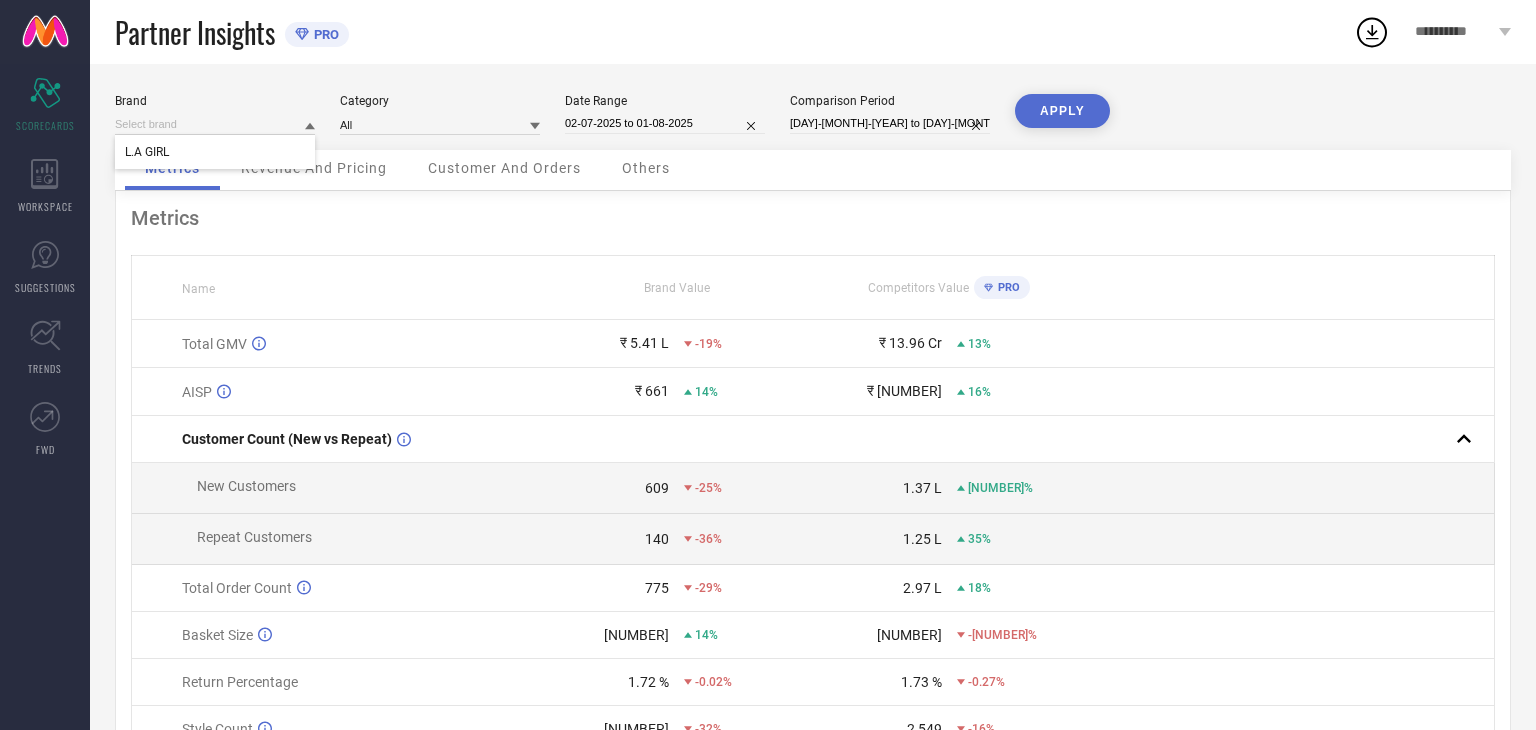 click on "**********" at bounding box center [1463, 32] 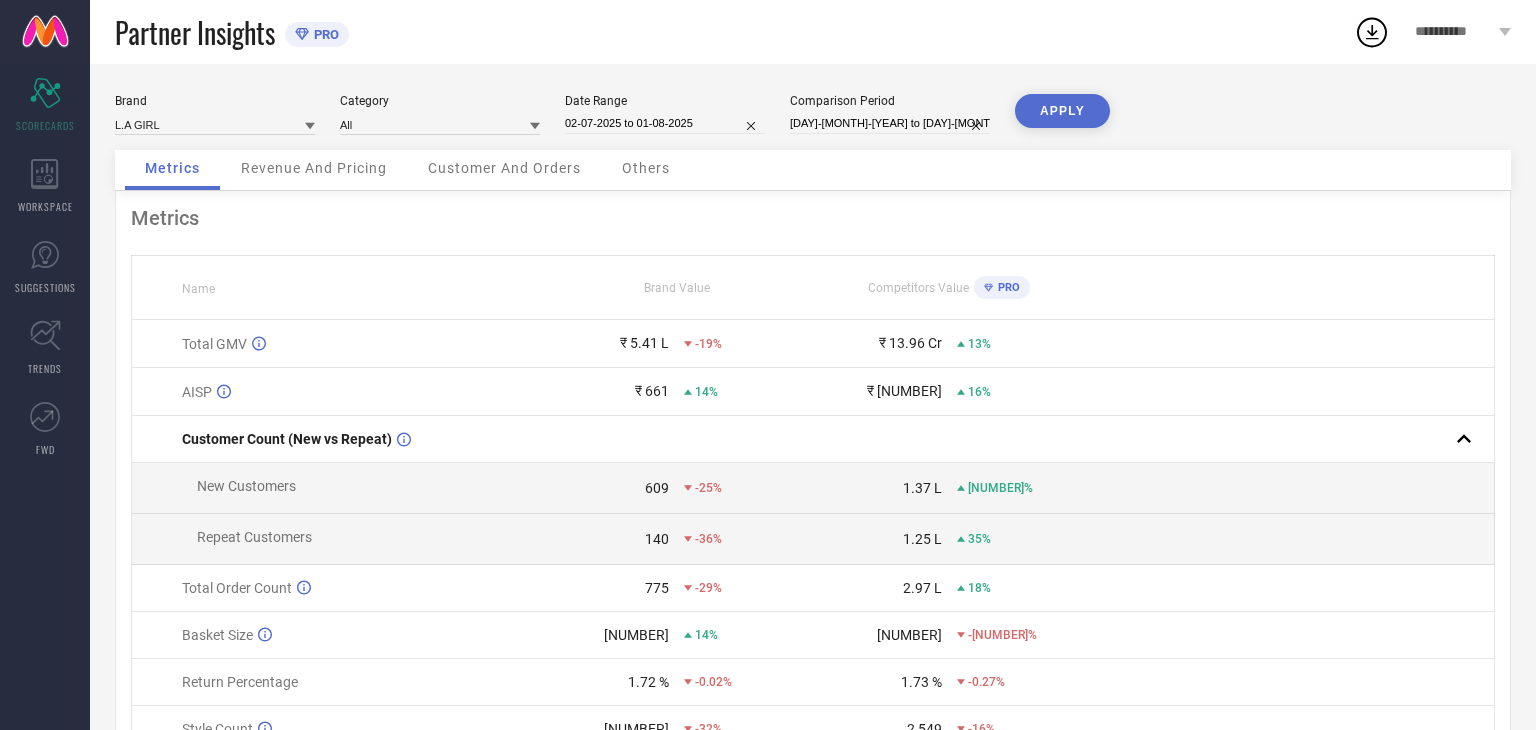drag, startPoint x: 1094, startPoint y: 51, endPoint x: 1056, endPoint y: 68, distance: 41.62932 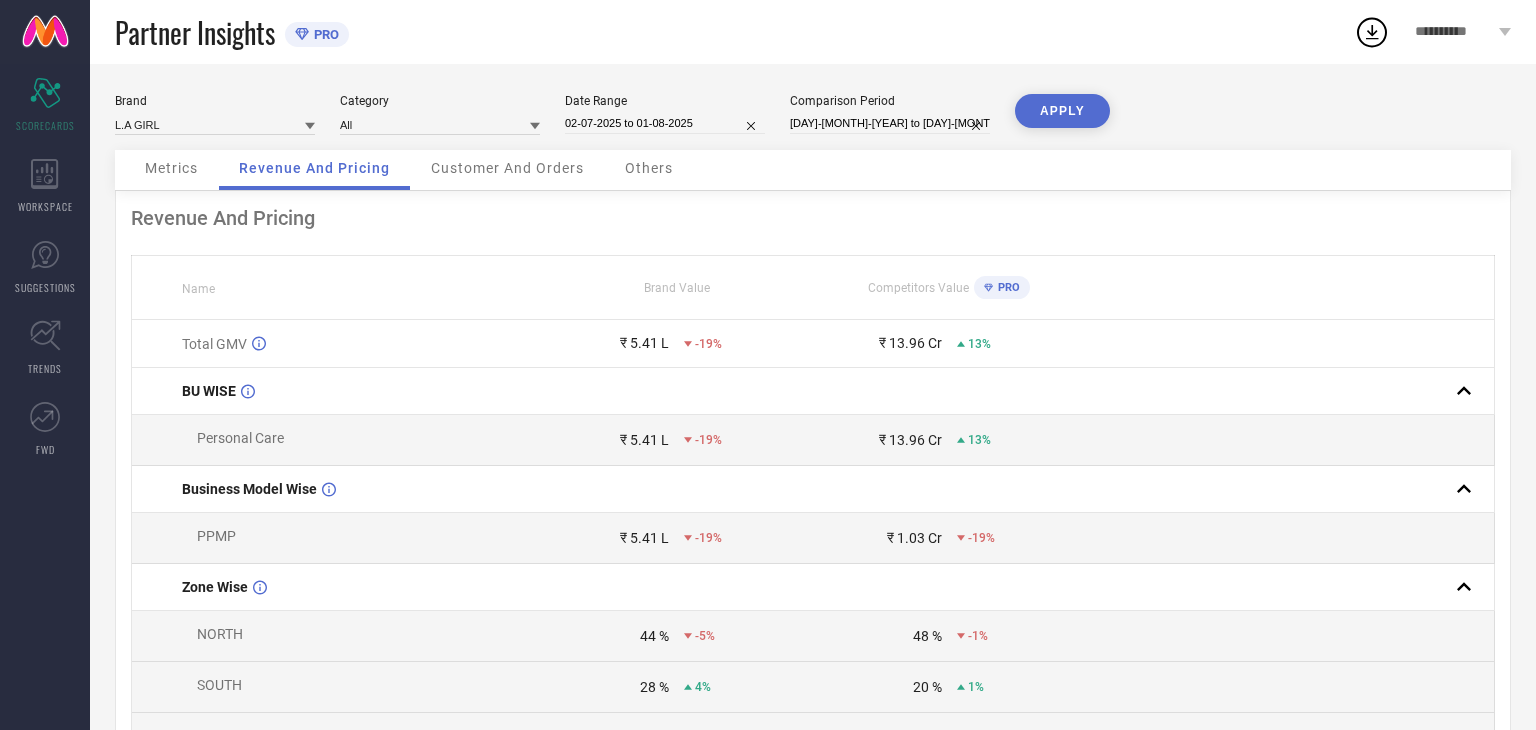 click on "Customer And Orders" at bounding box center (507, 168) 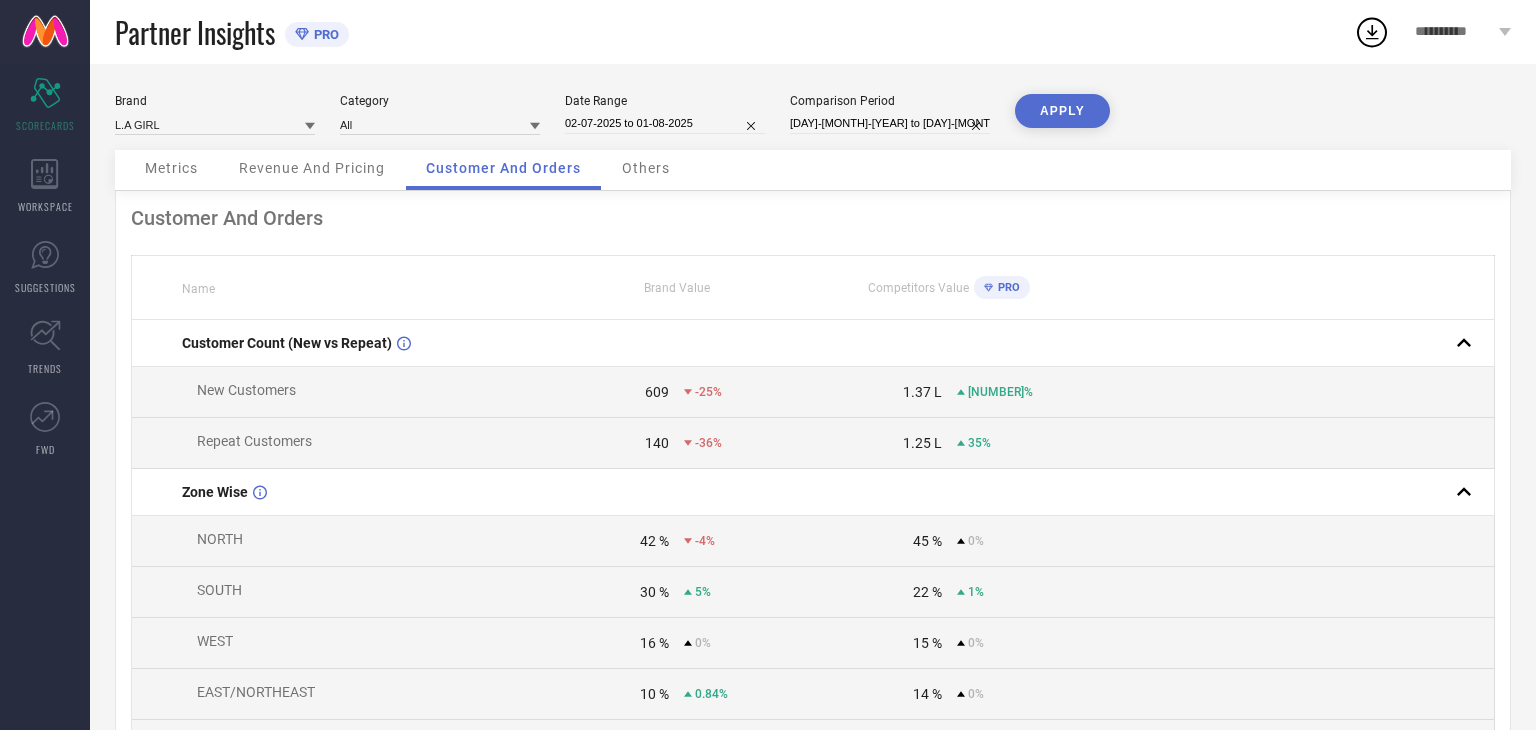 click on "Others" at bounding box center [646, 168] 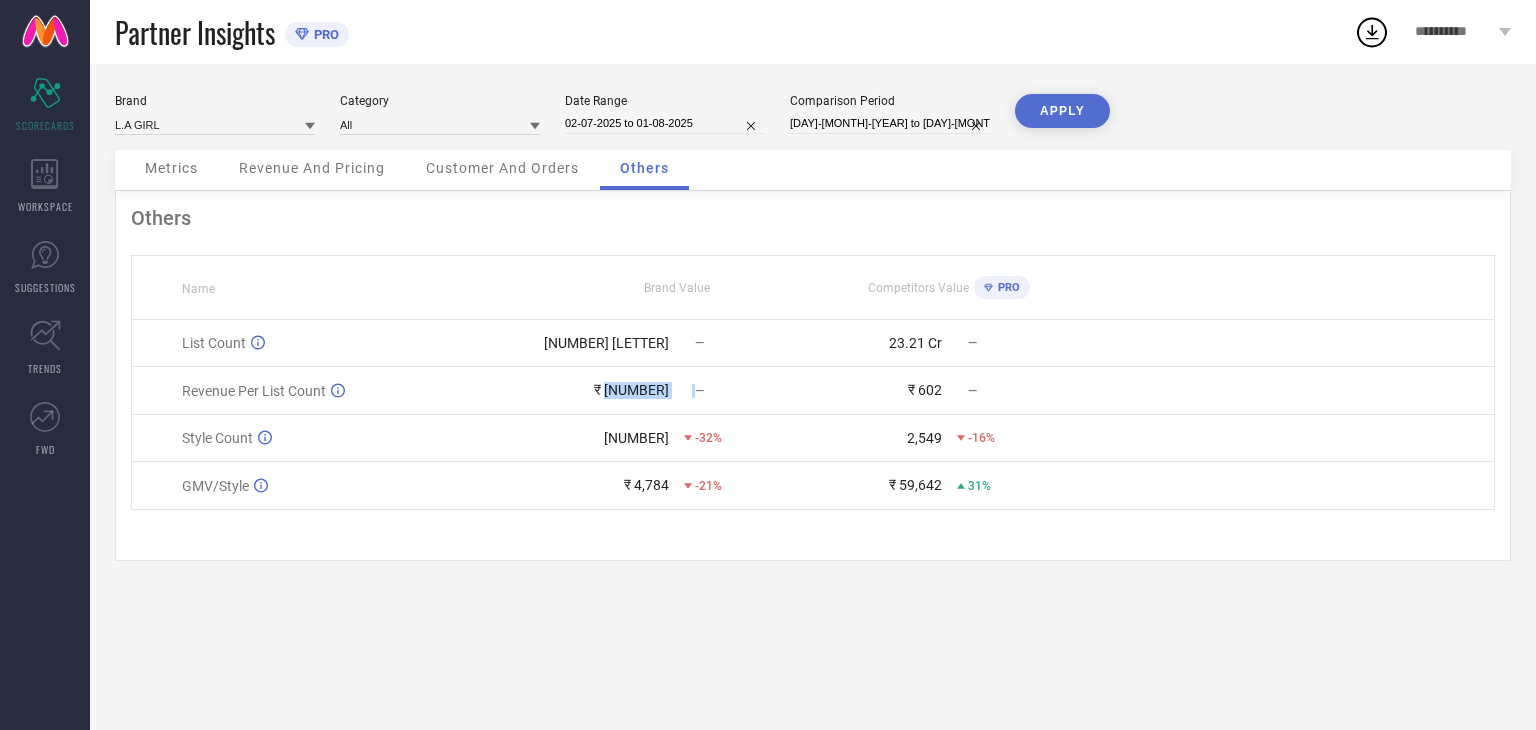 drag, startPoint x: 644, startPoint y: 393, endPoint x: 830, endPoint y: 401, distance: 186.17197 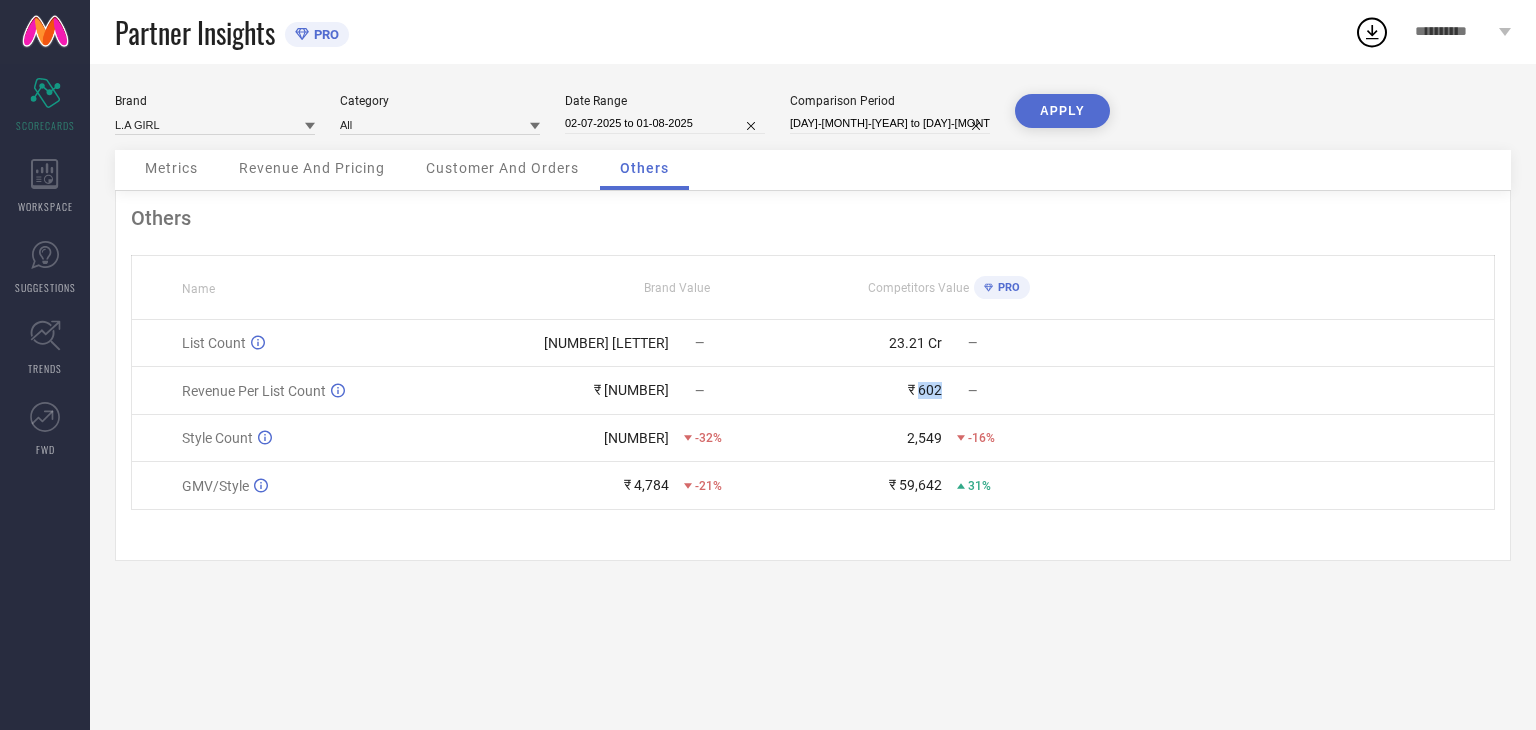 drag, startPoint x: 920, startPoint y: 395, endPoint x: 961, endPoint y: 395, distance: 41 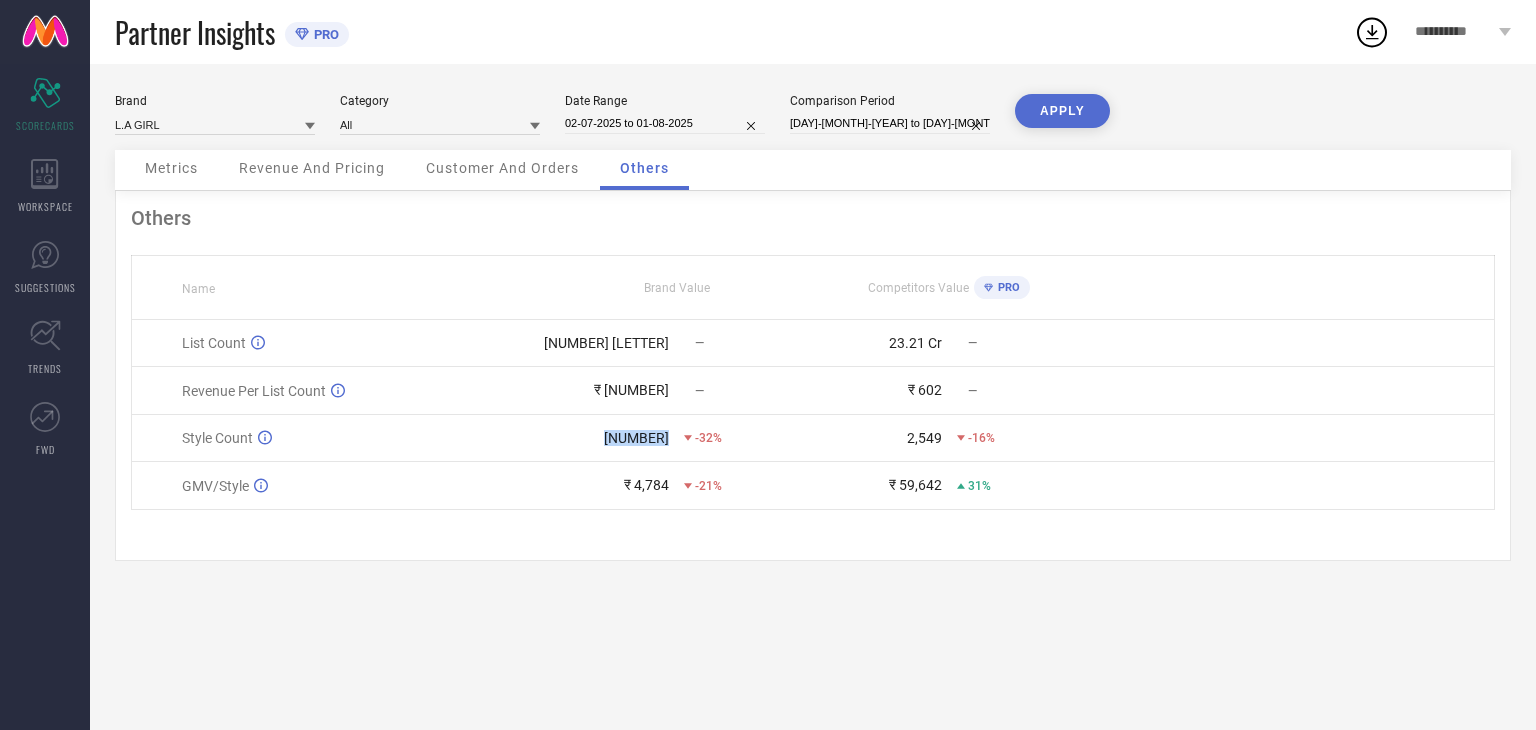 drag, startPoint x: 656, startPoint y: 430, endPoint x: 685, endPoint y: 430, distance: 29 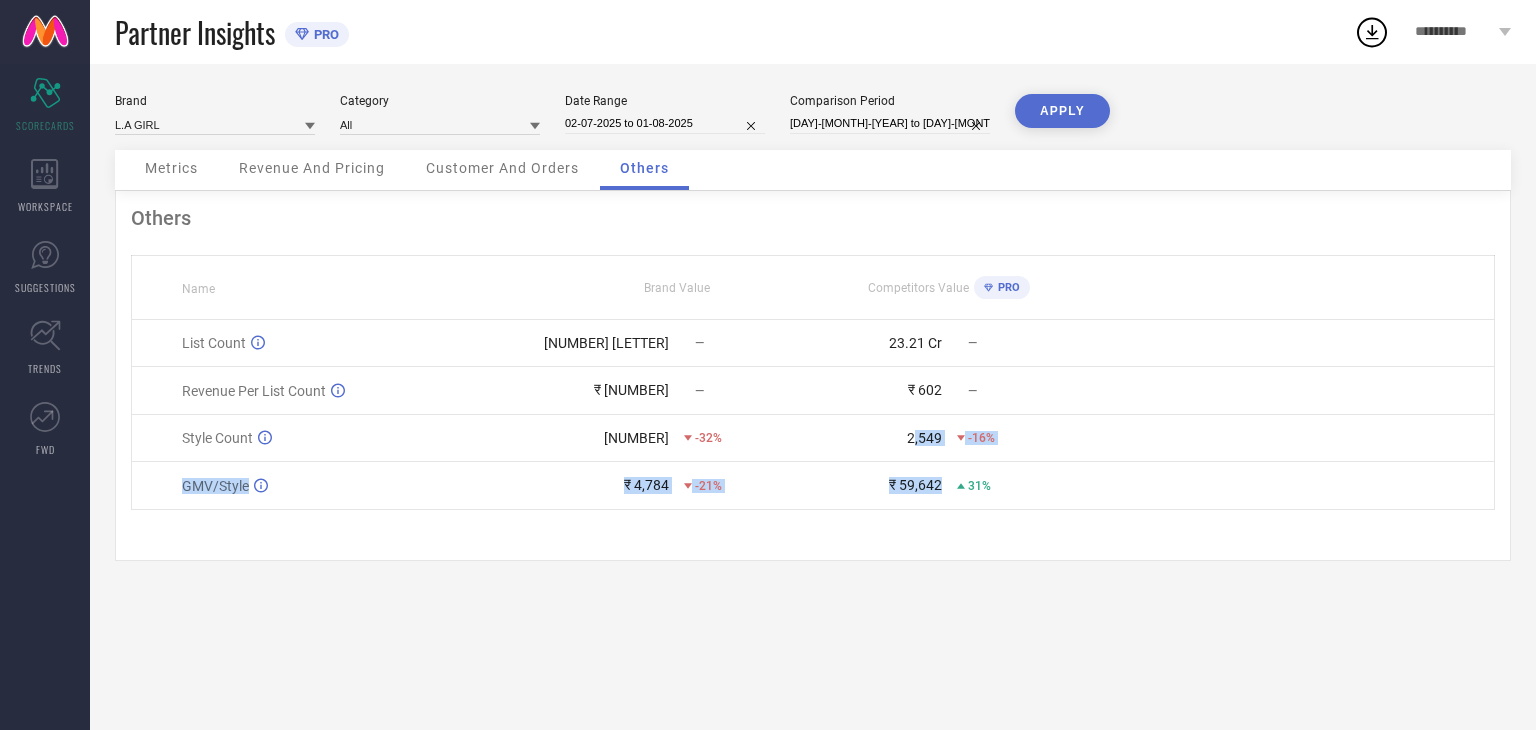 drag, startPoint x: 913, startPoint y: 446, endPoint x: 936, endPoint y: 467, distance: 31.144823 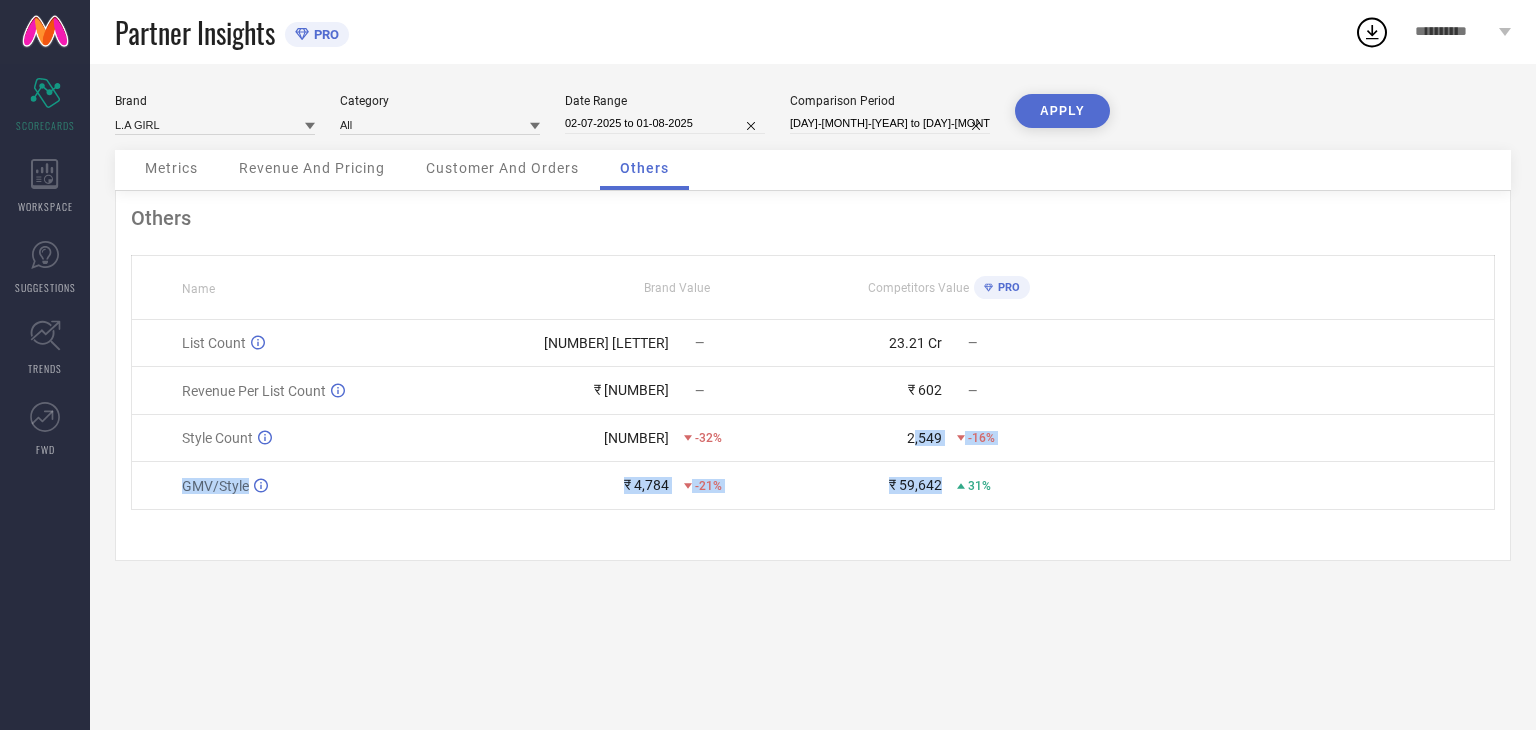 click on "List Count [NUMBER]   — [NUMBER]   — Revenue Per List Count ₹ [NUMBER]   — ₹ [NUMBER]   — Style Count  [NUMBER]   -[NUMBER]% [NUMBER]   -[NUMBER]% GMV/Style  ₹ [NUMBER]   -[NUMBER]% ₹ [NUMBER]   [NUMBER]%" at bounding box center (813, 415) 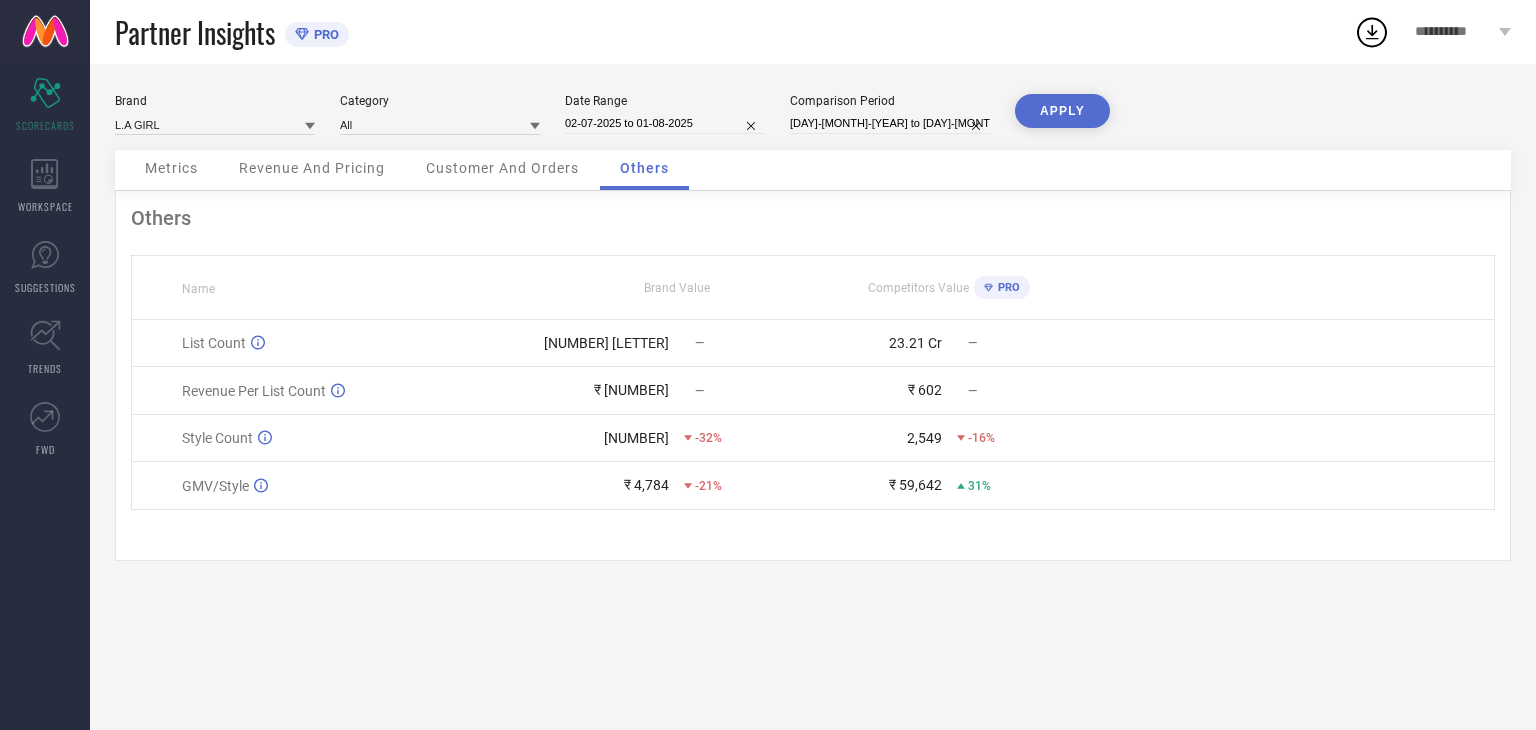 click on "Others Name Brand Value   Competitors Value   PRO List Count 25.2 L   — 23.21 Cr   — Revenue Per List Count ₹ 334   — ₹ 602   — Style Count  212   -32% 2,549   -16% GMV/Style  ₹ 4,784   -21% ₹ 59,642   31%" at bounding box center (813, 376) 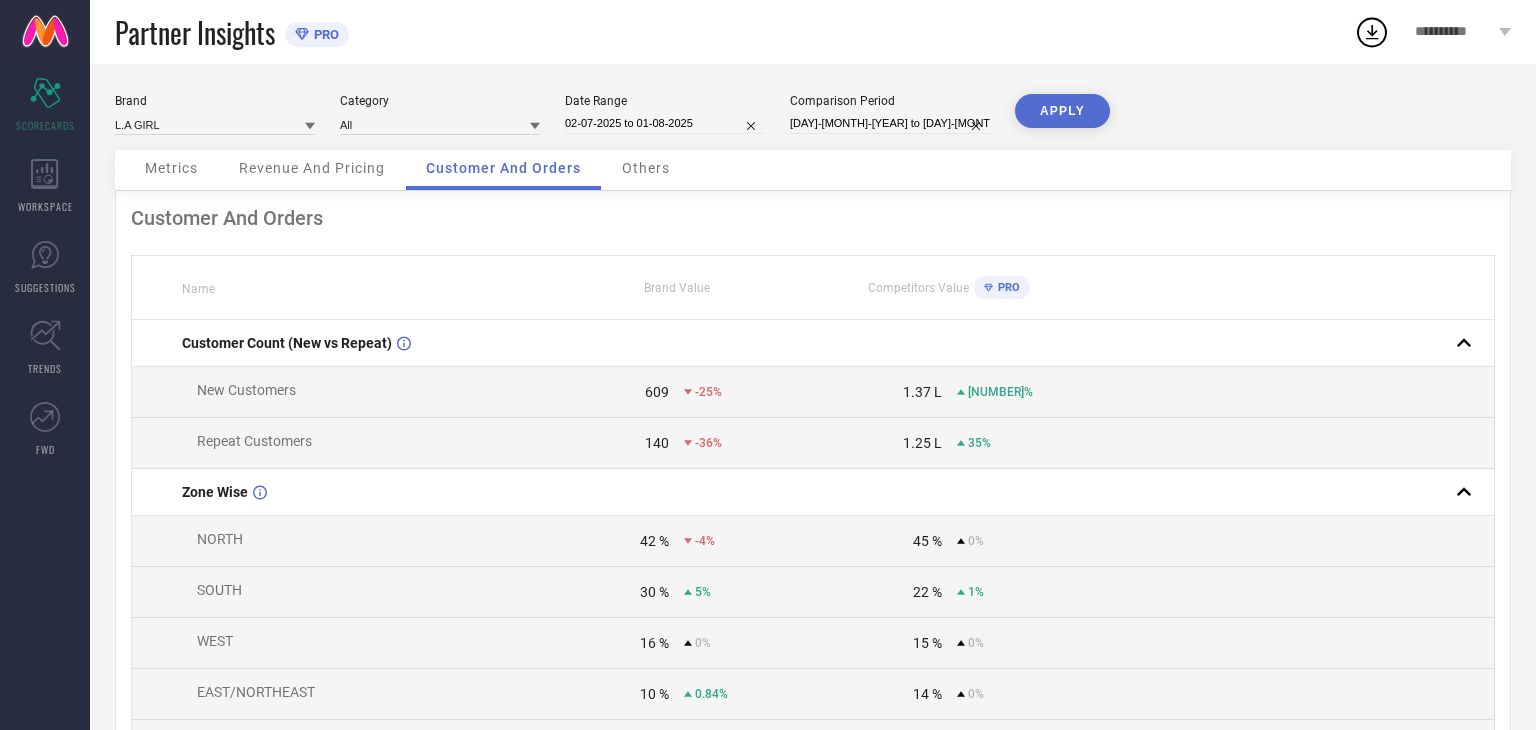 drag, startPoint x: 347, startPoint y: 166, endPoint x: 335, endPoint y: 167, distance: 12.0415945 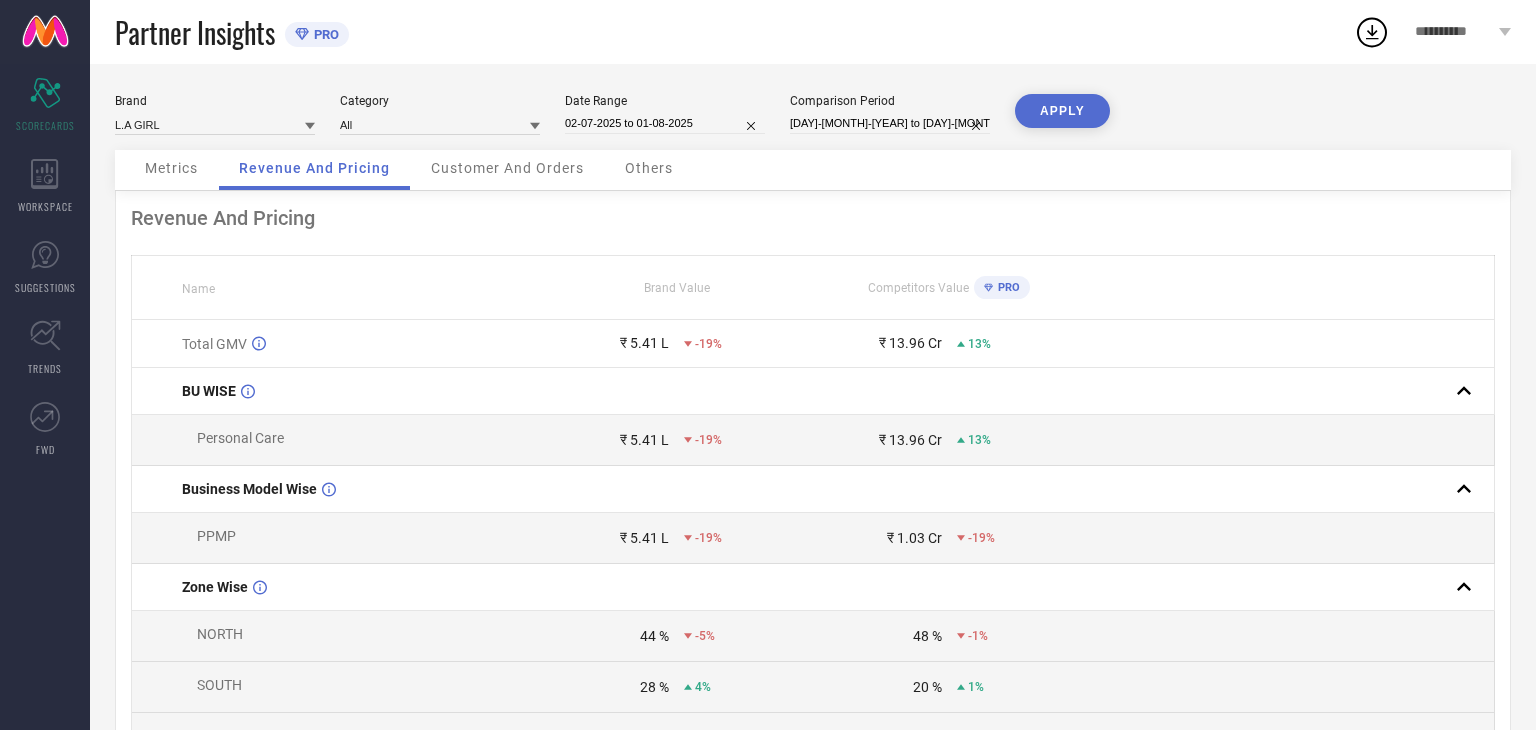 click on "Metrics" at bounding box center (171, 170) 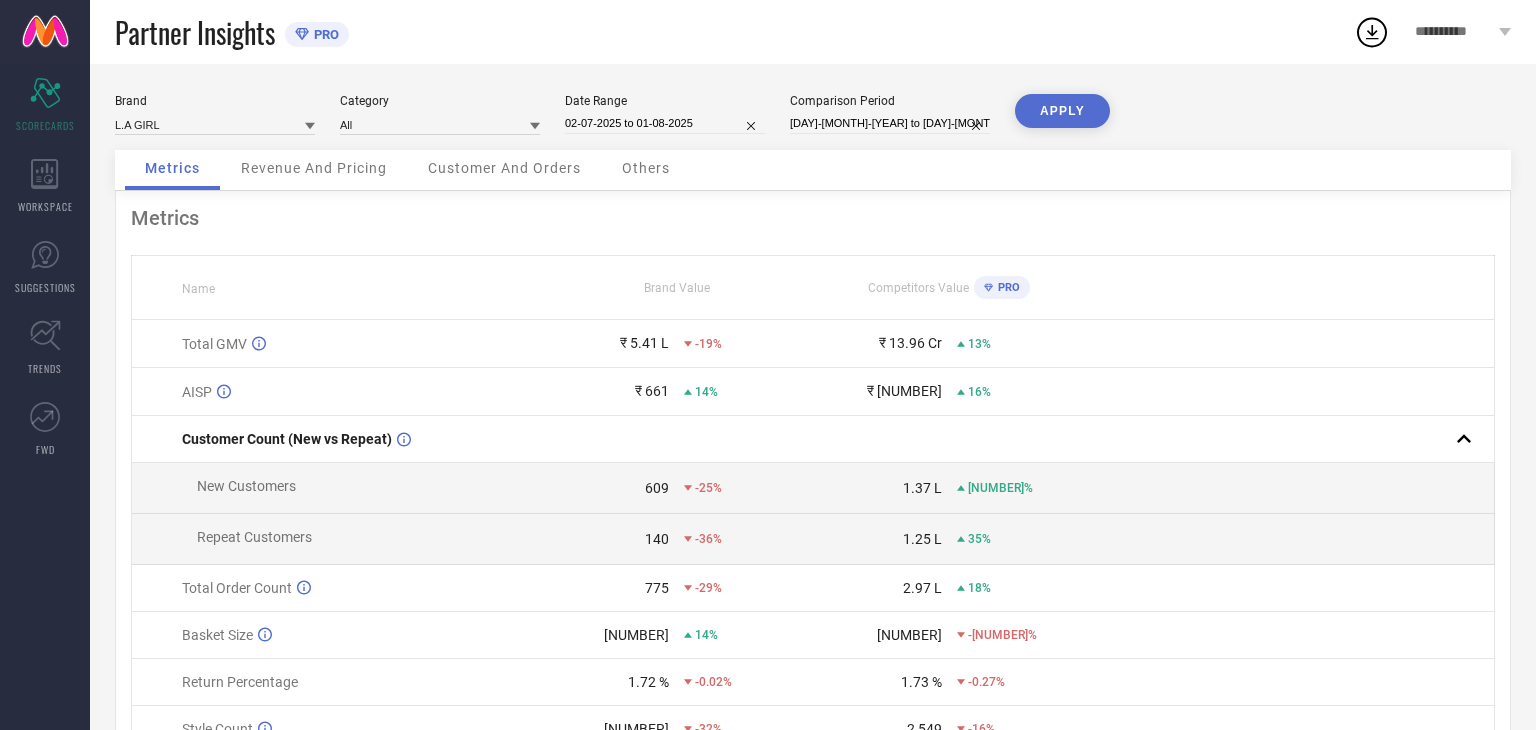 click on "PRO" at bounding box center [324, 34] 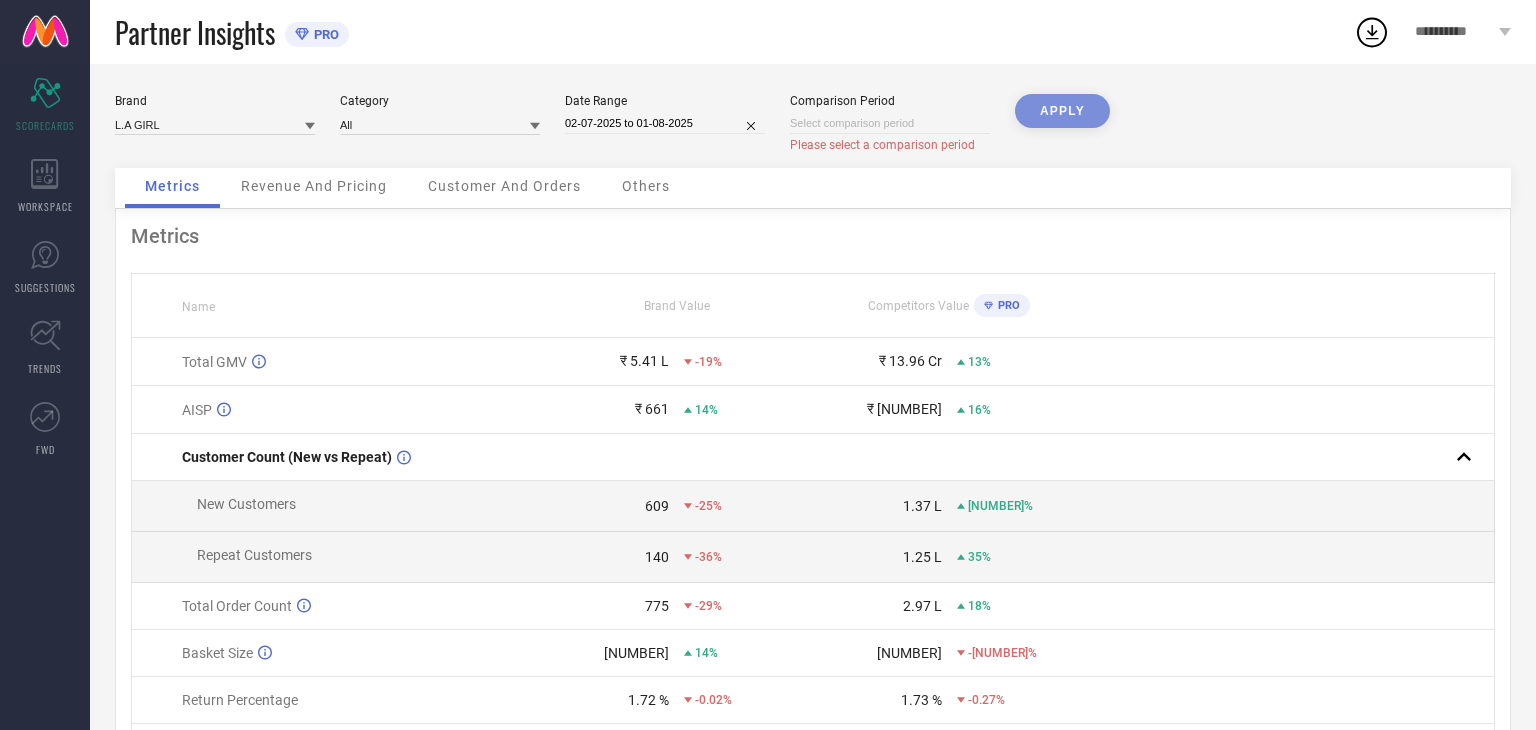 click on "Brand L.A GIRL Category All Date Range 02-07-2025 to 01-08-2025 Comparison Period Please select a comparison period APPLY Metrics Revenue And Pricing Customer And Orders Others Metrics Name Brand Value Competitors Value PRO Total GMV ₹ 5.41 L -19% ₹ 13.96 Cr 13% AISP ₹ 661 14% ₹ 340 16% Customer Count (New vs Repeat) New Customers 609 -25% 1.37 L 4.79% Repeat Customers 140 -36% 1.25 L 35% Total Order Count 775 -29% 2.97 L 18% Basket Size 698 14% 470 -4.47% Return Percentage 1.72 % -0.02% 1.73 % -0.27% Style Count 212 -32% 2,549 -16%" at bounding box center (813, 458) 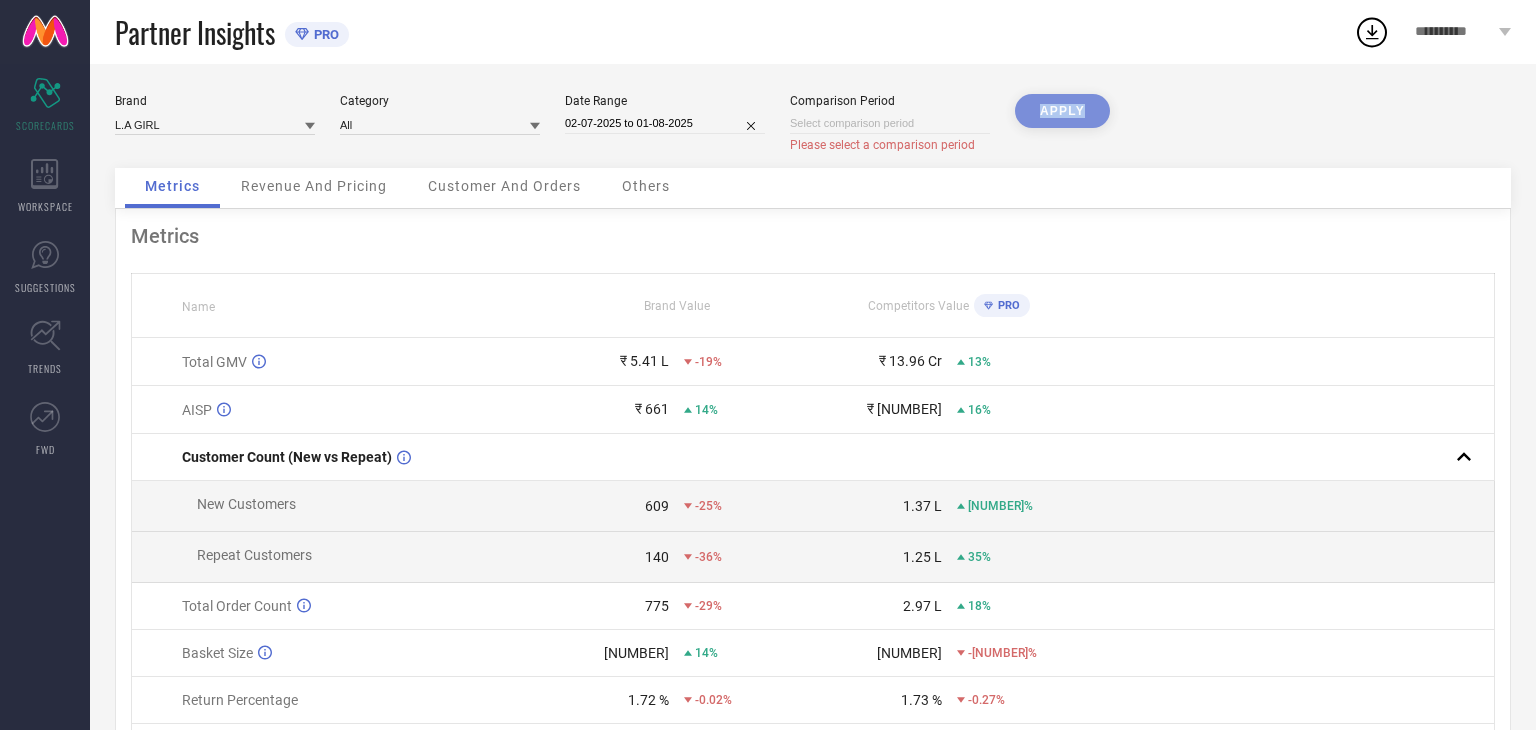 click on "APPLY" at bounding box center [1062, 131] 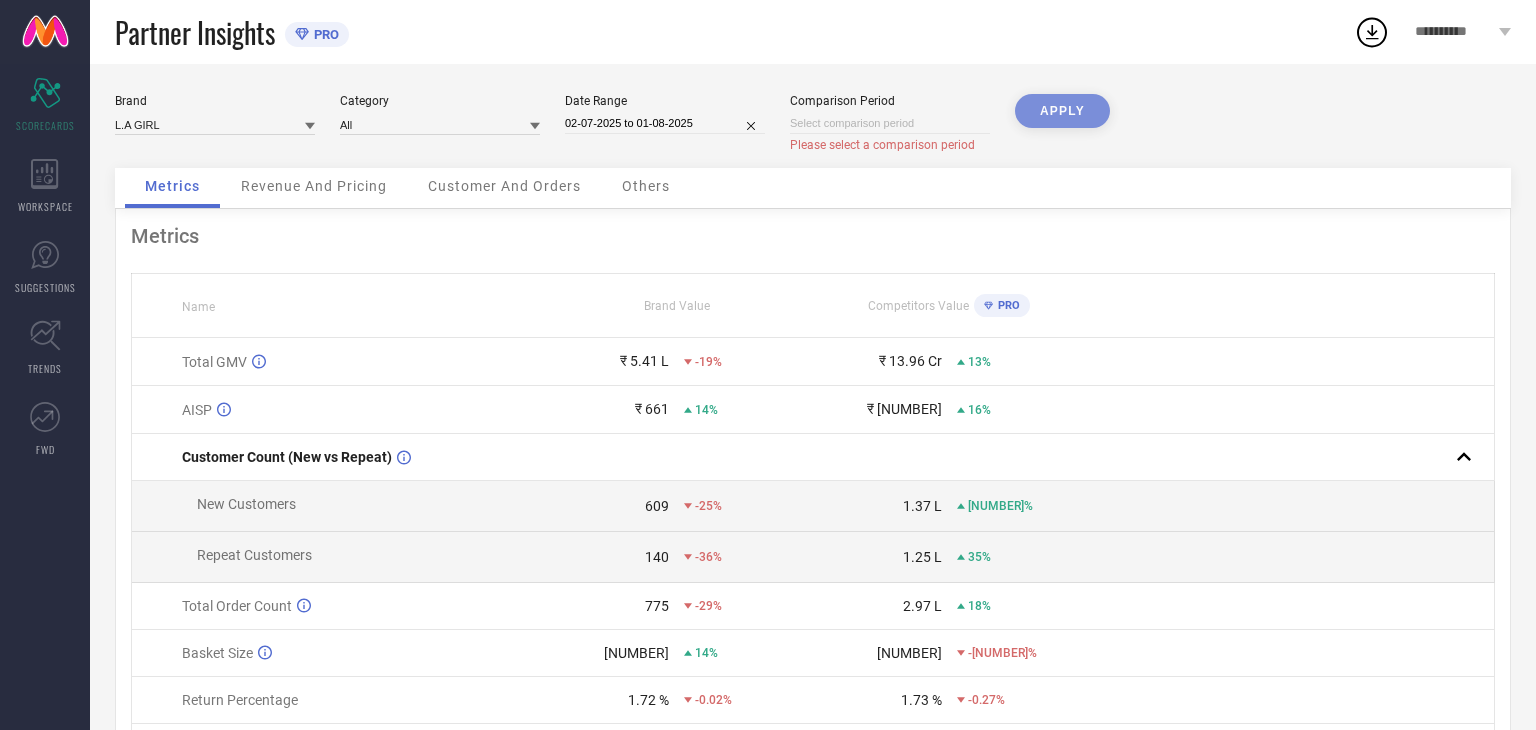 click on "Comparison Period Please select a comparison period" at bounding box center [890, 123] 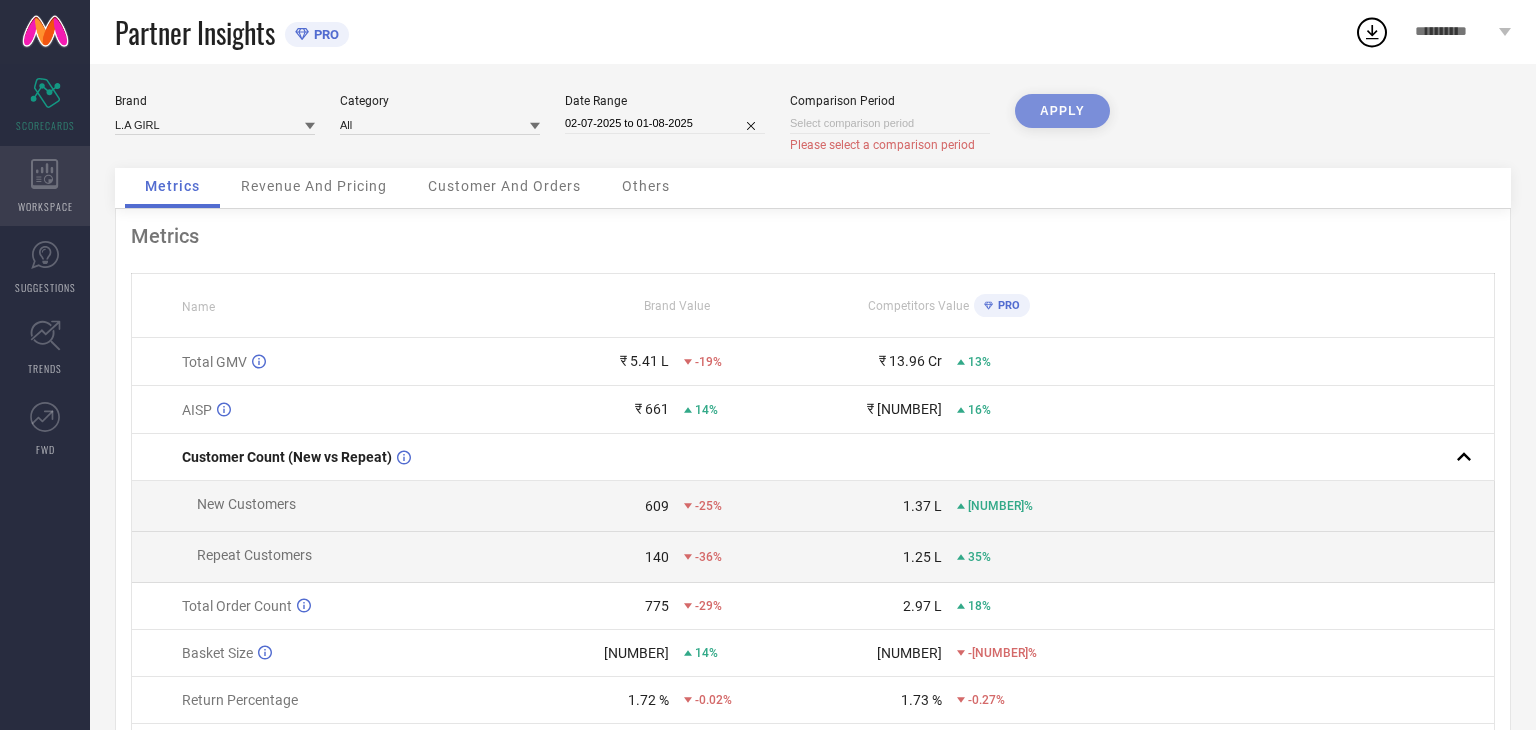 click 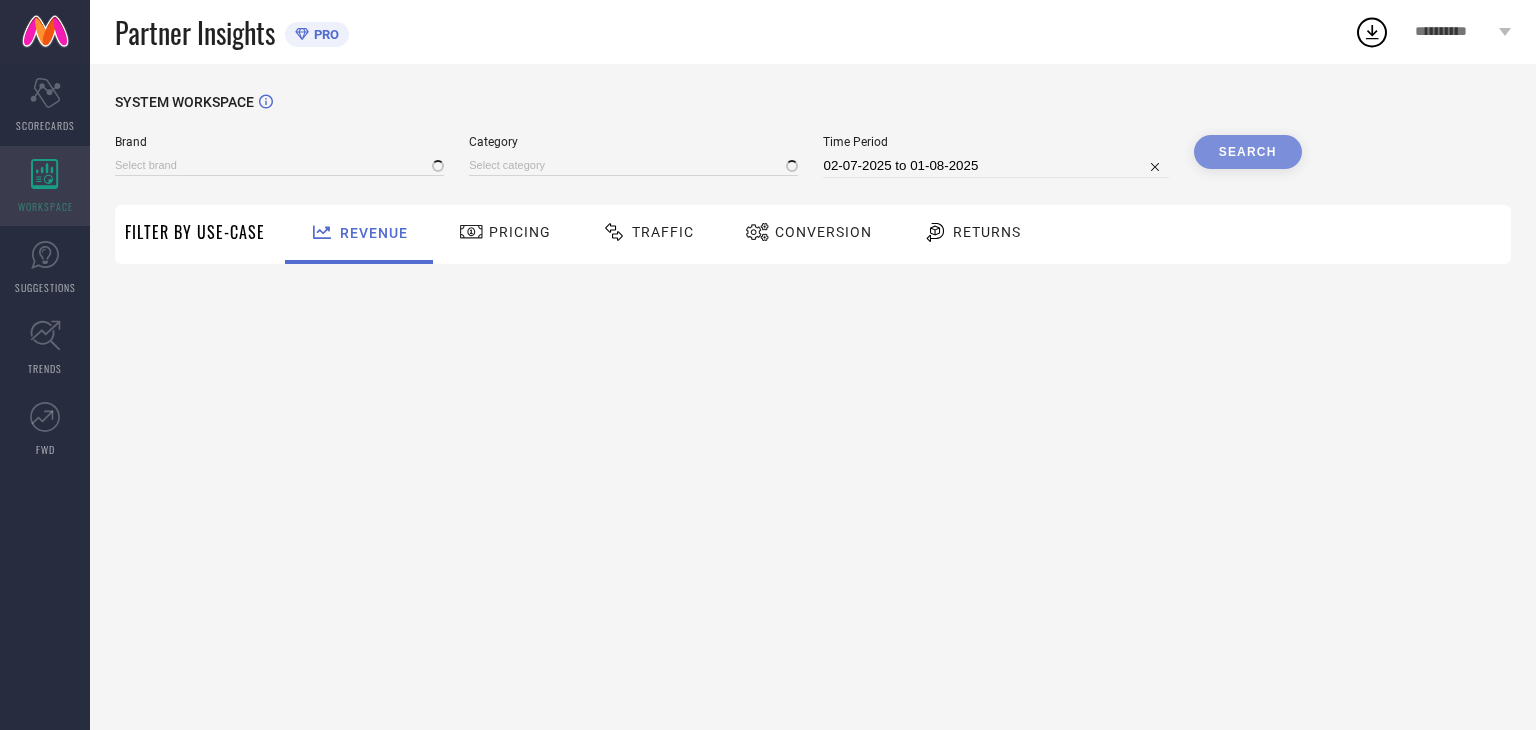 type on "L.A GIRL" 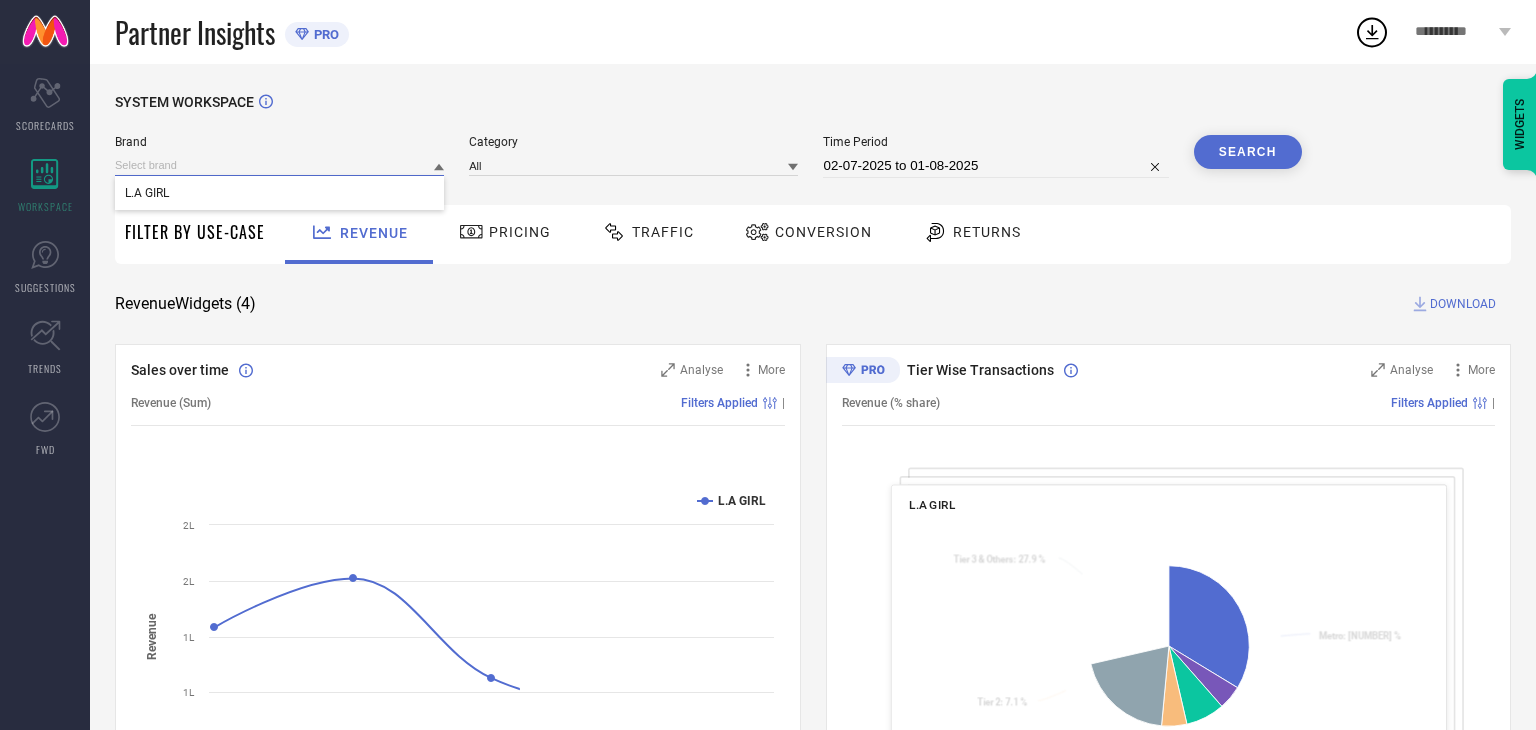 click at bounding box center [279, 165] 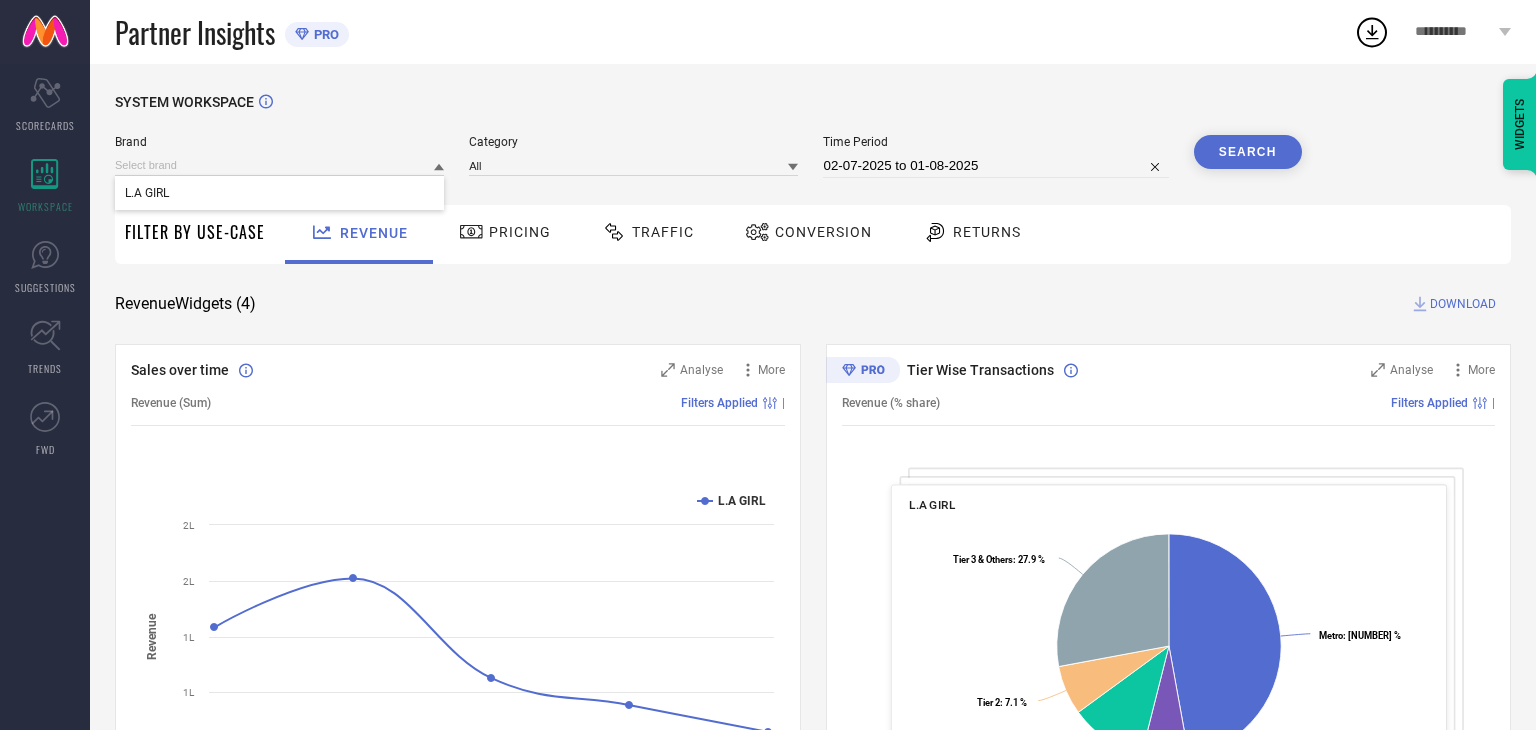 click on "SYSTEM WORKSPACE" at bounding box center [813, 114] 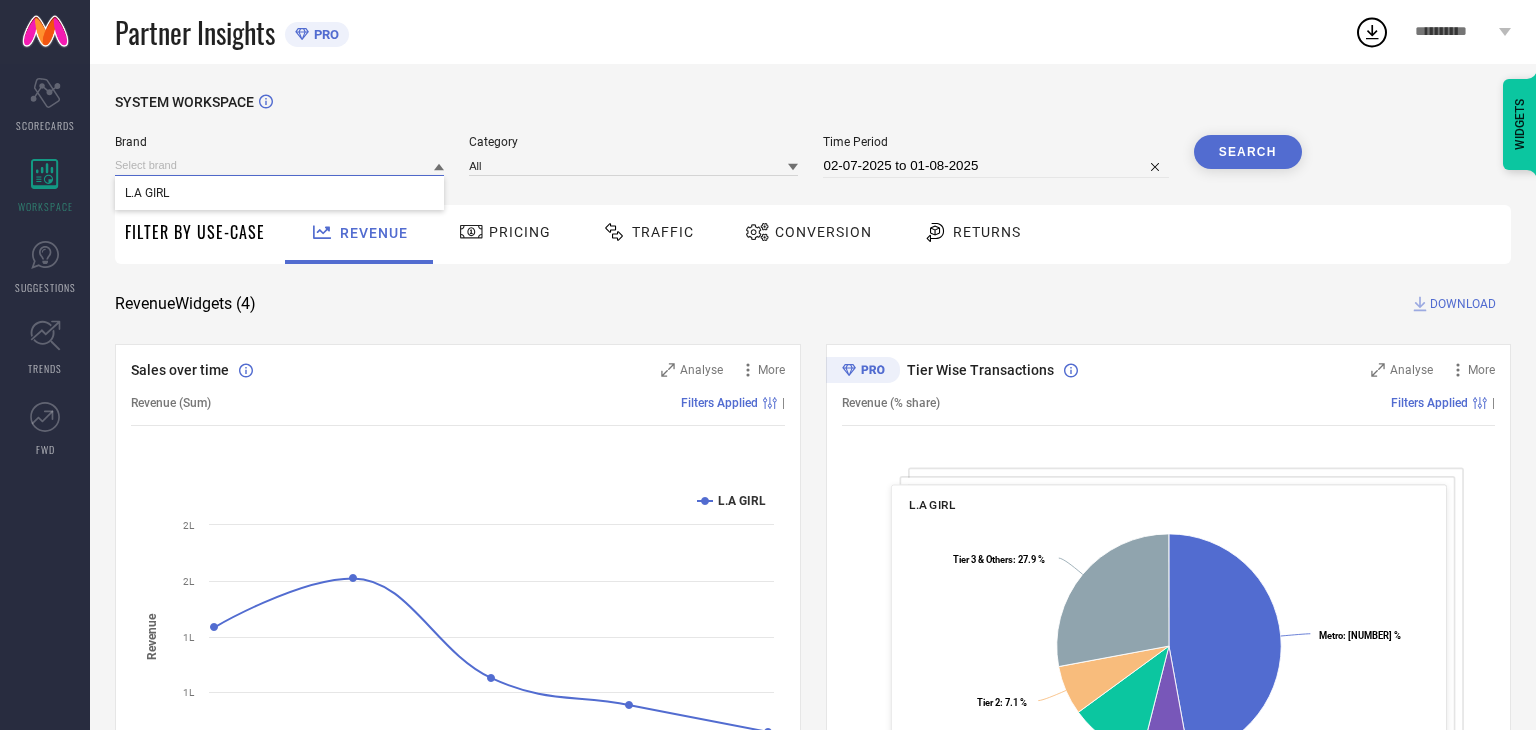 click at bounding box center (279, 165) 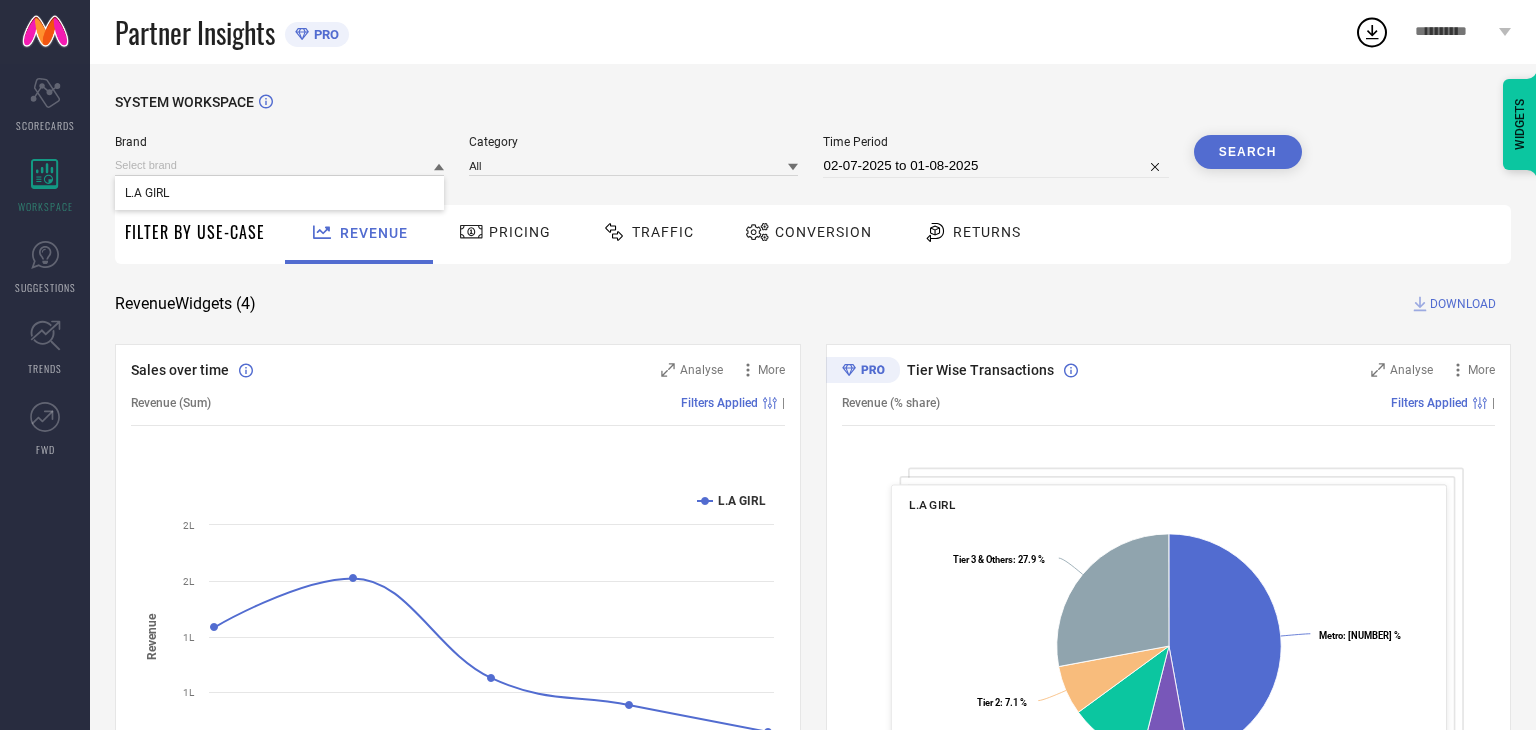 click on "SYSTEM WORKSPACE" at bounding box center (813, 114) 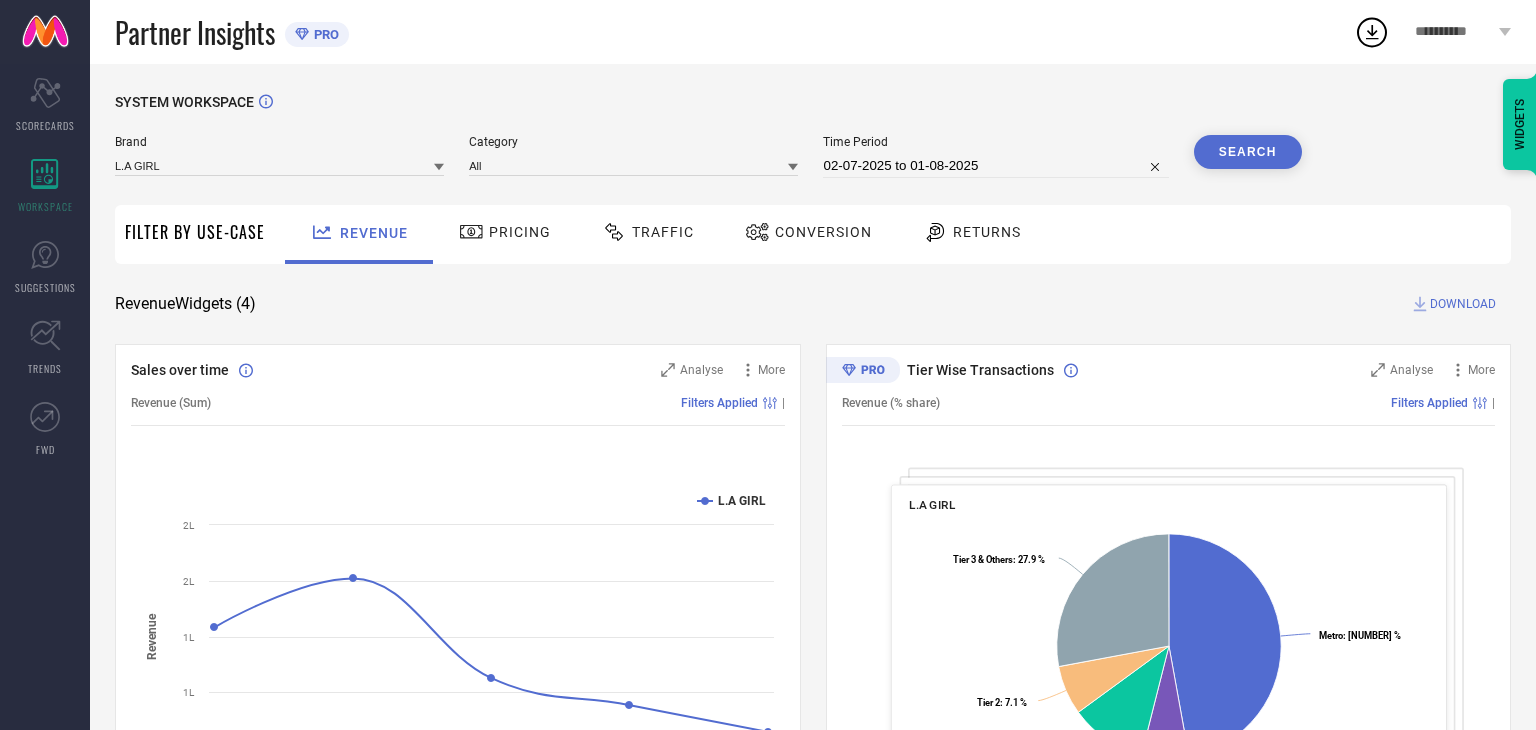 click on "Brand L.A GIRL Category All Time Period [DAY]-[MONTH]-[YEAR] to [DAY]-[MONTH]-[YEAR] Search" at bounding box center (708, 165) 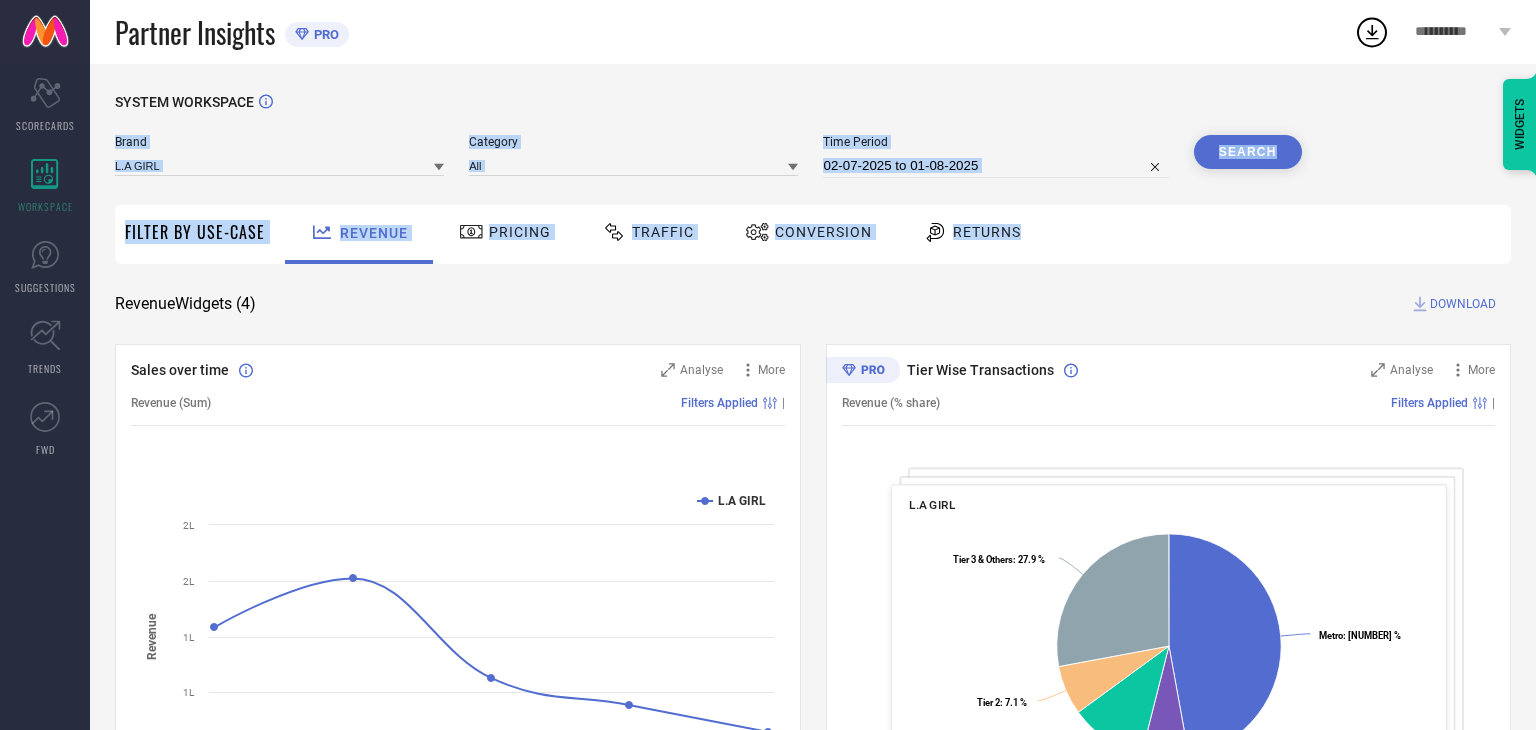 drag, startPoint x: 1428, startPoint y: 235, endPoint x: 1423, endPoint y: 109, distance: 126.09917 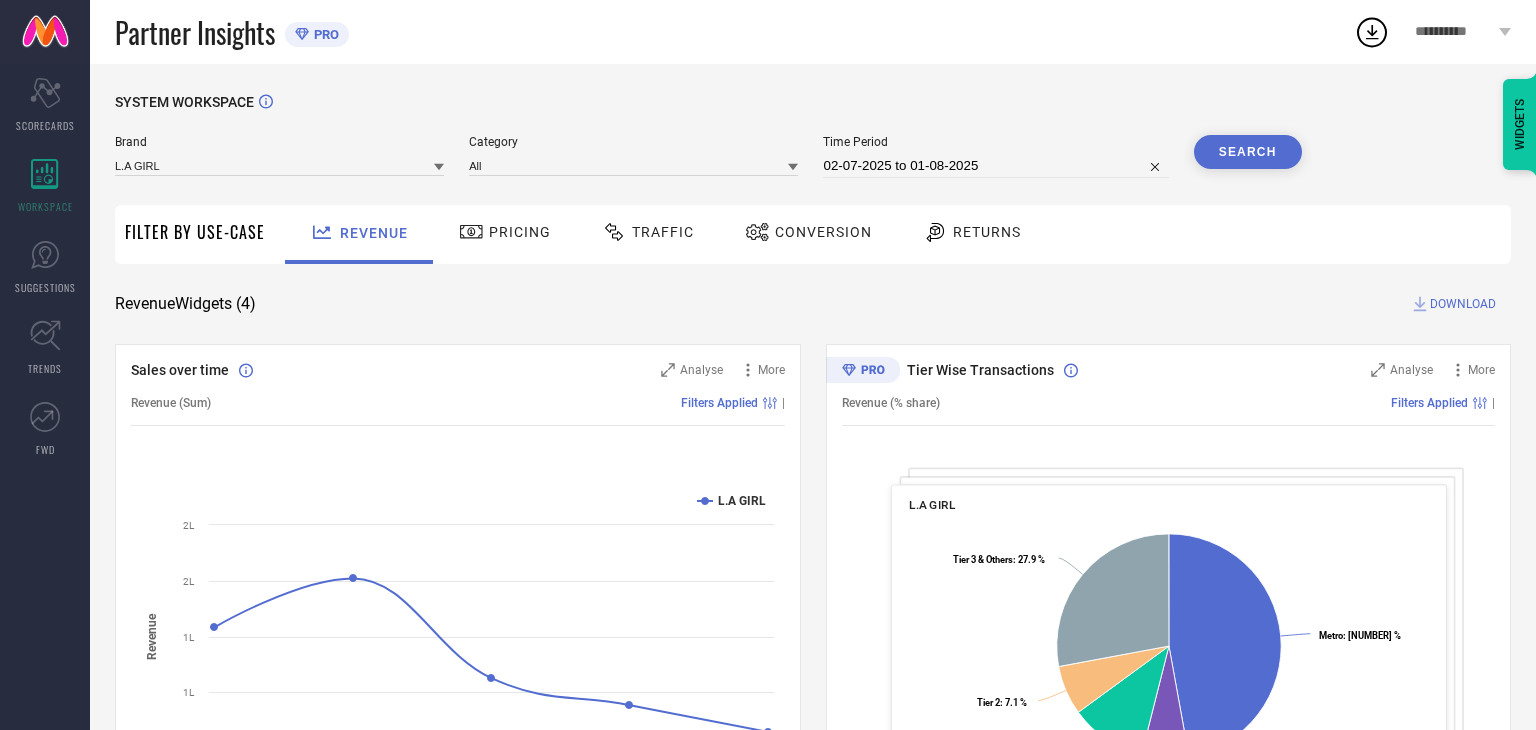 click on "Revenue Pricing Traffic Conversion Returns" at bounding box center (893, 234) 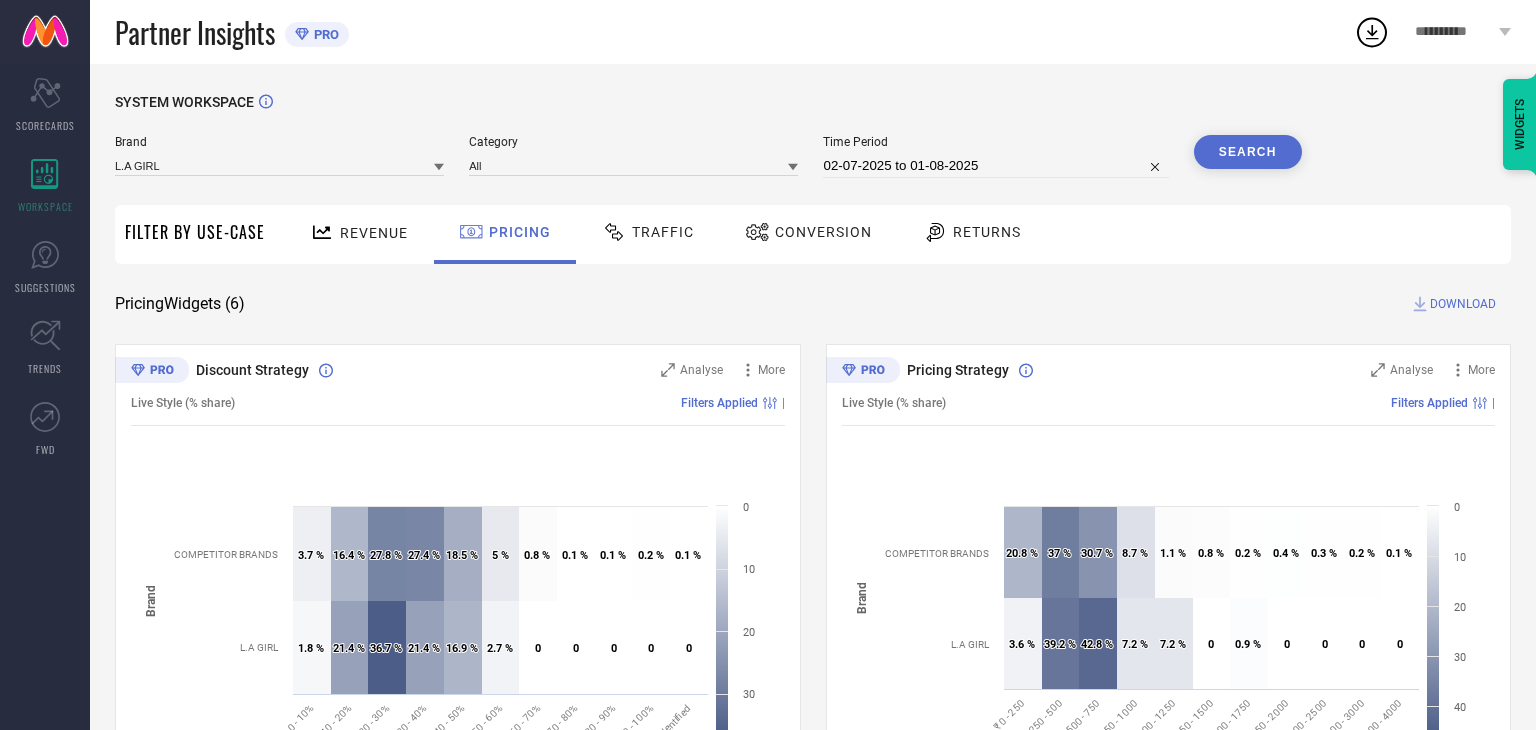 click on "Traffic" at bounding box center [648, 232] 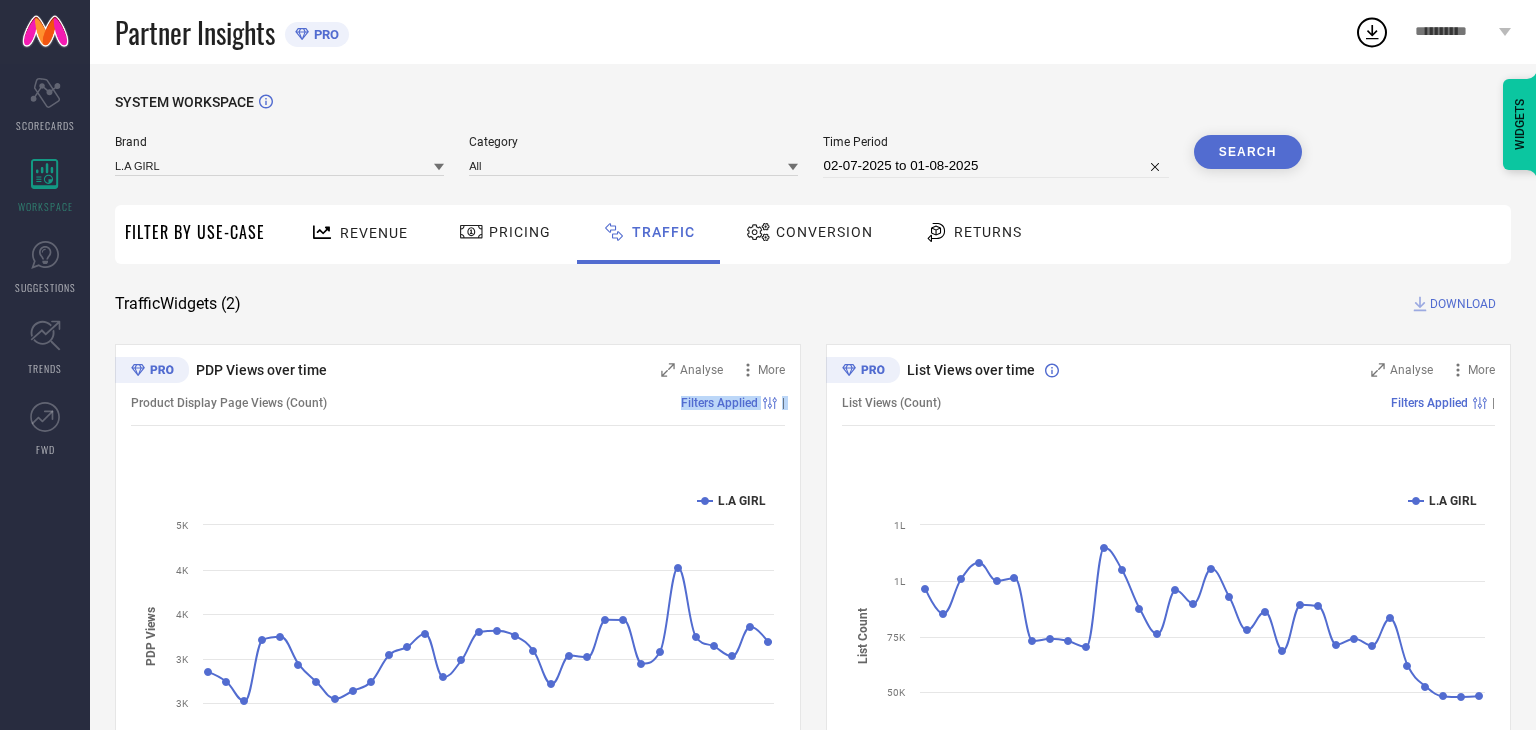 drag, startPoint x: 603, startPoint y: 397, endPoint x: 603, endPoint y: 386, distance: 11 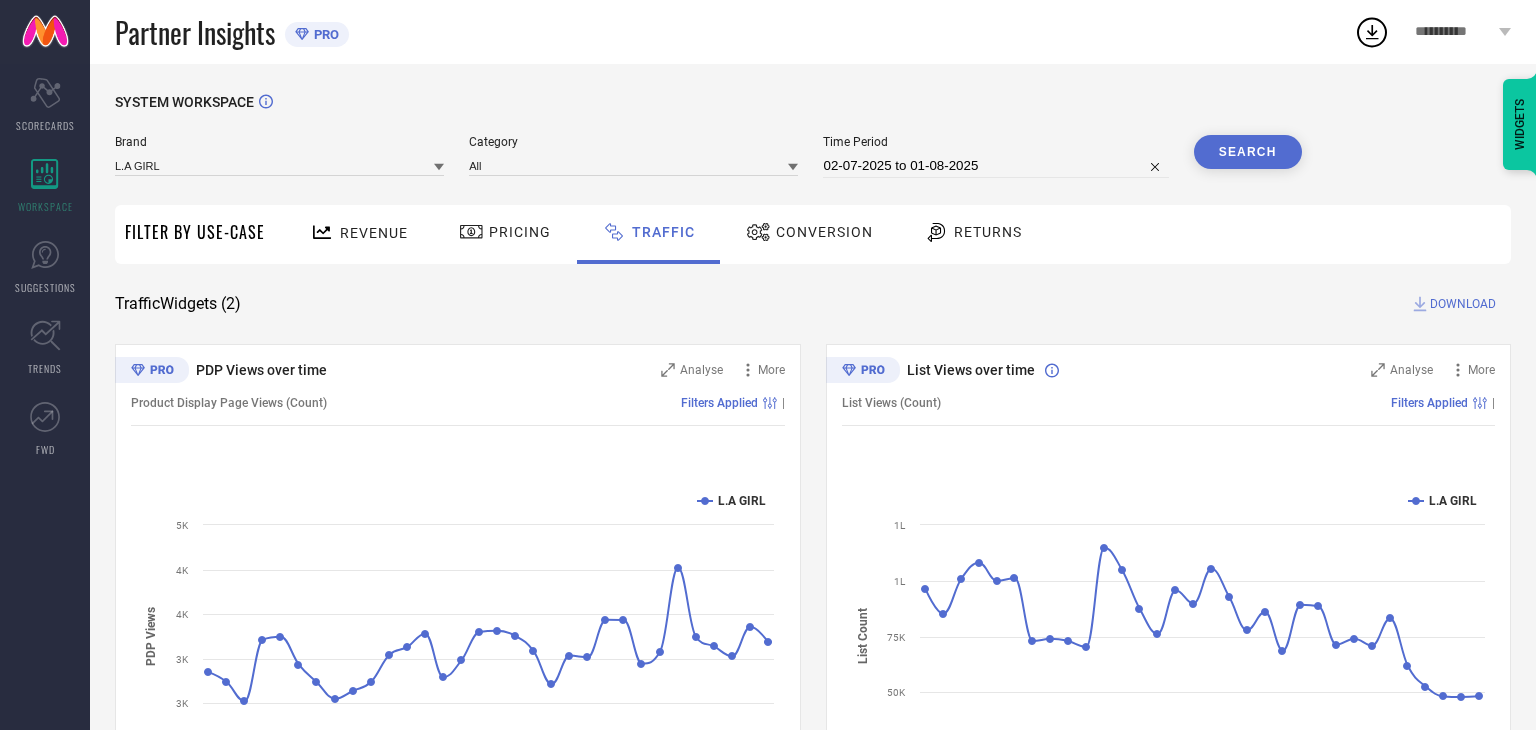 click on "PDP Views over time Analyse More Product Display Page Views (Count) Filters Applied |  Created with Highcharts 9.3.3 Time Aggregate PDP Views L.A GIRL [DAY] [MONTH] [YEAR] [DAY] [MONTH] [YEAR] [DAY] [MONTH] [YEAR] [DAY] [MONTH] [YEAR] [NUMBER]K [NUMBER]K [NUMBER]K [NUMBER]K [NUMBER]K [NUMBER]K" at bounding box center [458, 594] 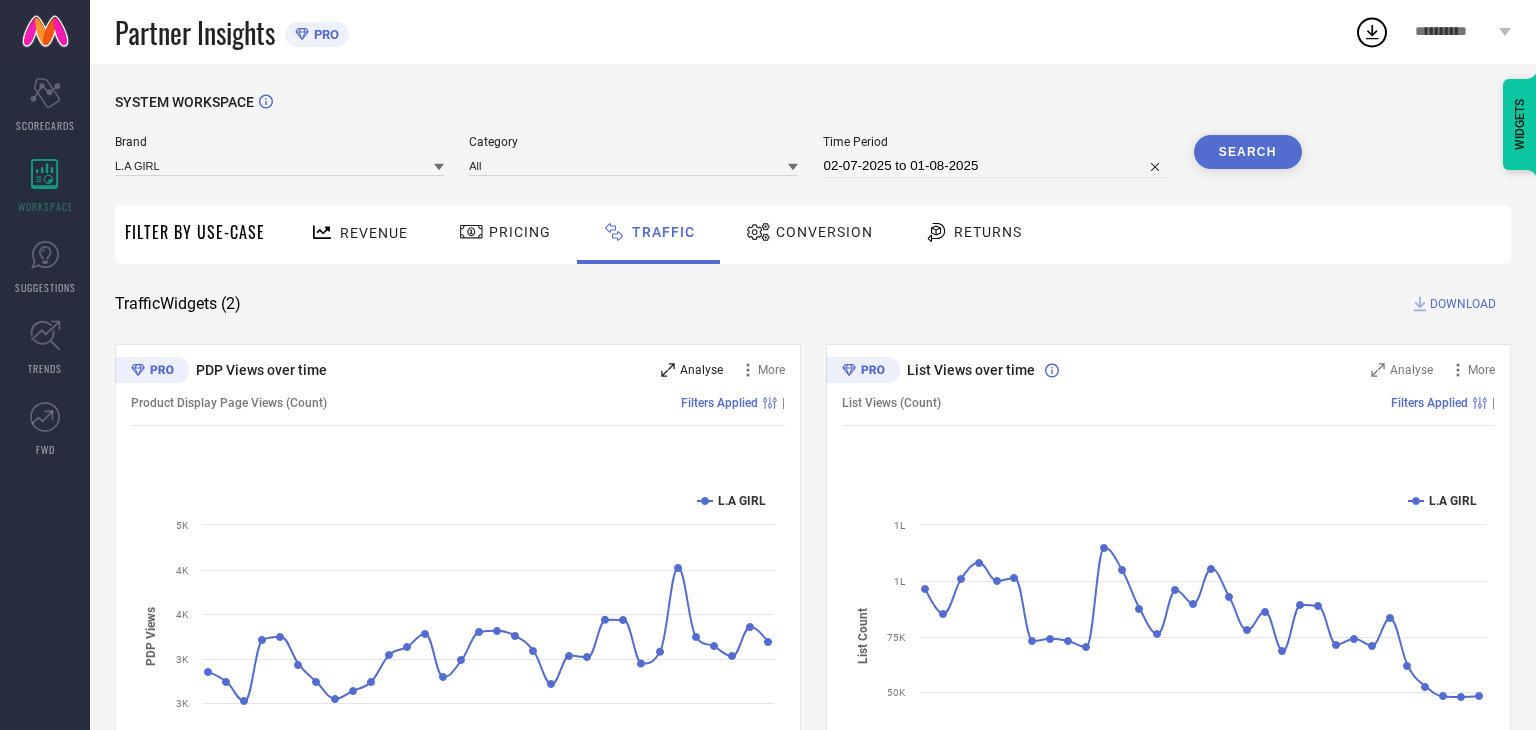 click on "Analyse" at bounding box center (701, 370) 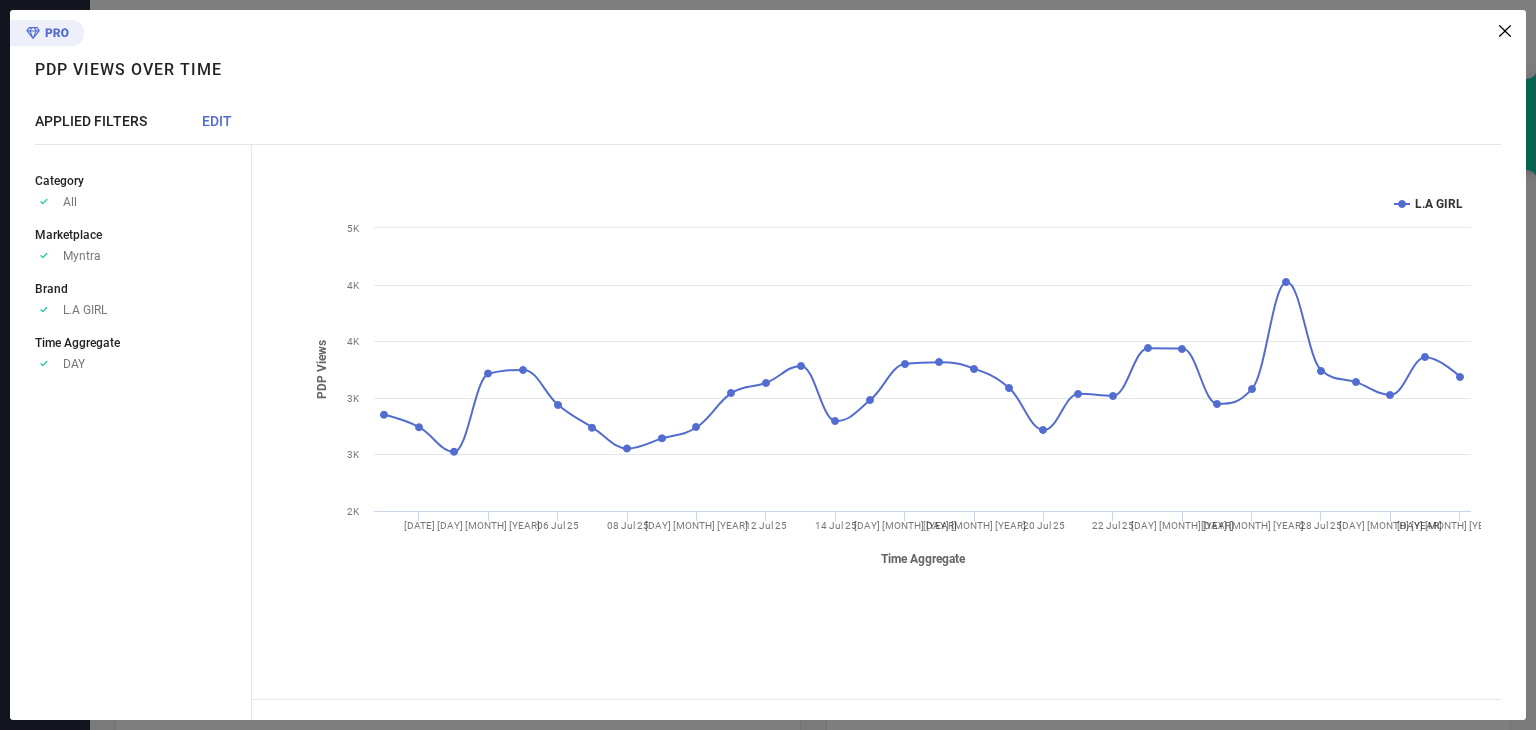 click on "L.A GIRL" at bounding box center (85, 310) 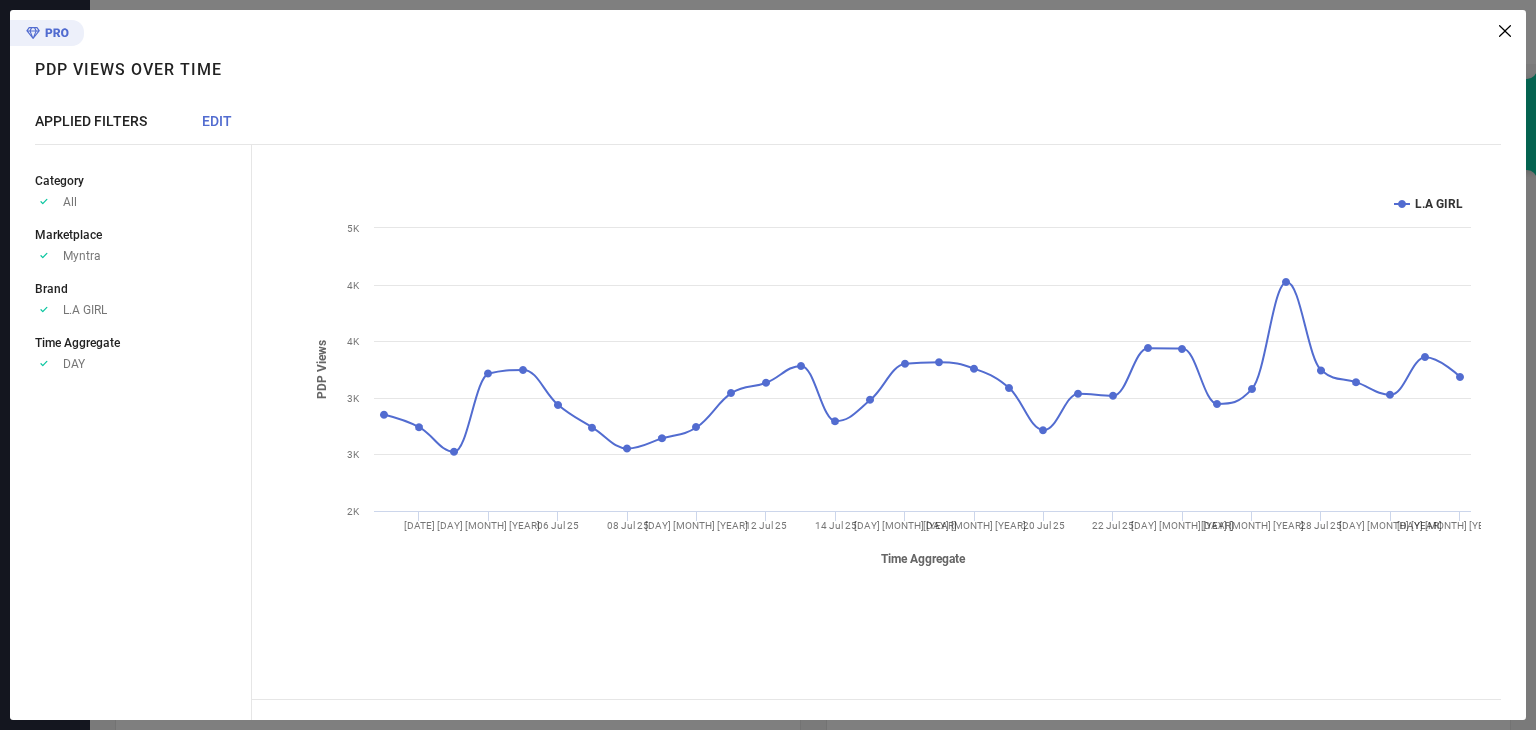 click on "Created with Highcharts 9.3.3 Time Aggregate PDP Views L.A GIRL [DAY] [MONTH] [YEAR] [DAY] [MONTH] [YEAR] [DAY] [MONTH] [YEAR] [DAY] [MONTH] [YEAR] [DAY] [MONTH] [YEAR] [DAY] [MONTH] [YEAR] [DAY] [MONTH] [YEAR] [DAY] [MONTH] [YEAR] [DAY] [MONTH] [YEAR] [DAY] [MONTH] [YEAR] [DAY] [MONTH] [YEAR] [DAY] [MONTH] [YEAR] [DAY] [MONTH] [YEAR] [DAY] [MONTH] [YEAR] [DAY] [MONTH] [YEAR] [NUMBER]K [NUMBER]K [NUMBER]K [NUMBER]K [NUMBER]K [NUMBER]K Wednesday, [MONTH]  [DAY], [YEAR] ●  L.A GIRL:  [NUMBER]" at bounding box center [889, 365] 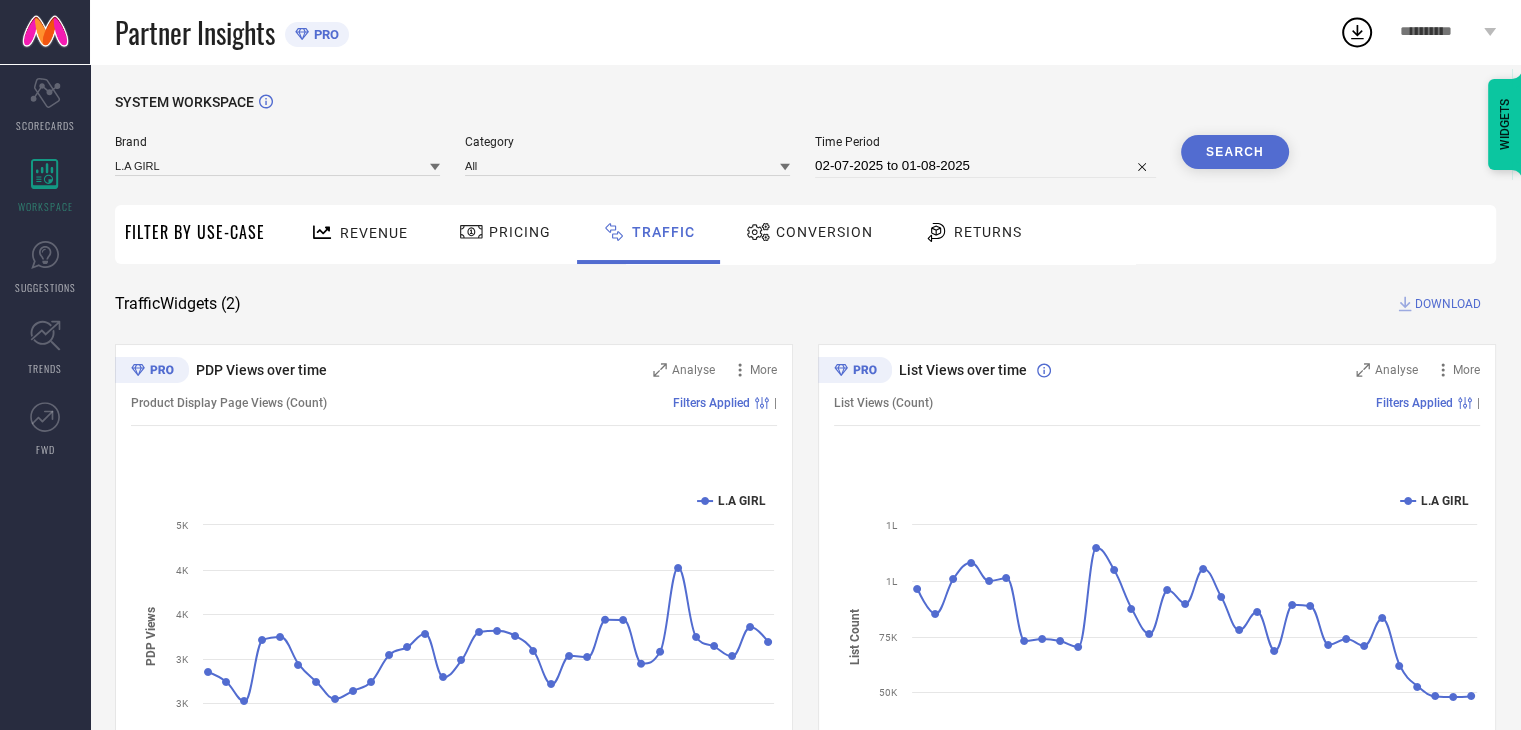 click on "Conversion" at bounding box center [824, 232] 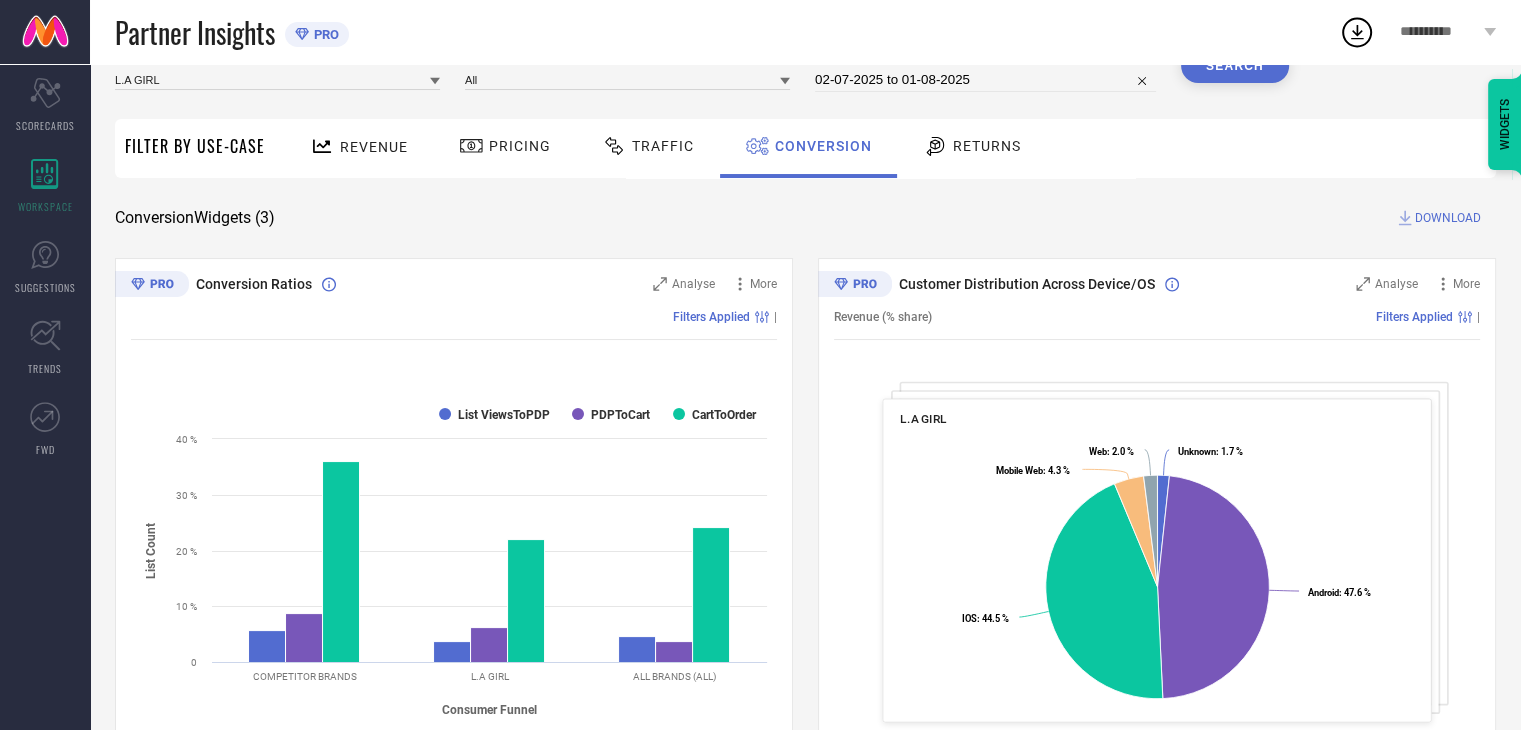 scroll, scrollTop: 70, scrollLeft: 0, axis: vertical 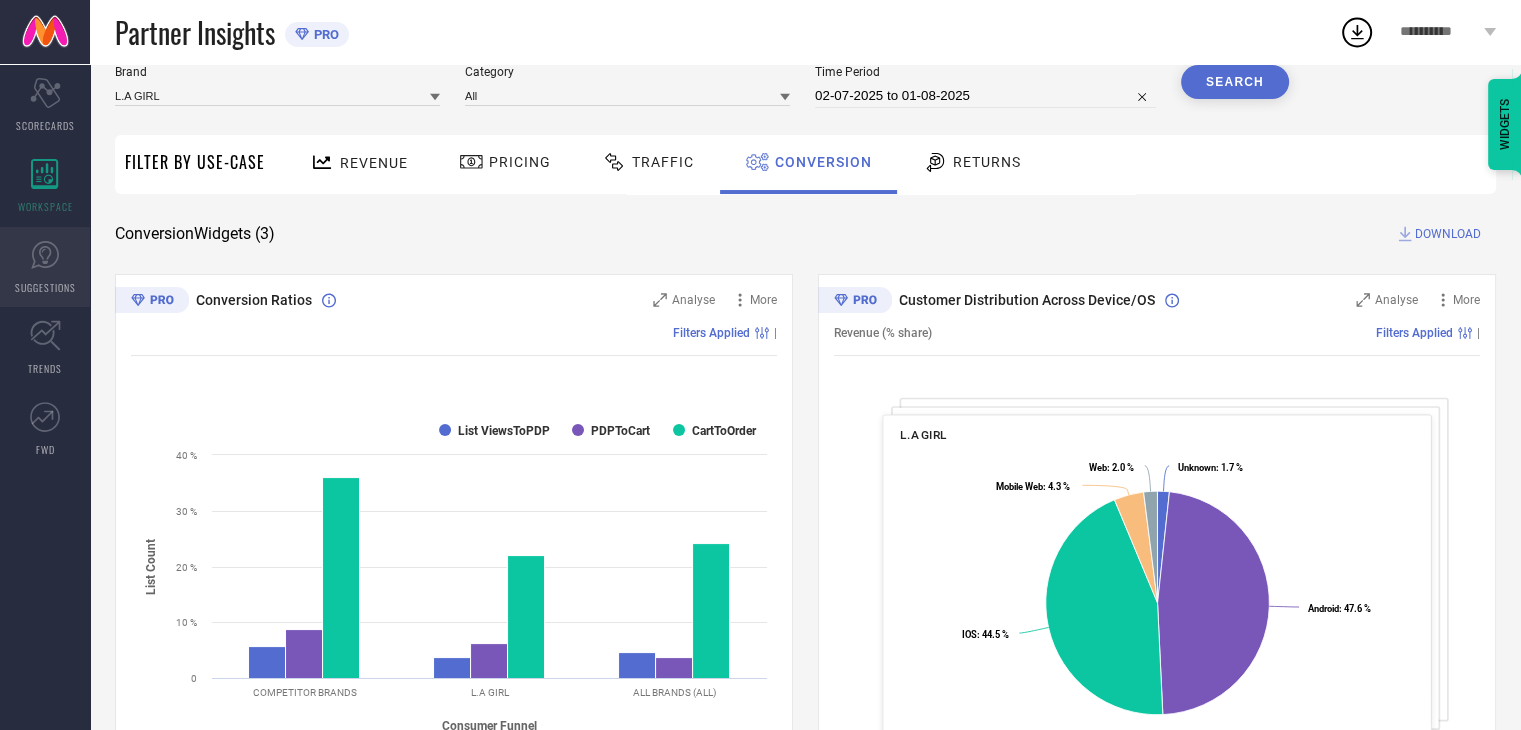 click on "SUGGESTIONS" at bounding box center [45, 267] 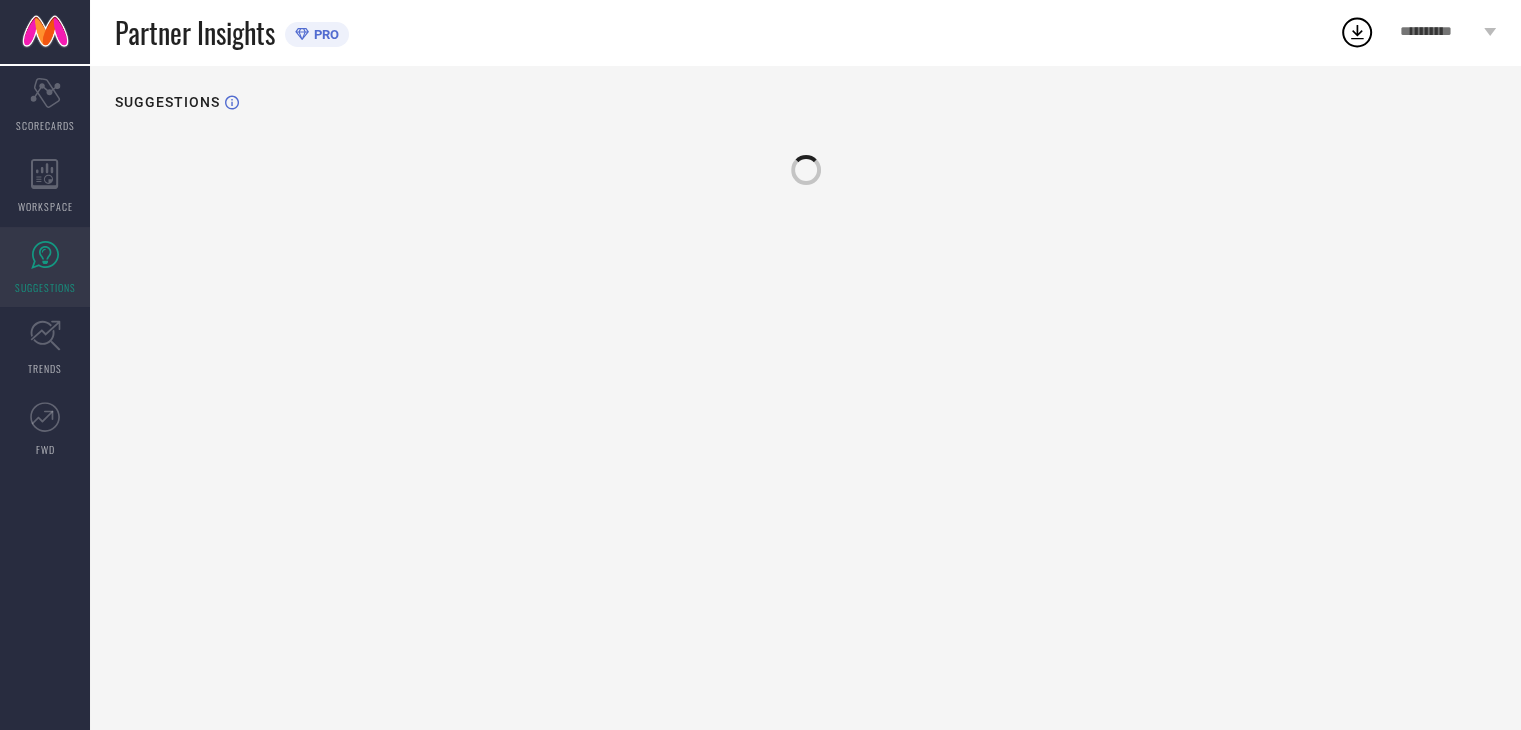 scroll, scrollTop: 0, scrollLeft: 0, axis: both 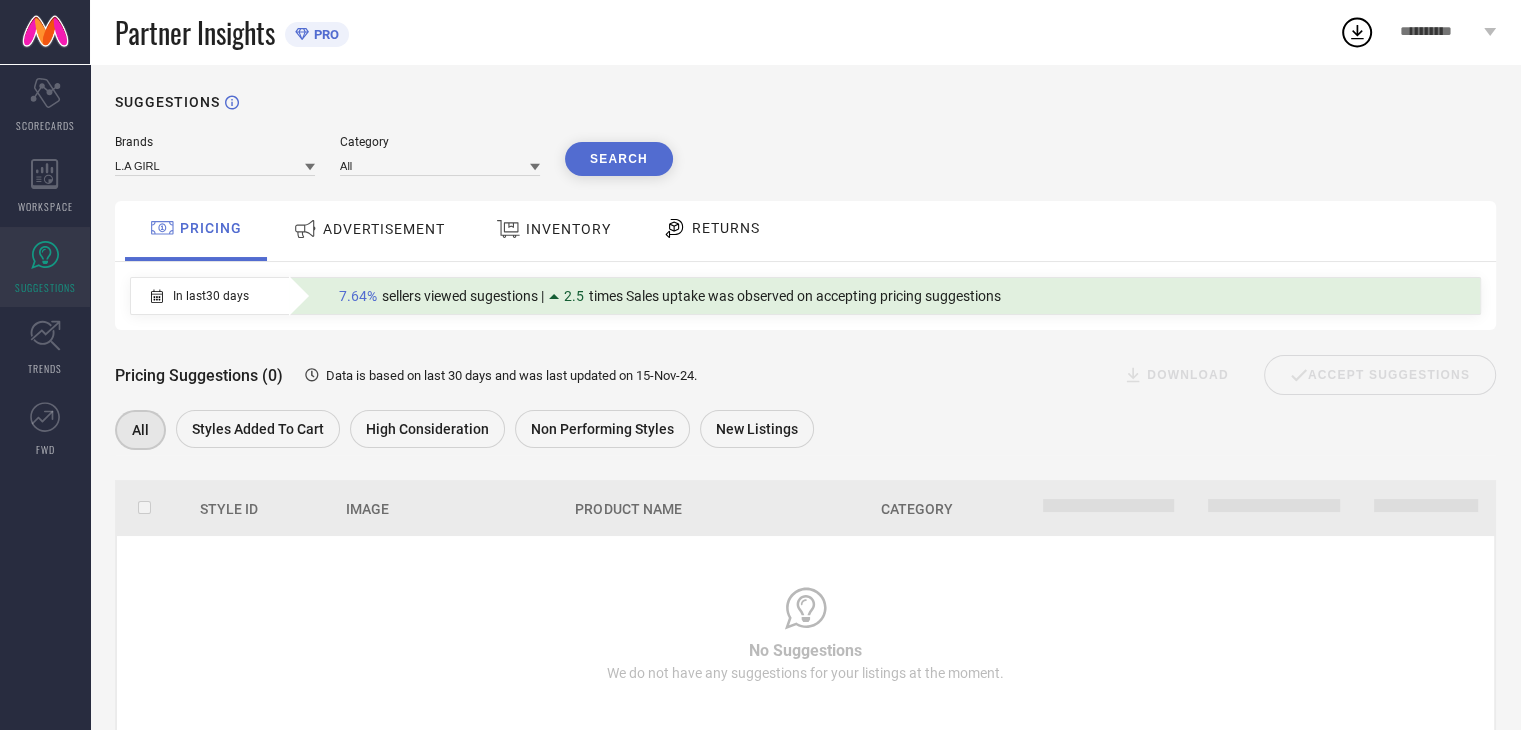 click on "Search" at bounding box center (619, 159) 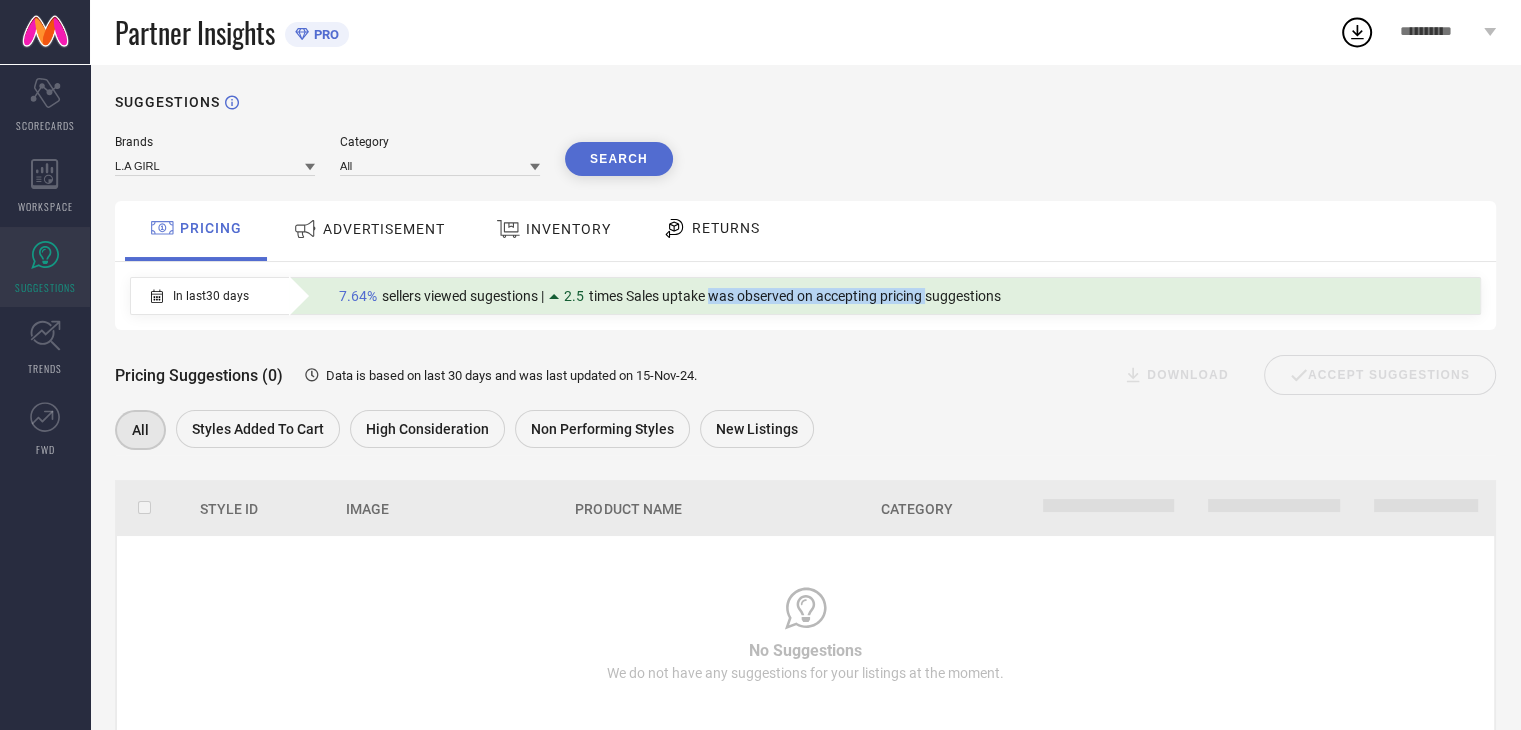 drag, startPoint x: 707, startPoint y: 301, endPoint x: 928, endPoint y: 300, distance: 221.00226 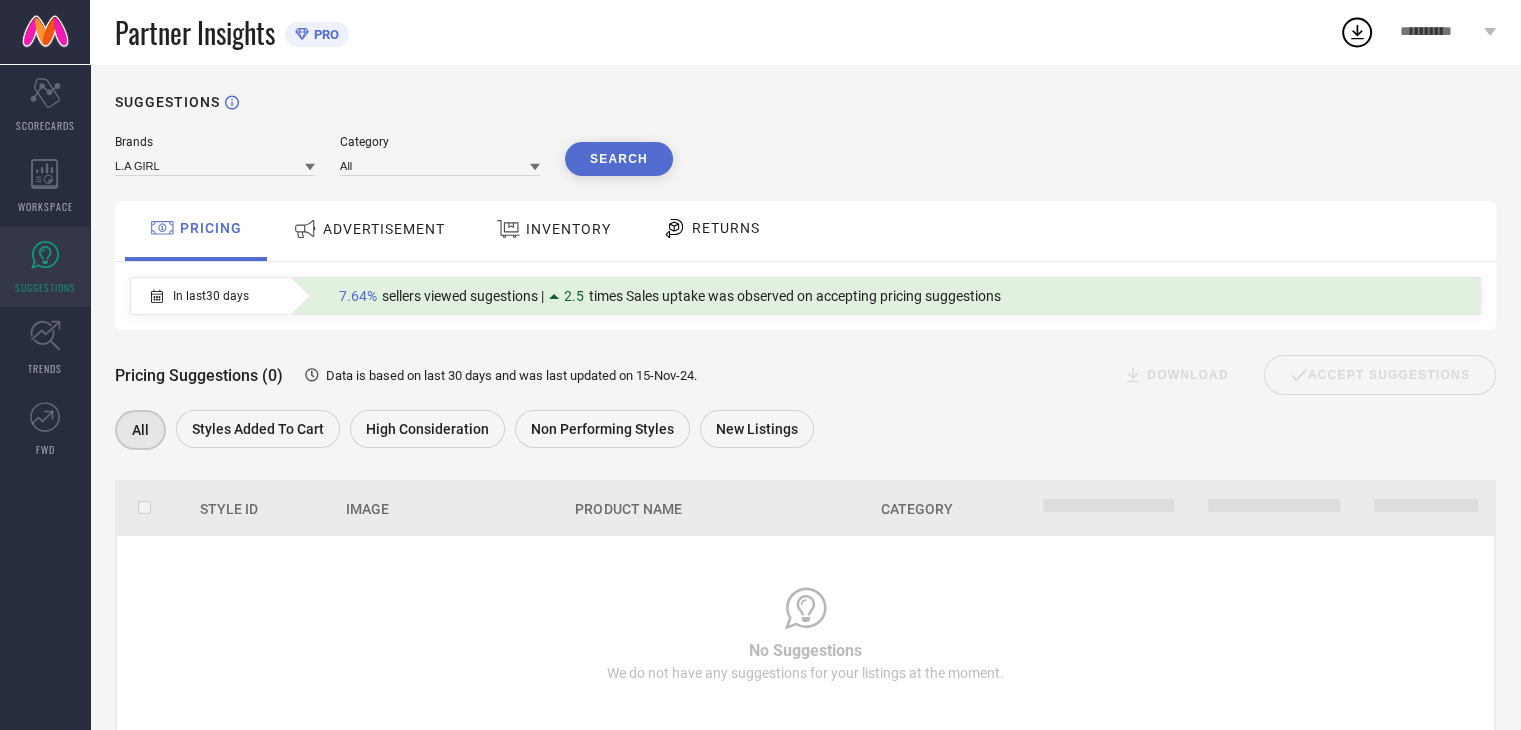 click on "times Sales uptake was observed on accepting pricing suggestions" at bounding box center (795, 296) 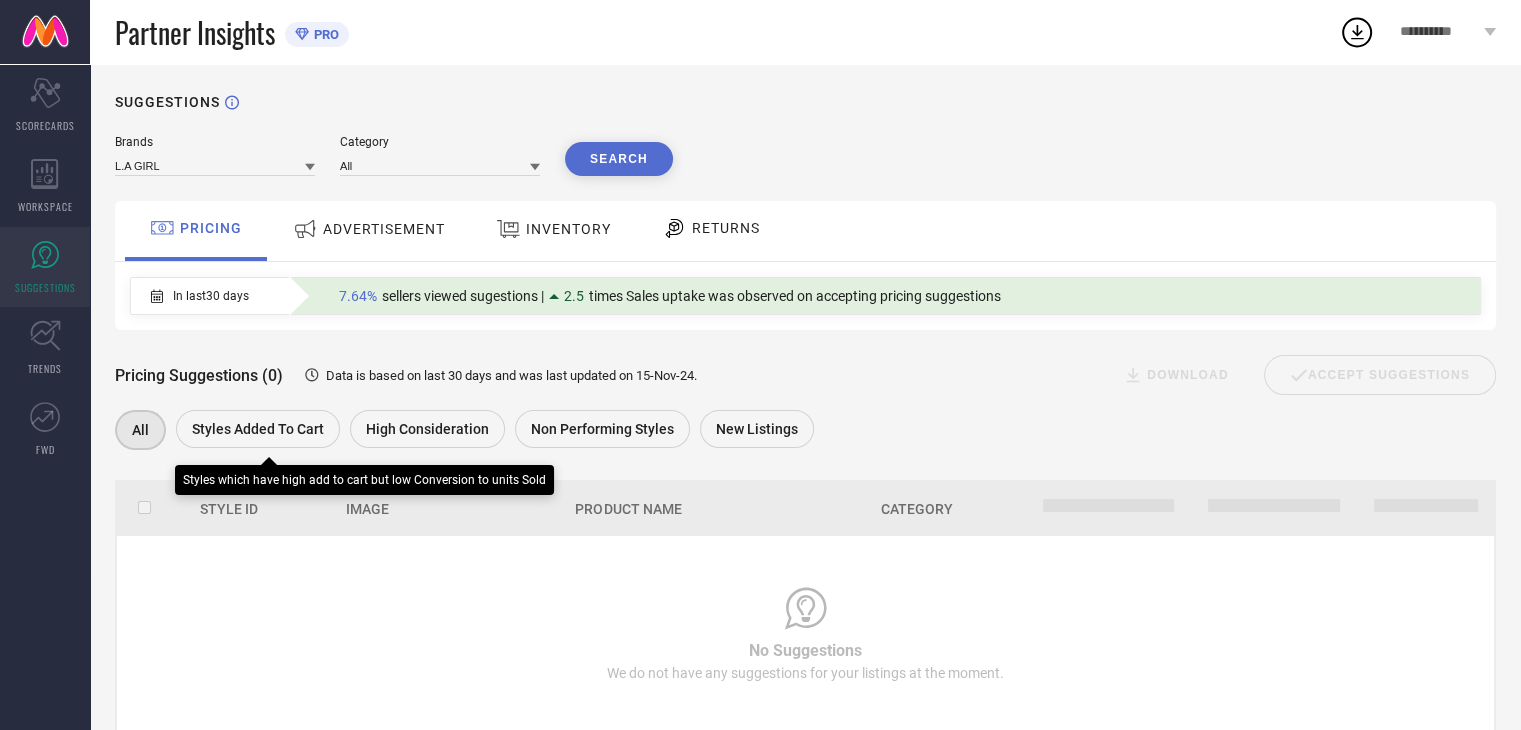click on "Styles Added To Cart" at bounding box center (258, 429) 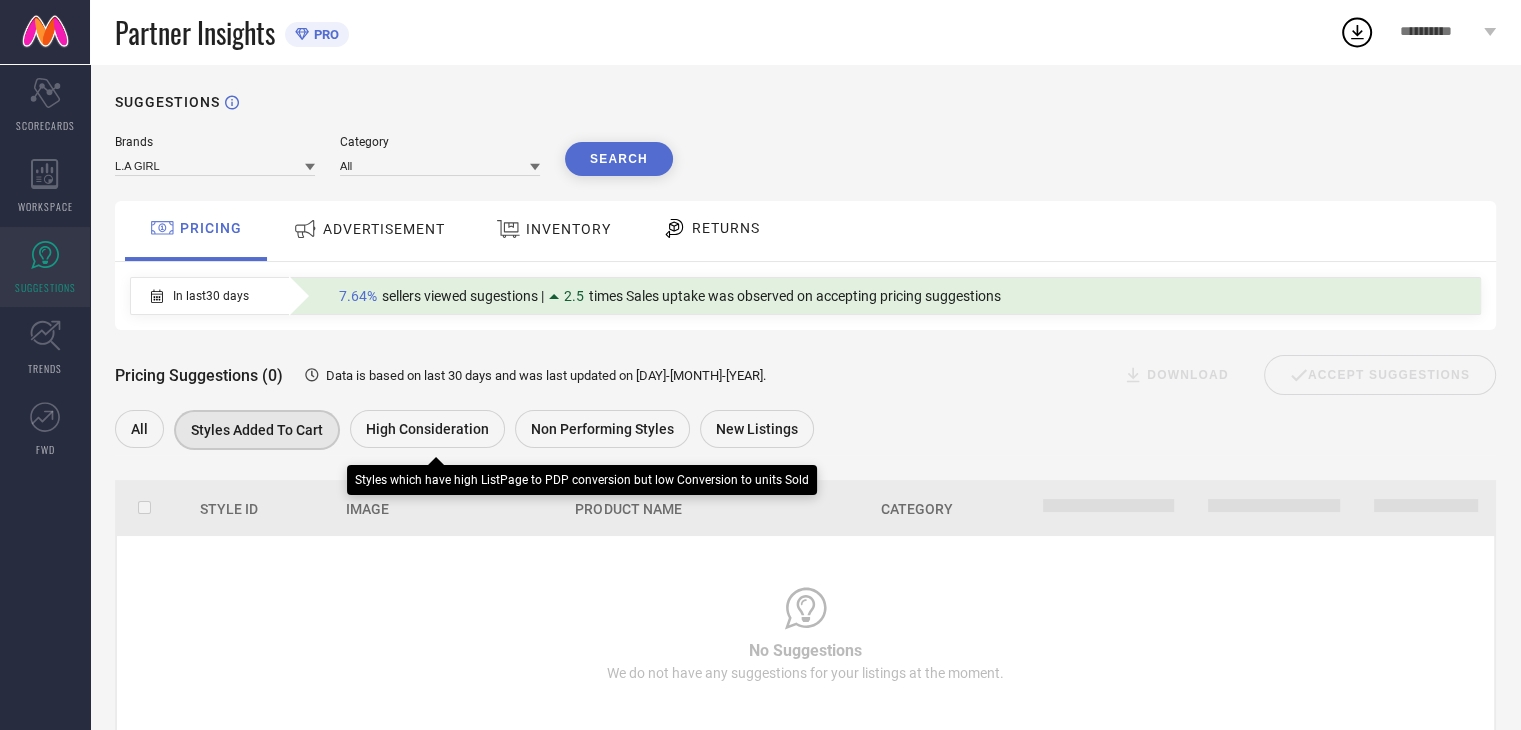 click on "High Consideration" at bounding box center (427, 429) 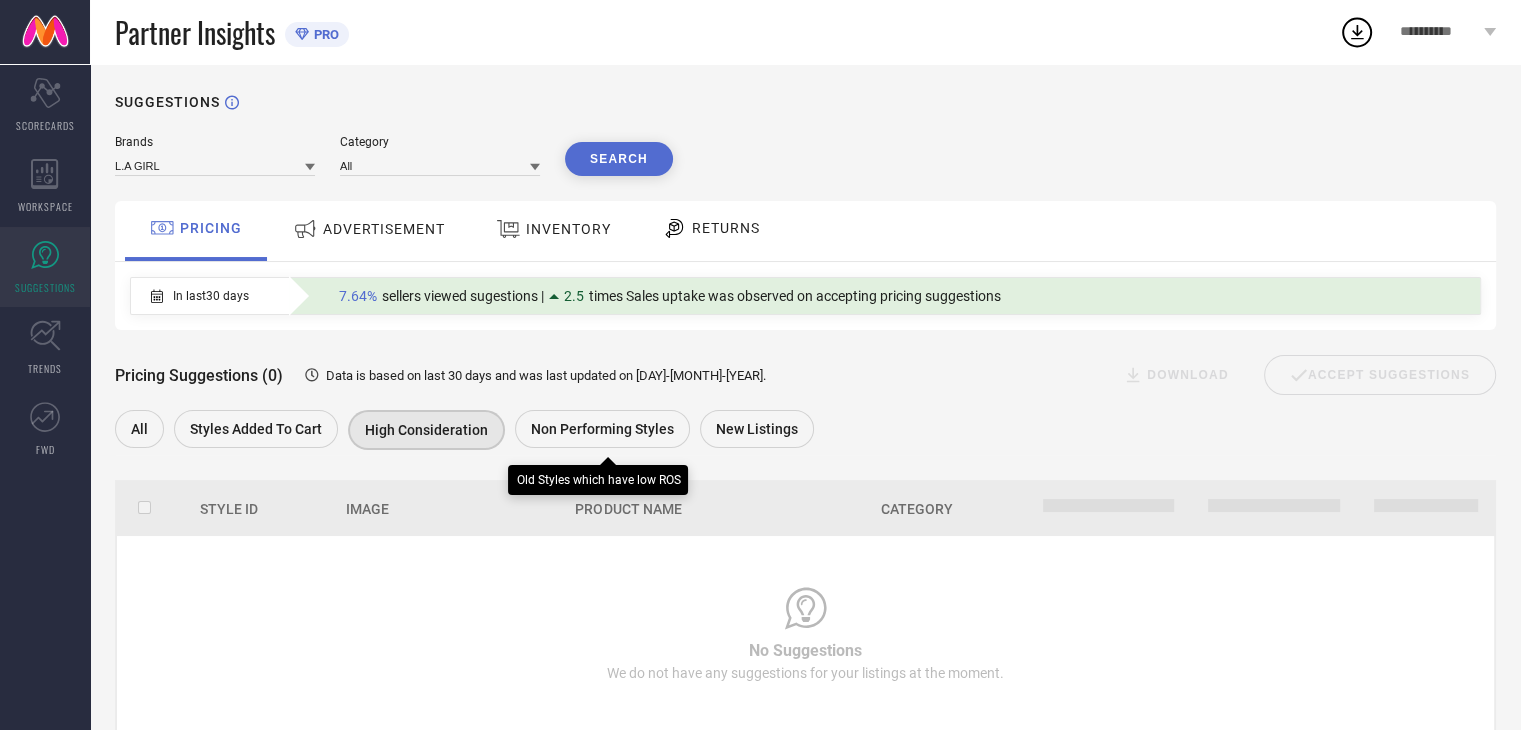 click on "Non Performing Styles" at bounding box center (602, 429) 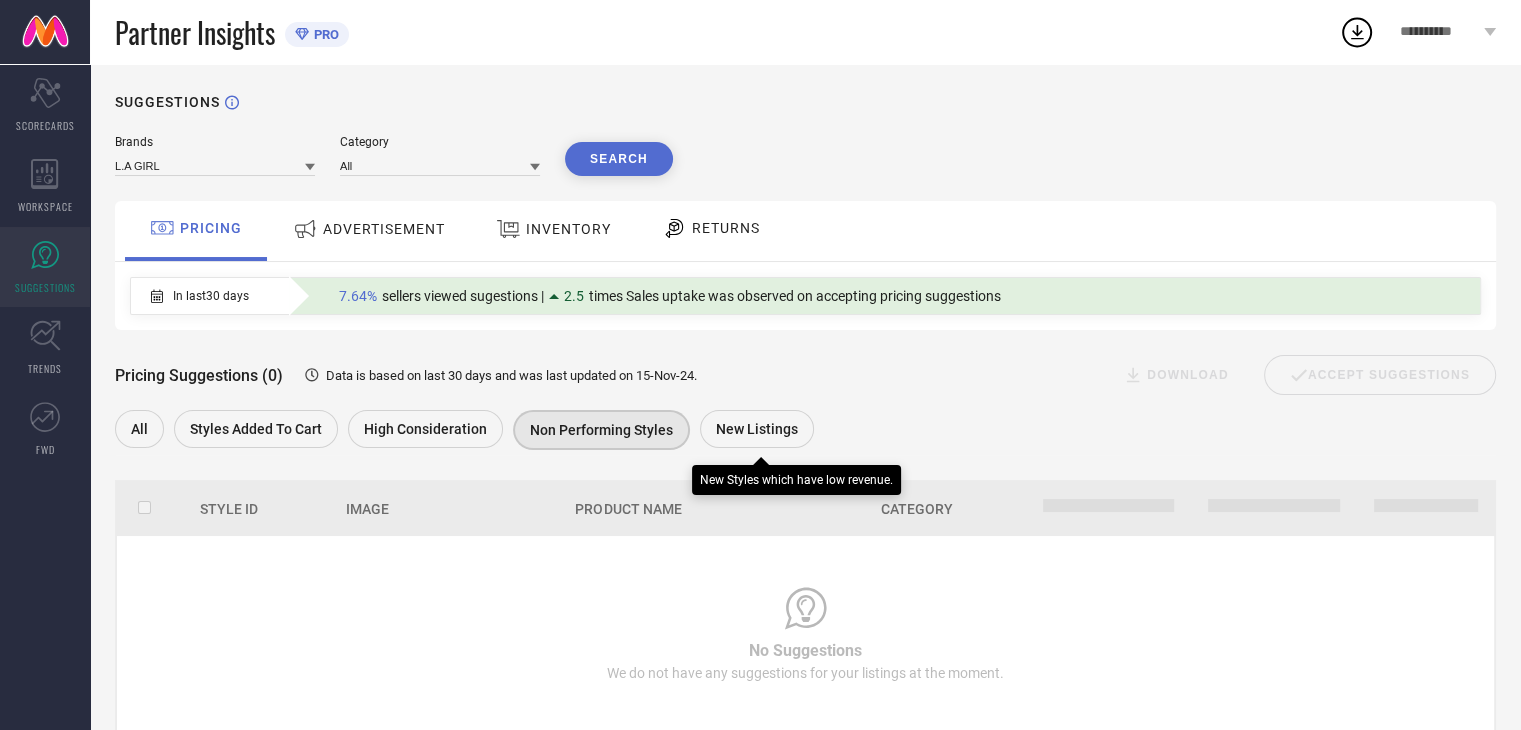 click on "New Listings" at bounding box center [757, 429] 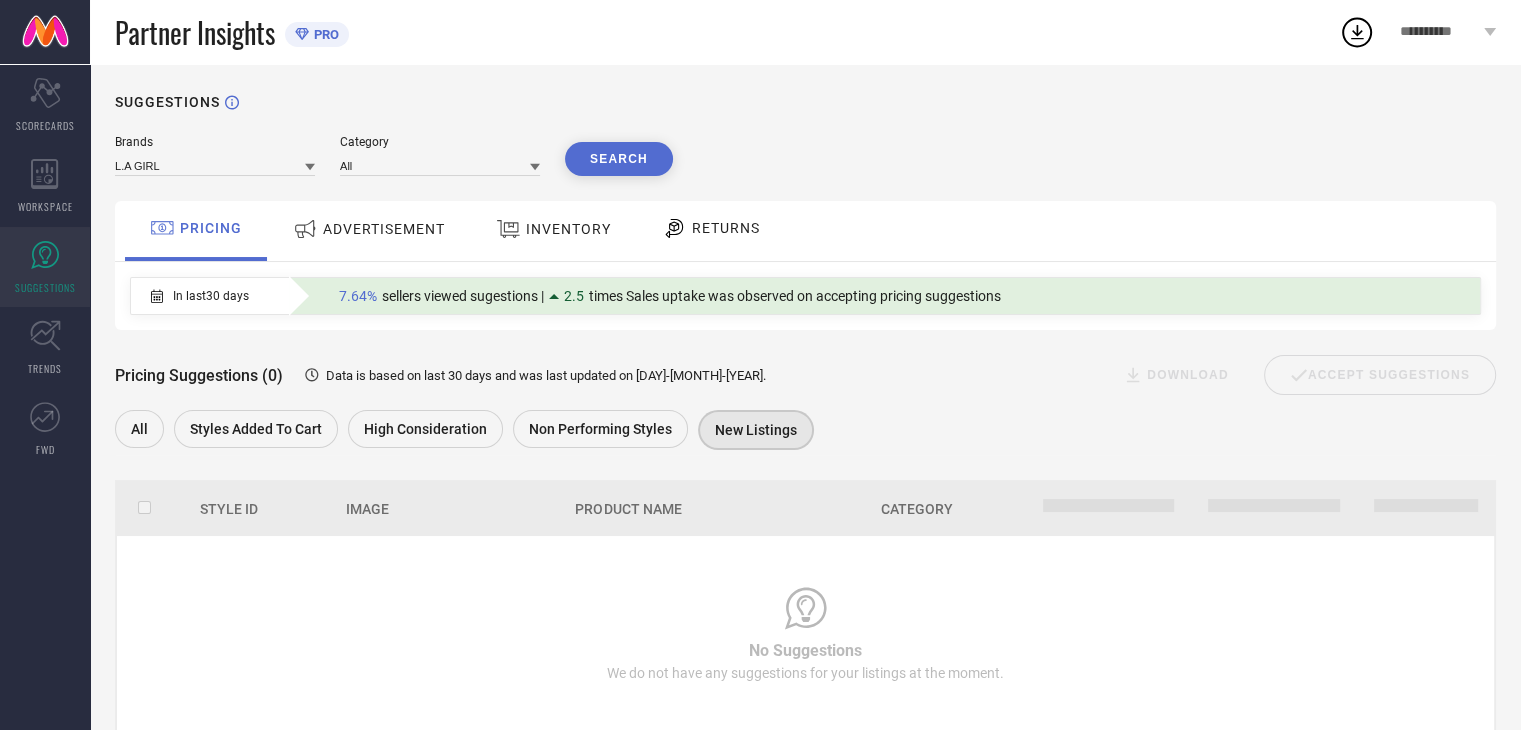 click on "ADVERTISEMENT" at bounding box center (384, 229) 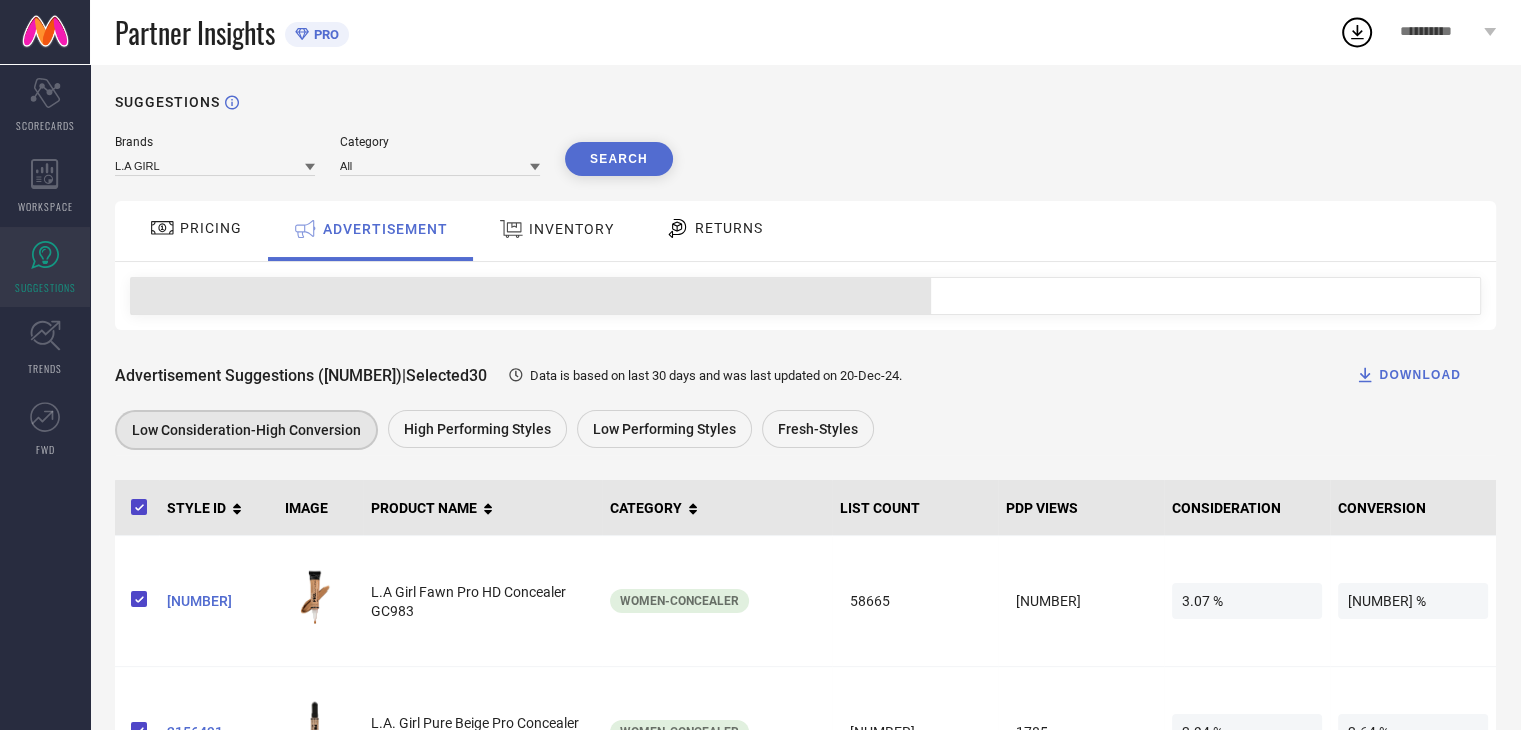 click on "PRICING" at bounding box center (196, 231) 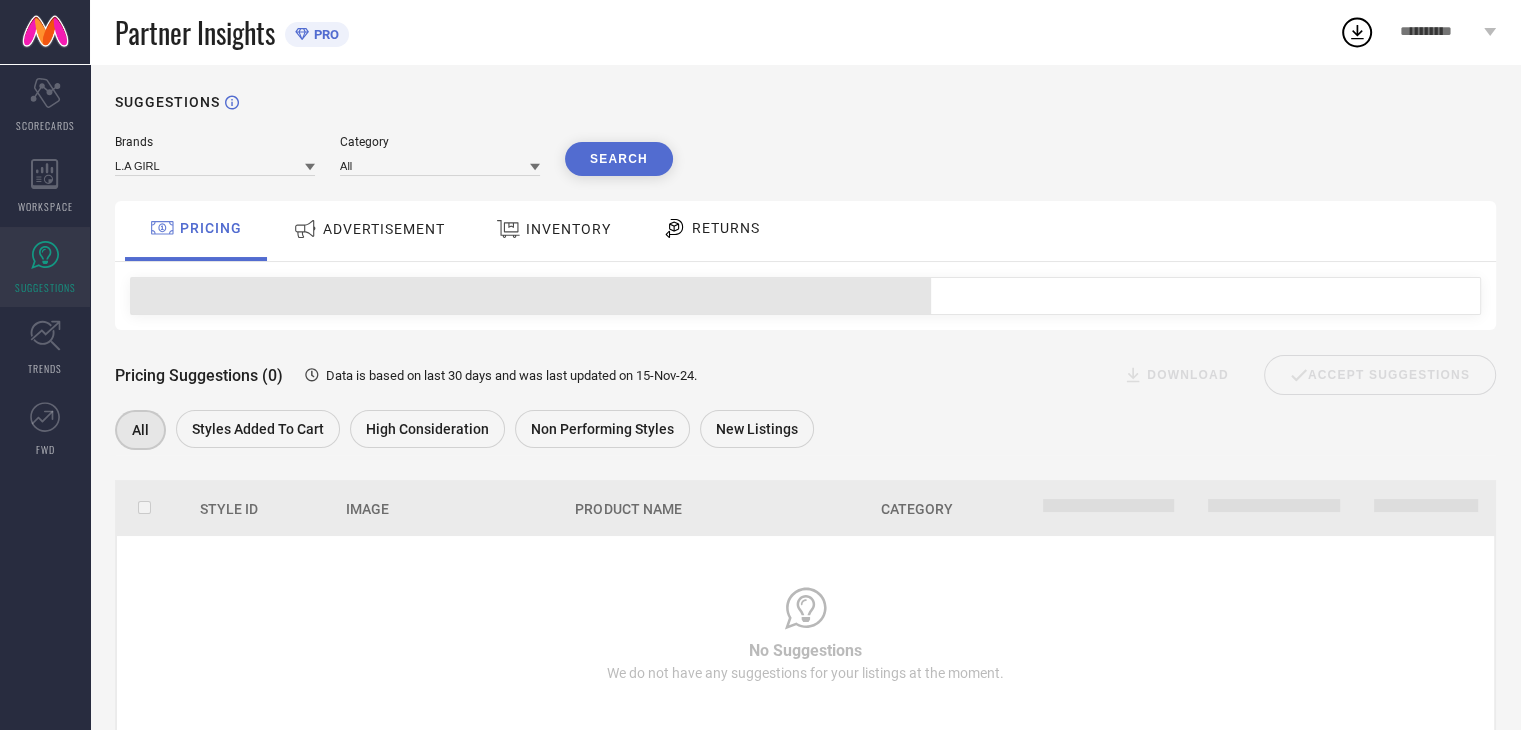 click on "PRICING" at bounding box center (211, 228) 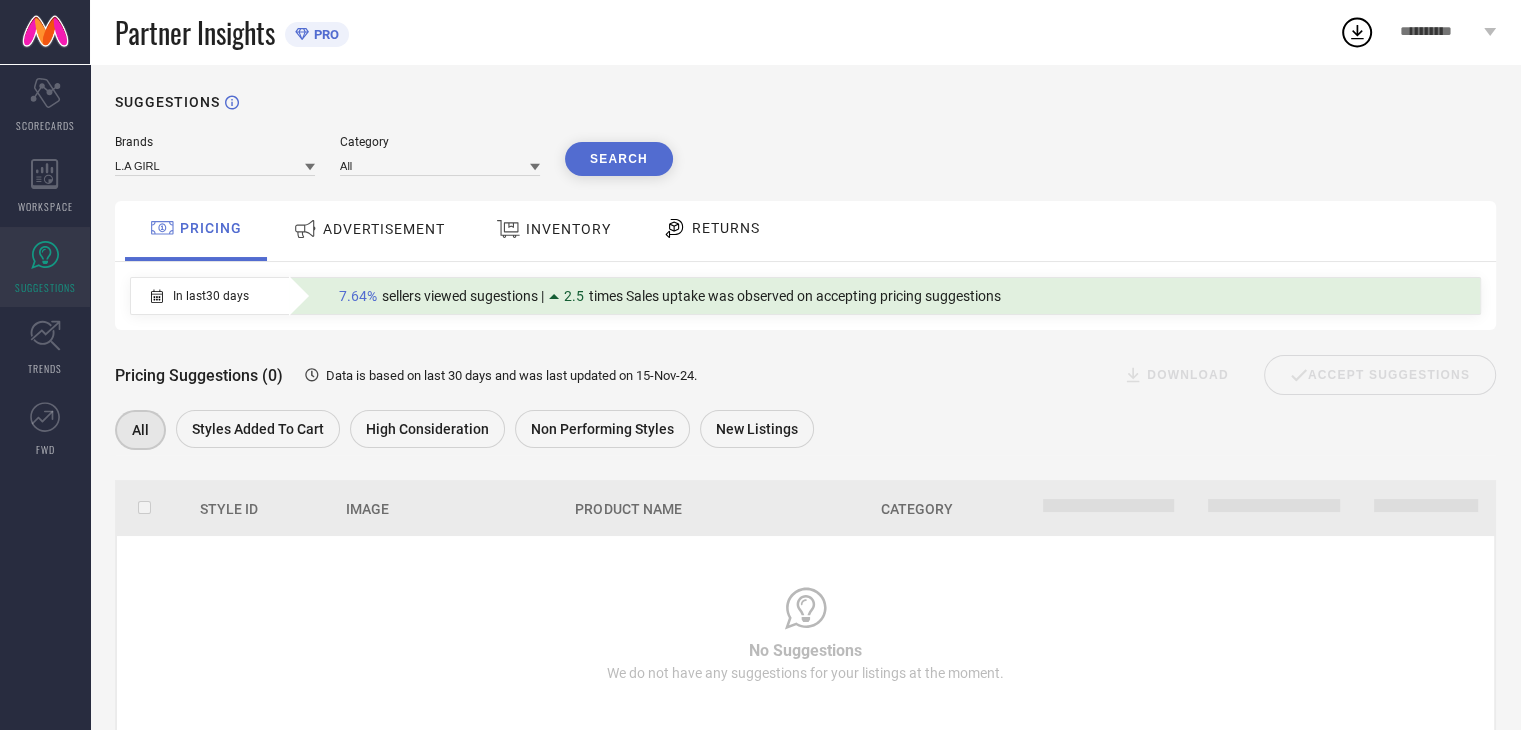 click on "In last  30   days" at bounding box center [211, 296] 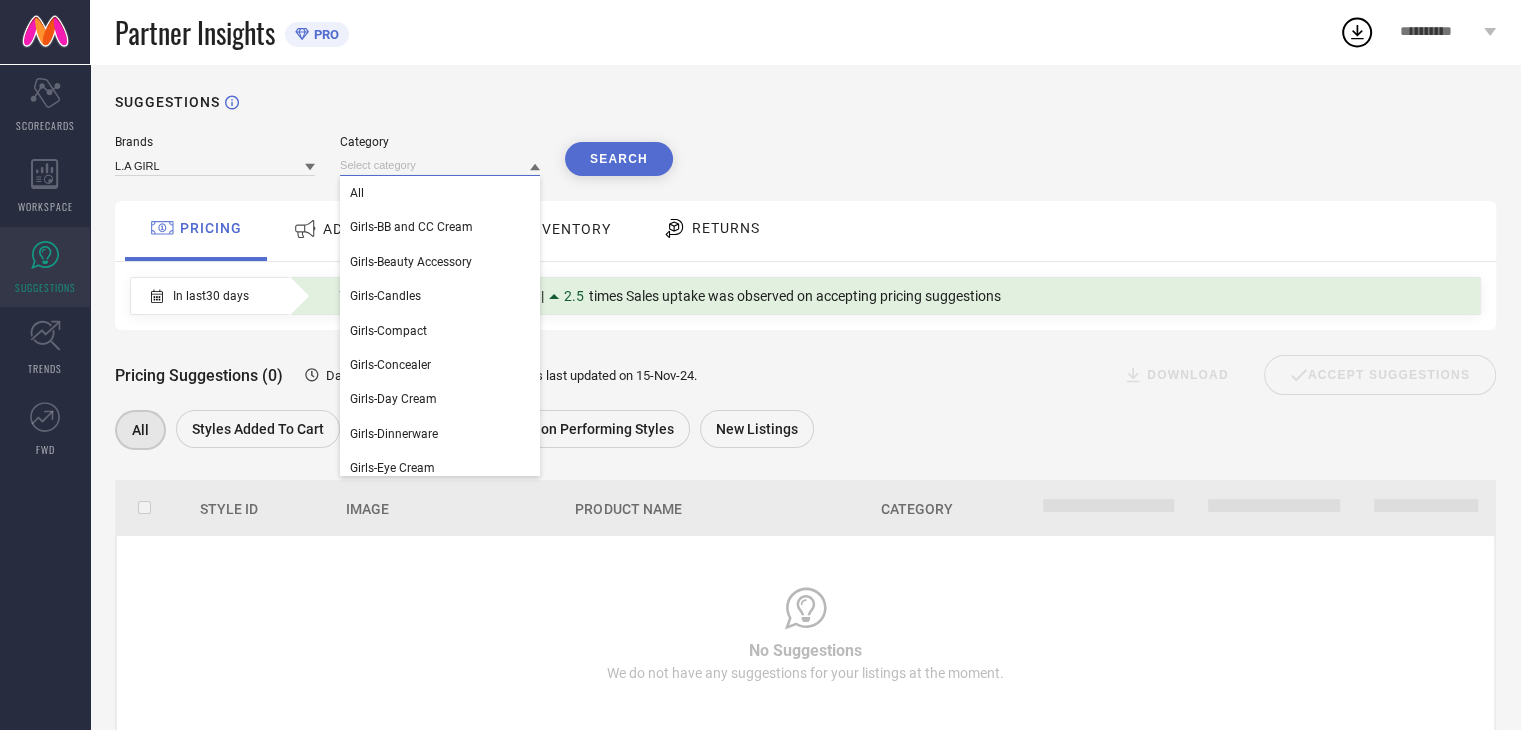 click at bounding box center (440, 165) 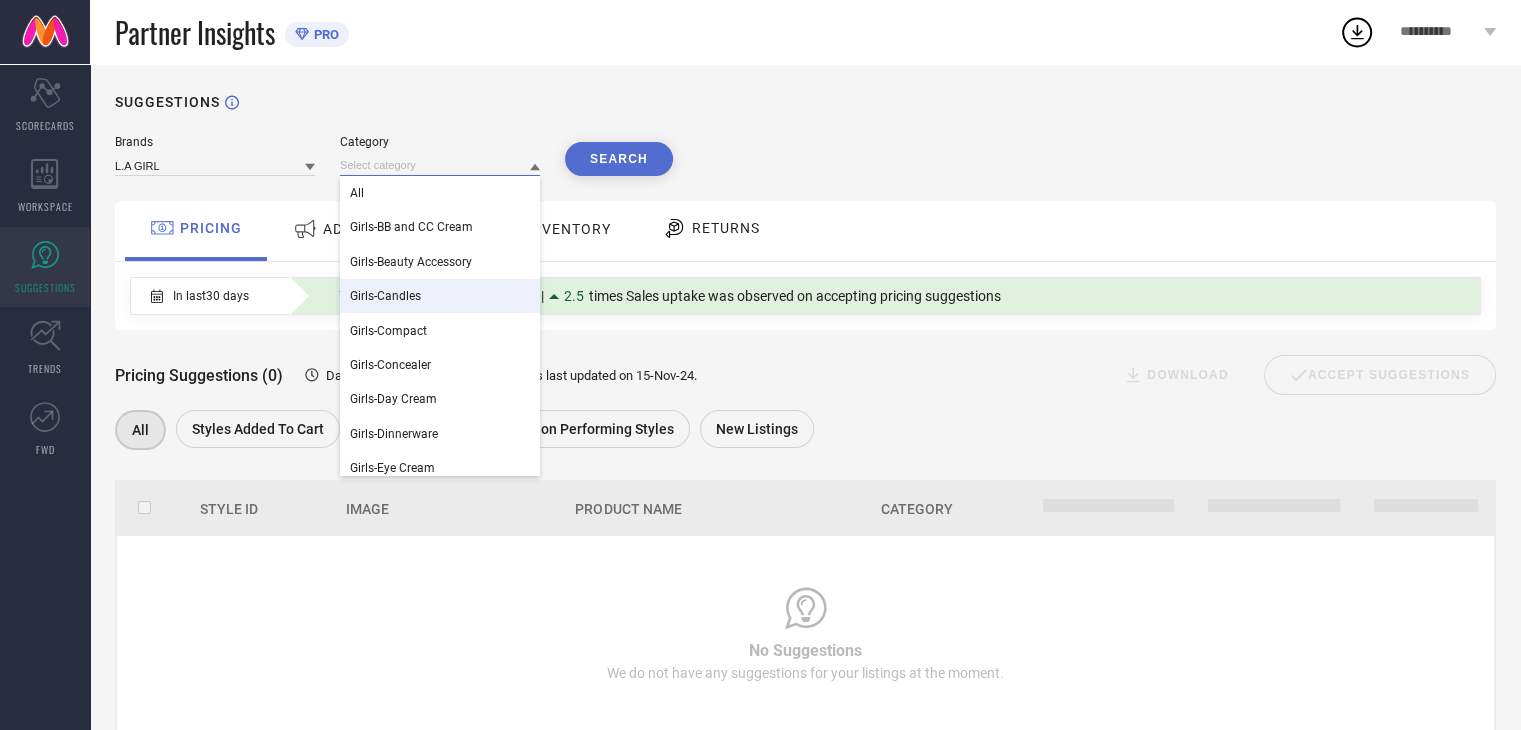 scroll, scrollTop: 500, scrollLeft: 0, axis: vertical 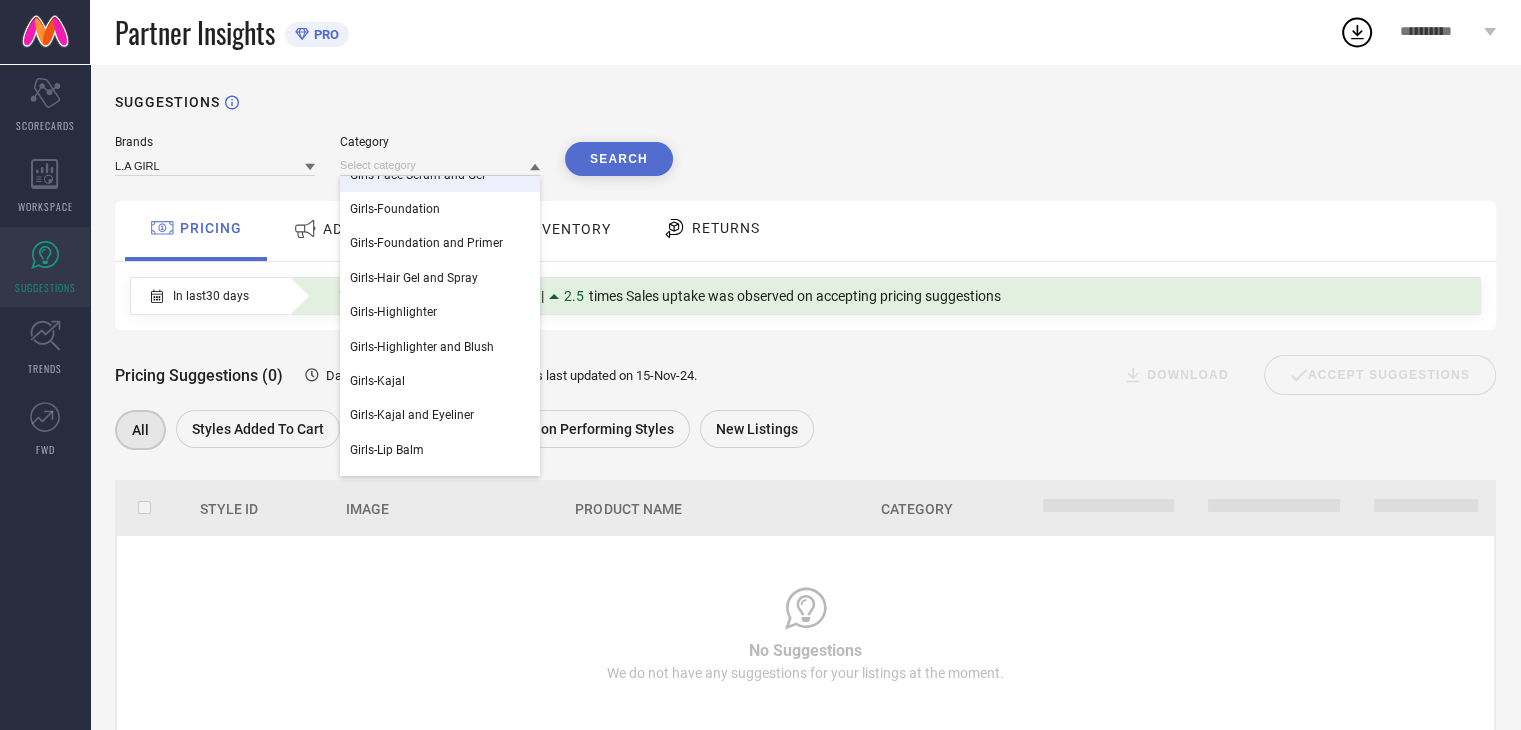 drag, startPoint x: 636, startPoint y: 100, endPoint x: 627, endPoint y: 105, distance: 10.29563 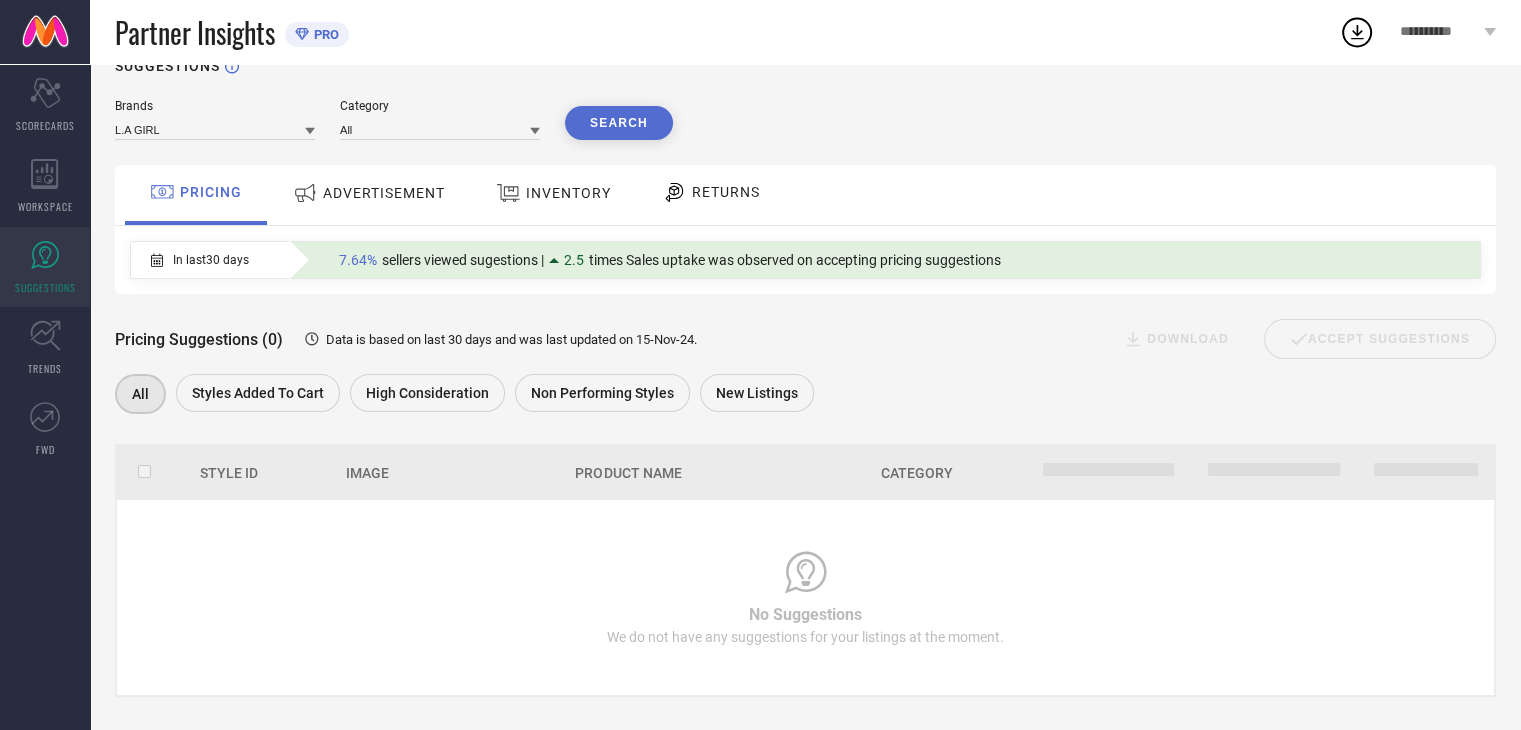 scroll, scrollTop: 55, scrollLeft: 0, axis: vertical 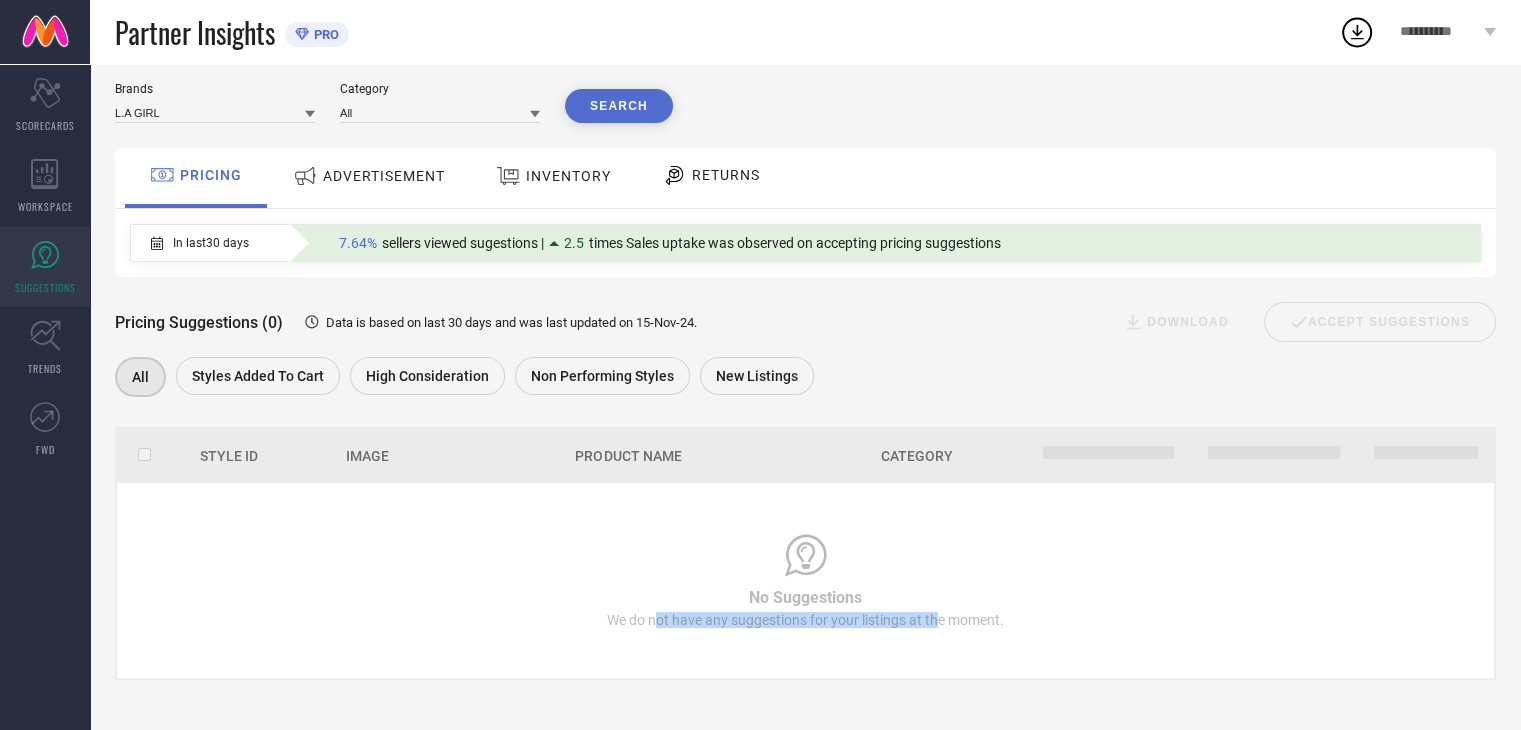 drag, startPoint x: 666, startPoint y: 617, endPoint x: 937, endPoint y: 598, distance: 271.66522 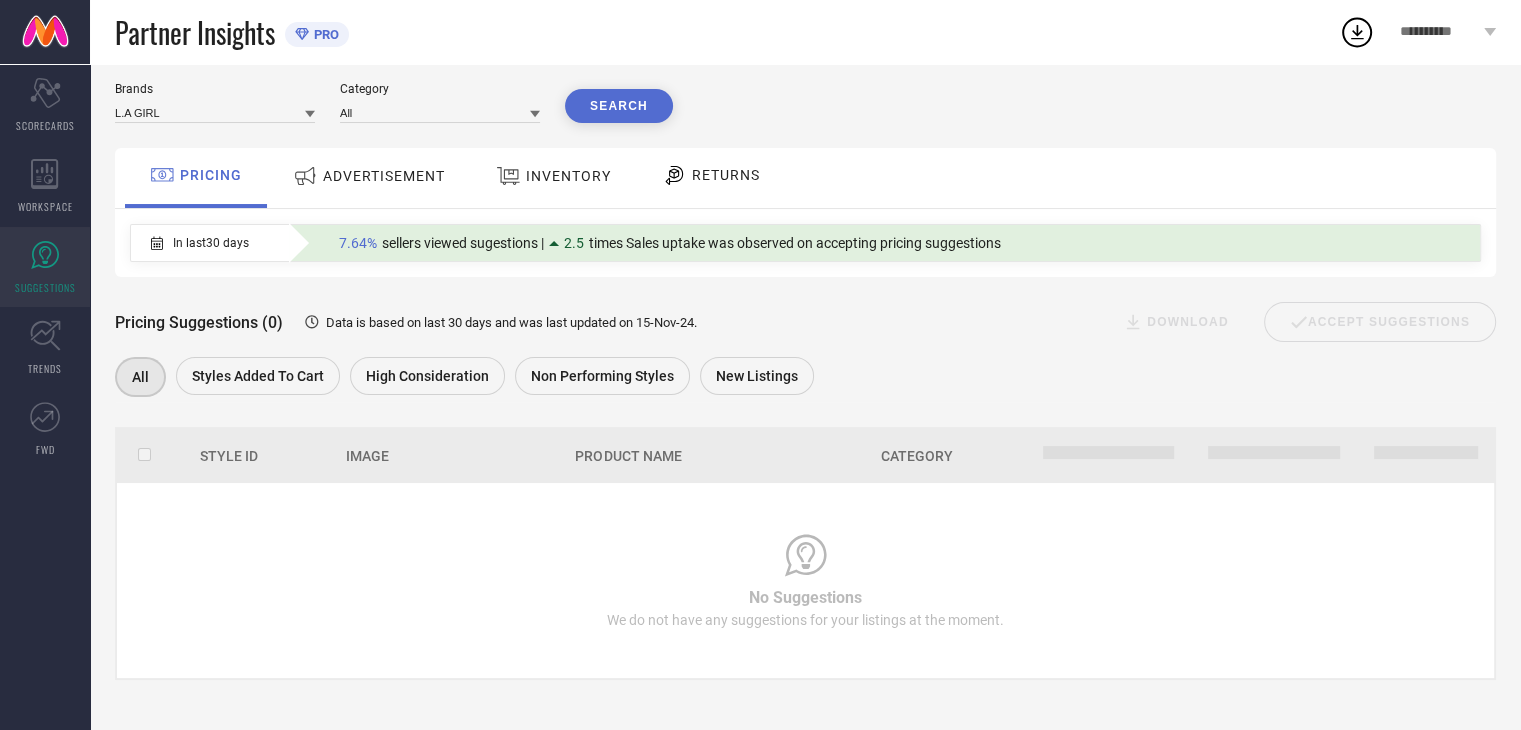click on "sellers viewed sugestions  |" at bounding box center (463, 243) 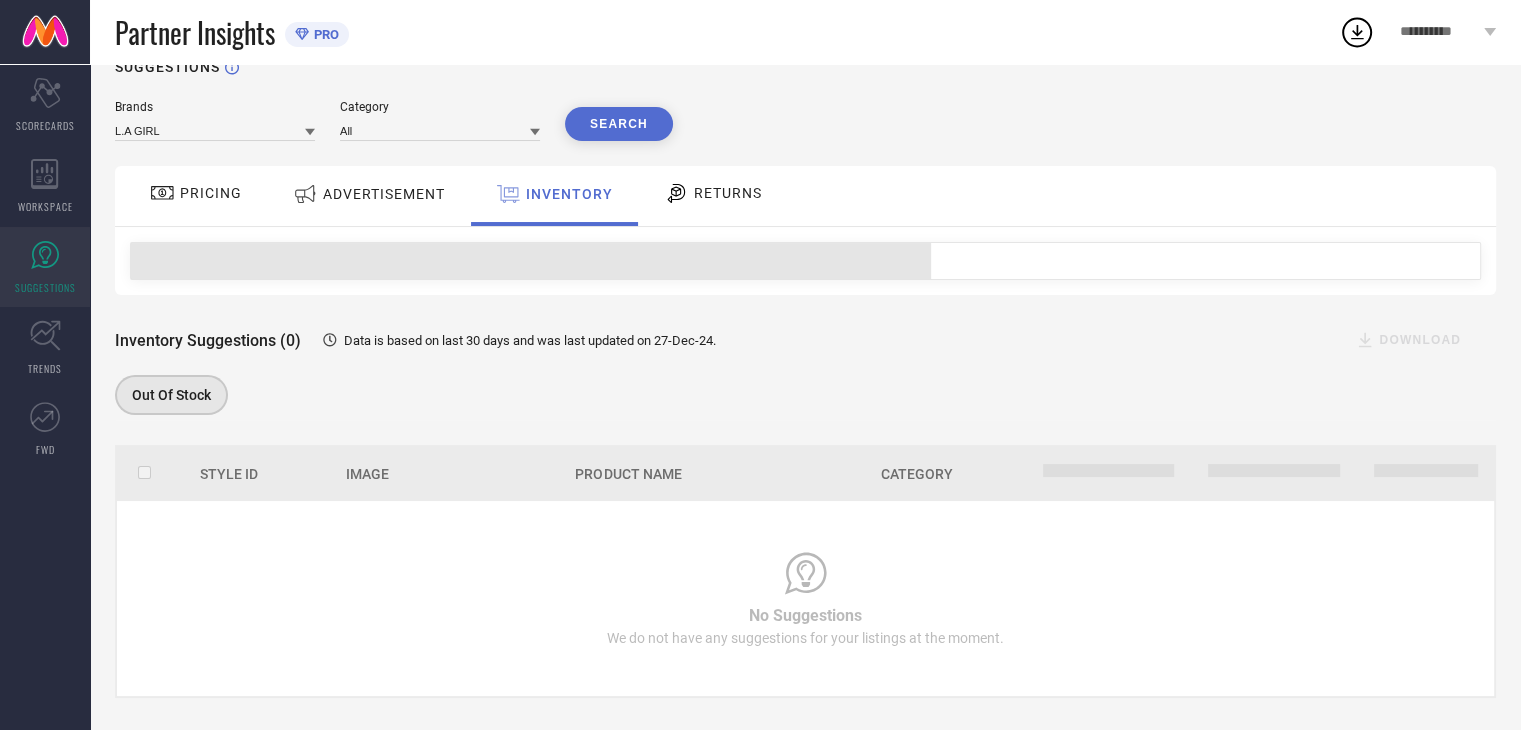 scroll, scrollTop: 54, scrollLeft: 0, axis: vertical 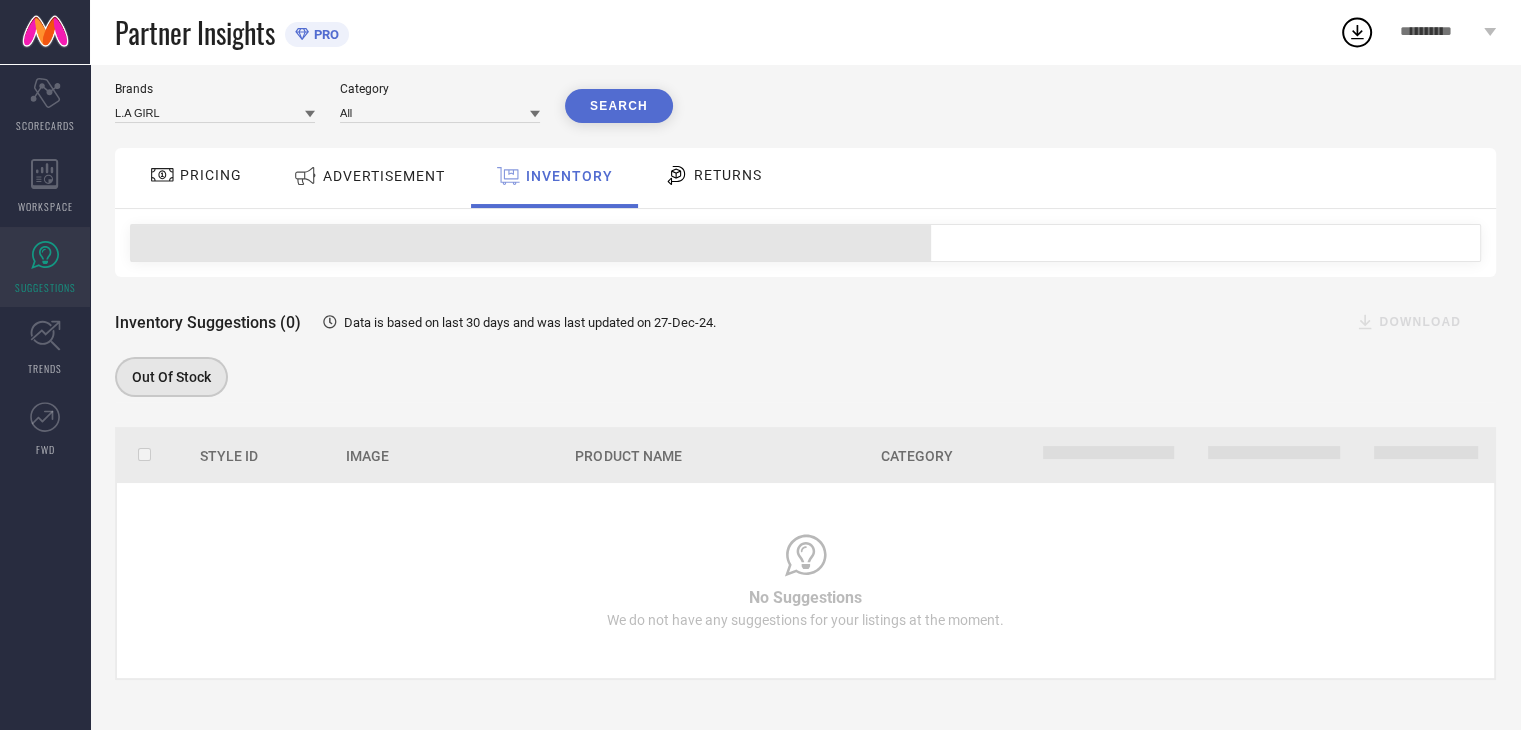 click on "RETURNS" at bounding box center (728, 175) 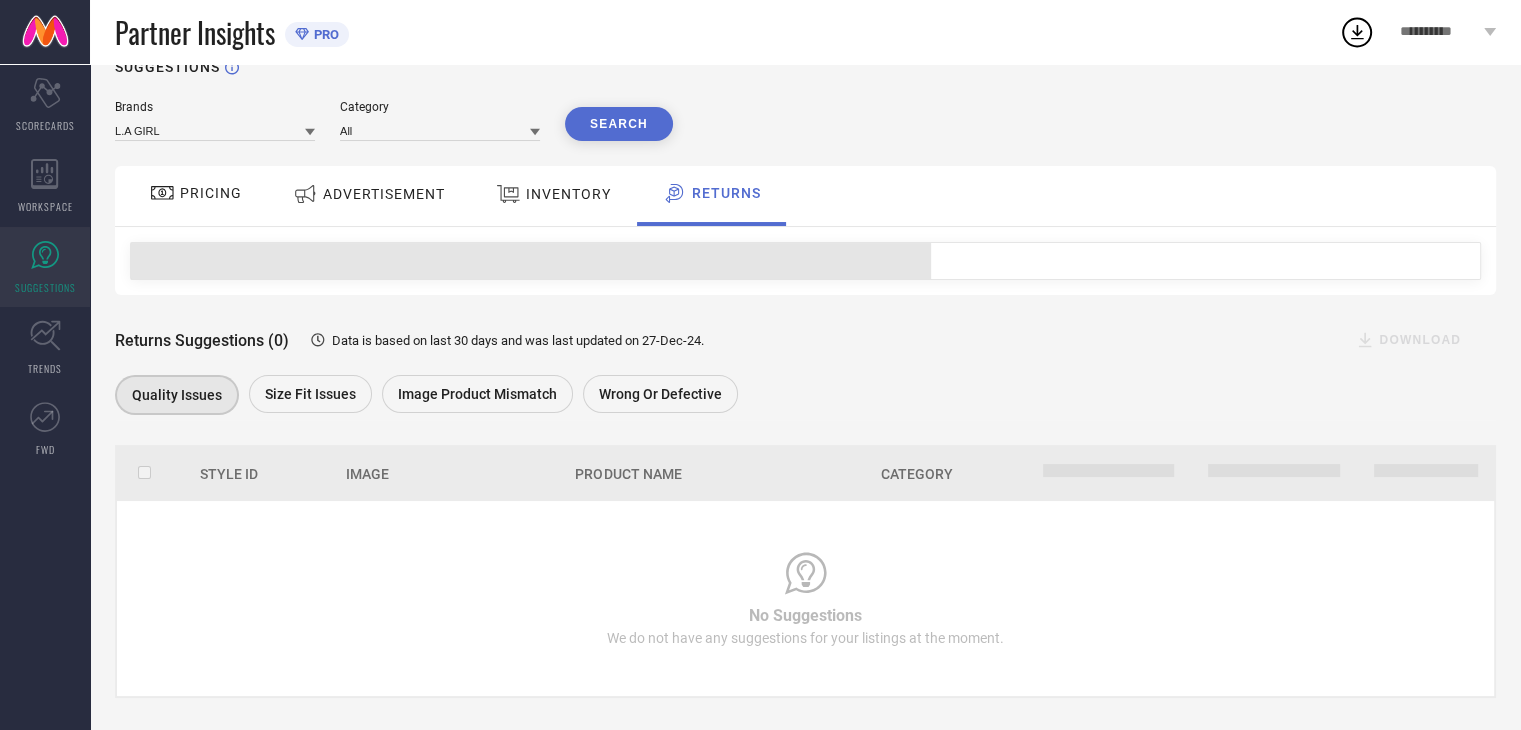 scroll, scrollTop: 54, scrollLeft: 0, axis: vertical 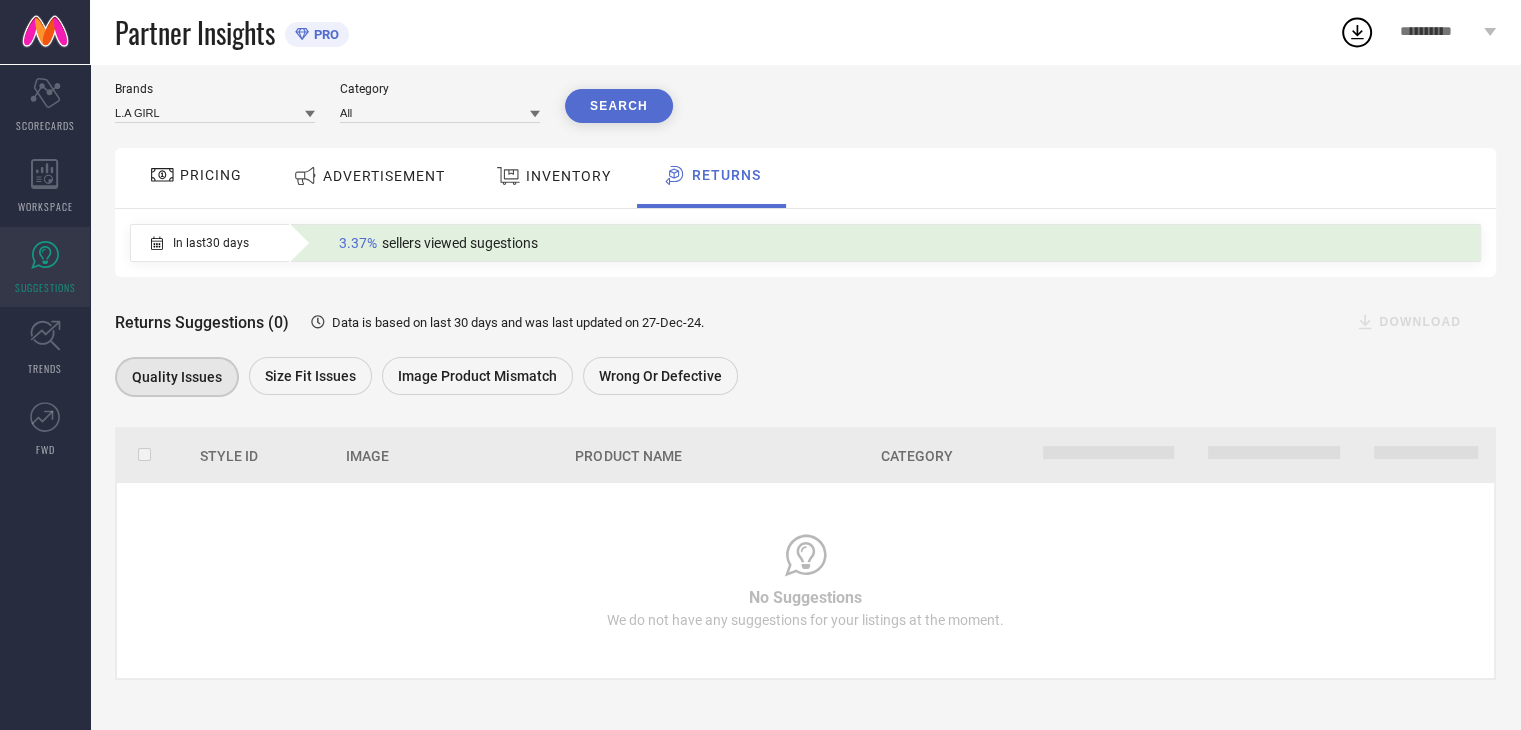 click on "INVENTORY" at bounding box center (553, 176) 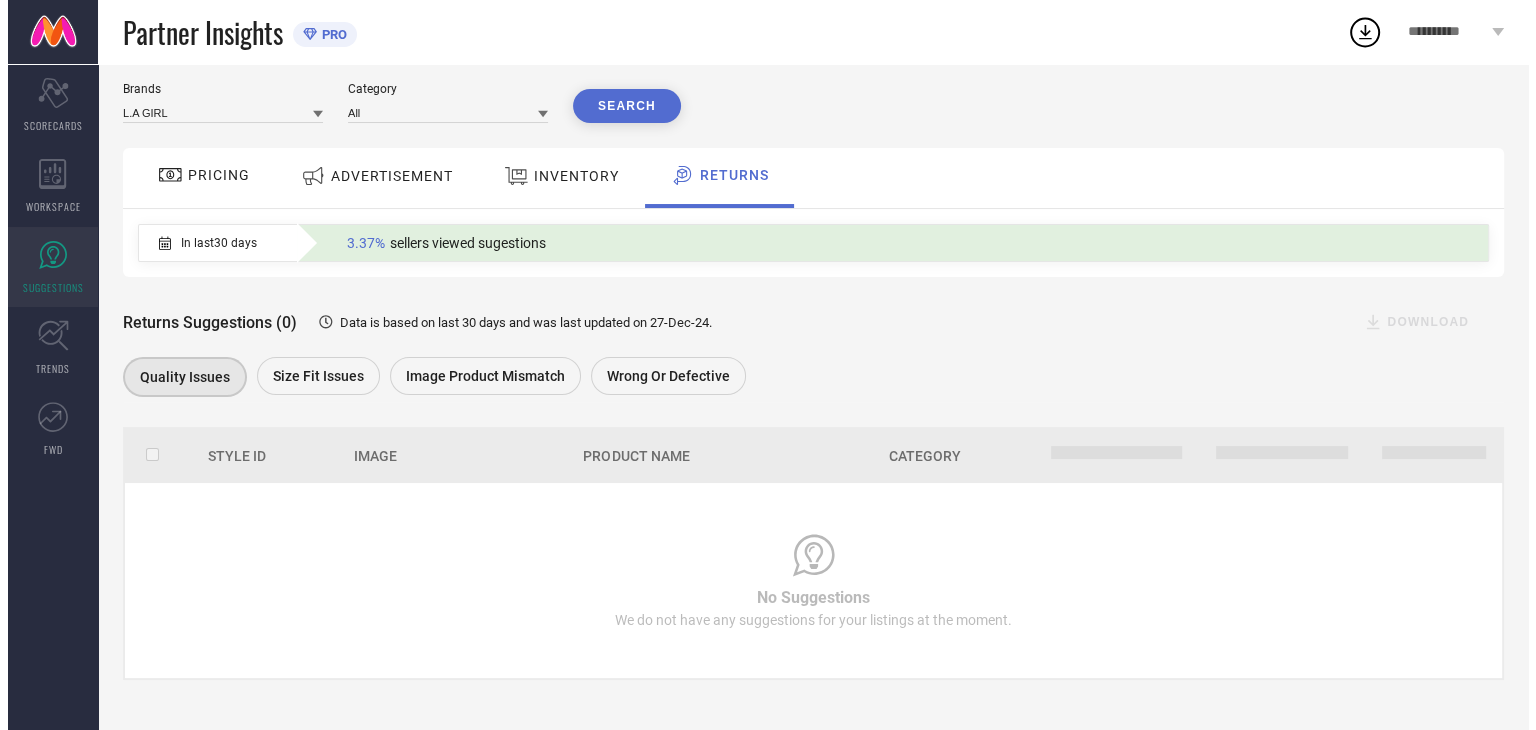 scroll, scrollTop: 0, scrollLeft: 0, axis: both 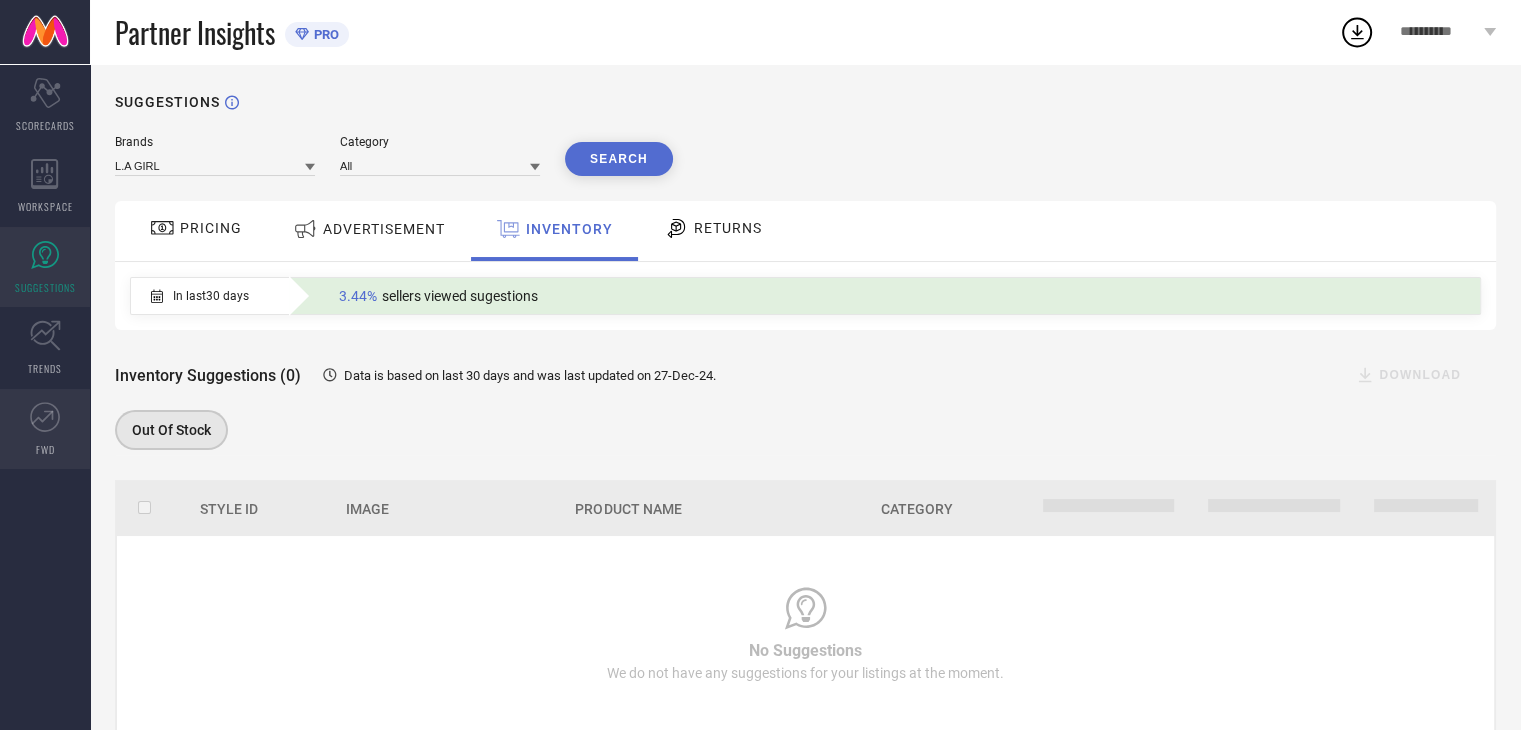 click 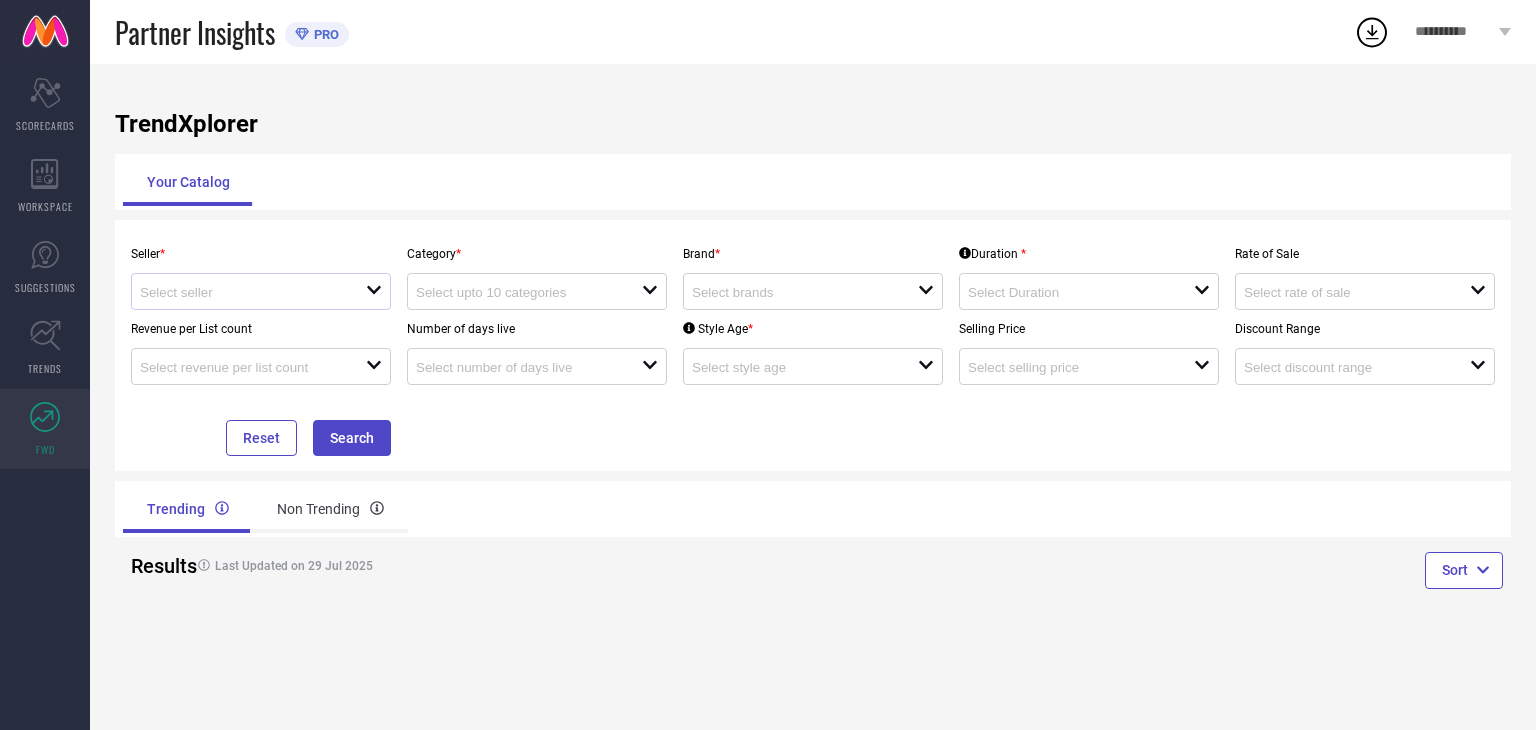 click on "open" at bounding box center [261, 291] 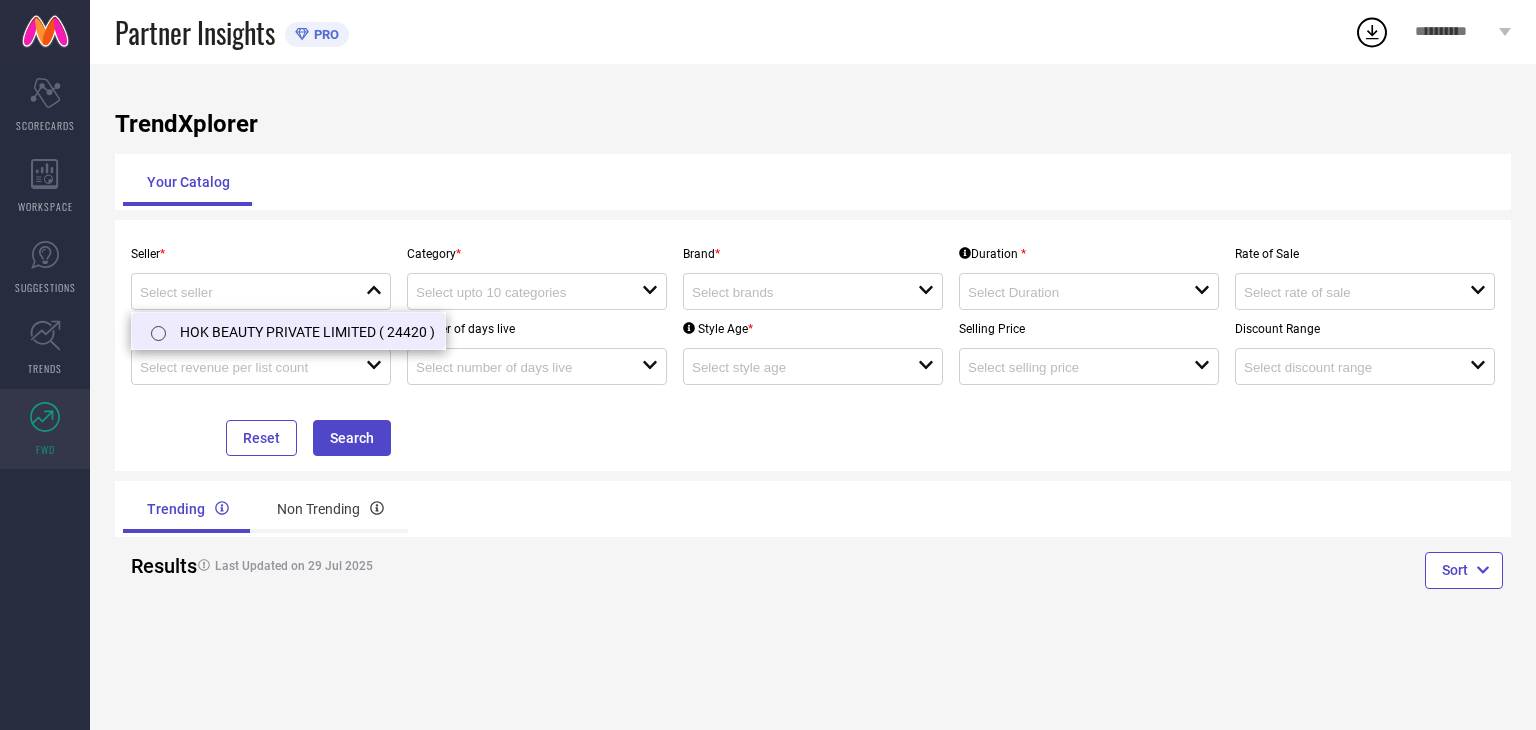 click on "HOK BEAUTY PRIVATE LIMITED ( 24420 )" at bounding box center (288, 331) 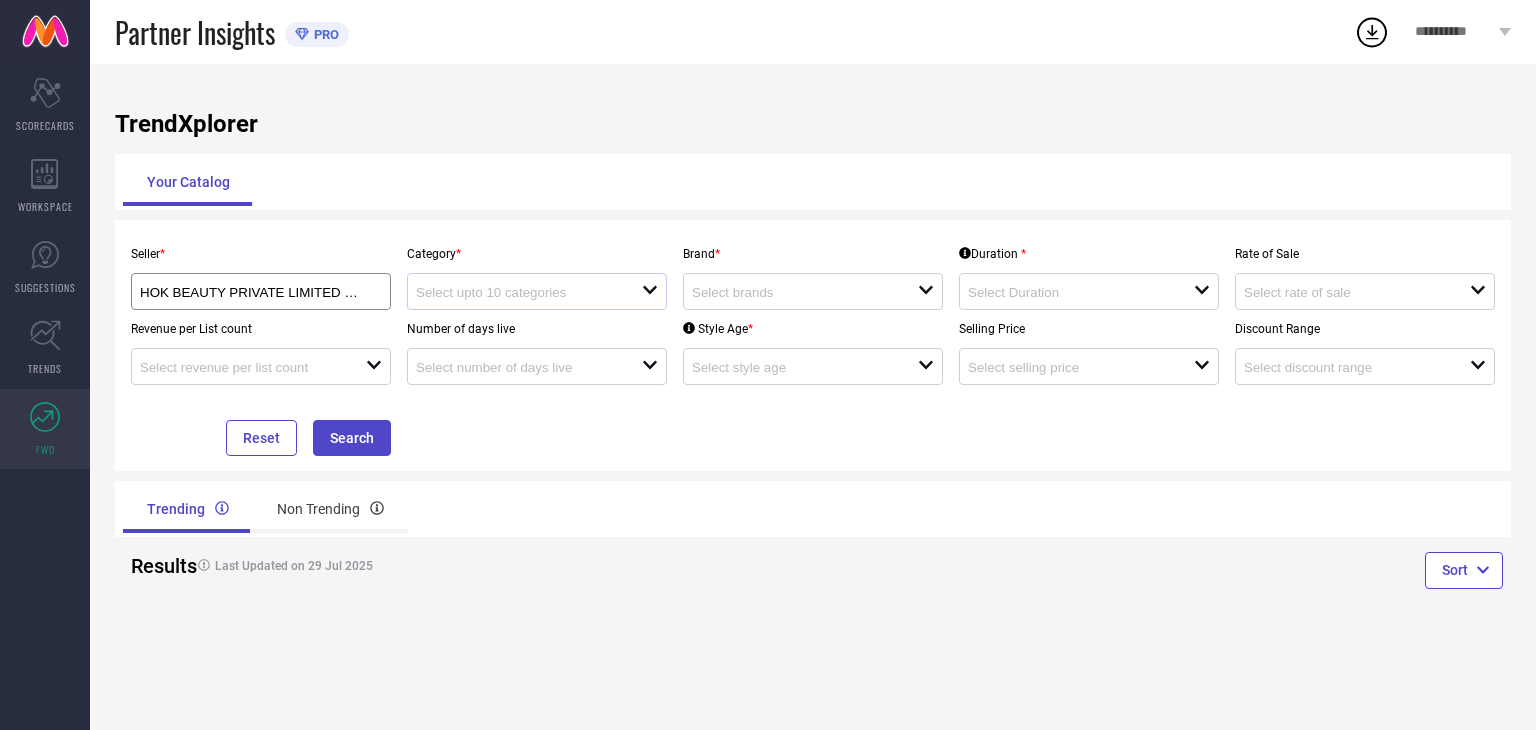 click on "open" at bounding box center [537, 291] 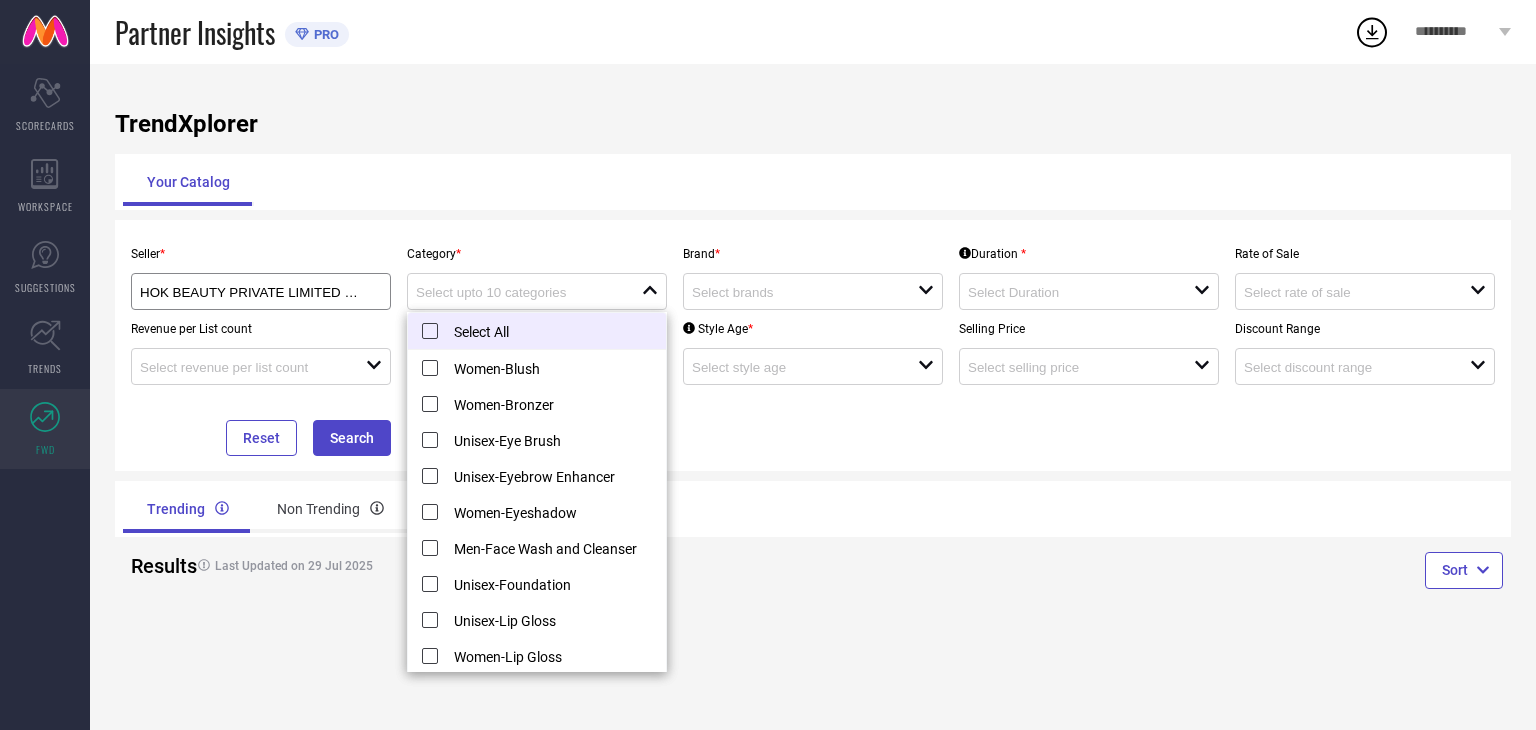 click on "Select All" at bounding box center (537, 331) 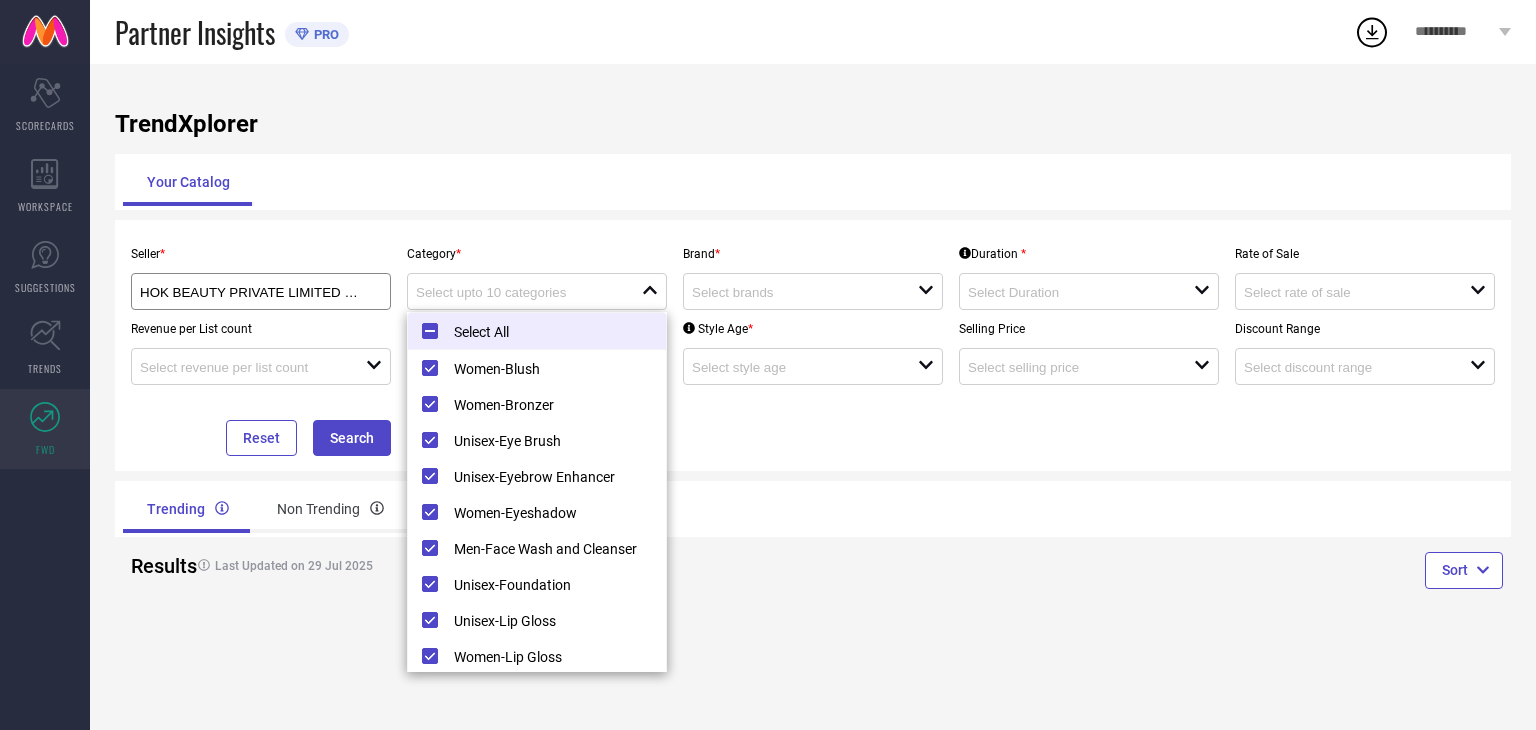 type on "Women-Blush, + 9 more" 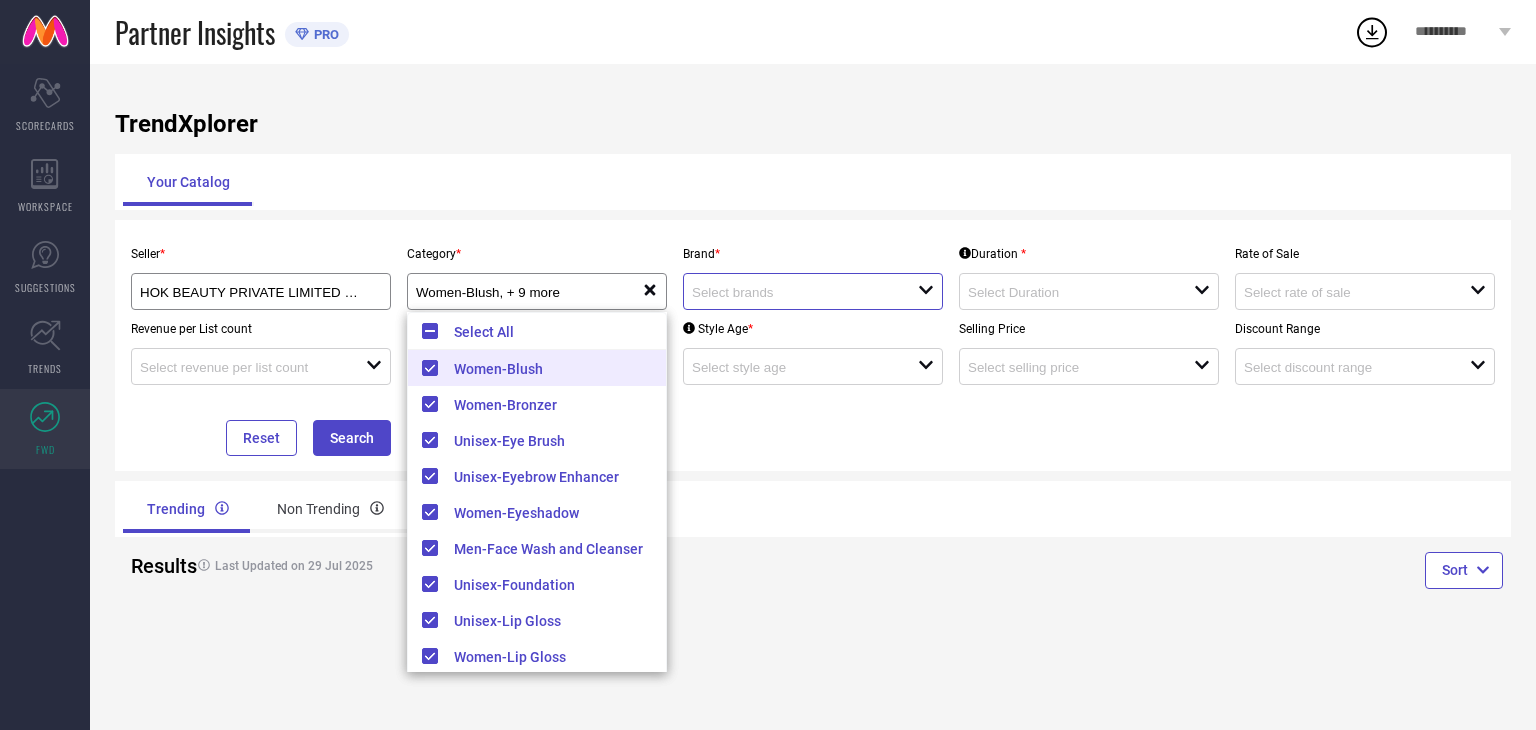 click at bounding box center (793, 292) 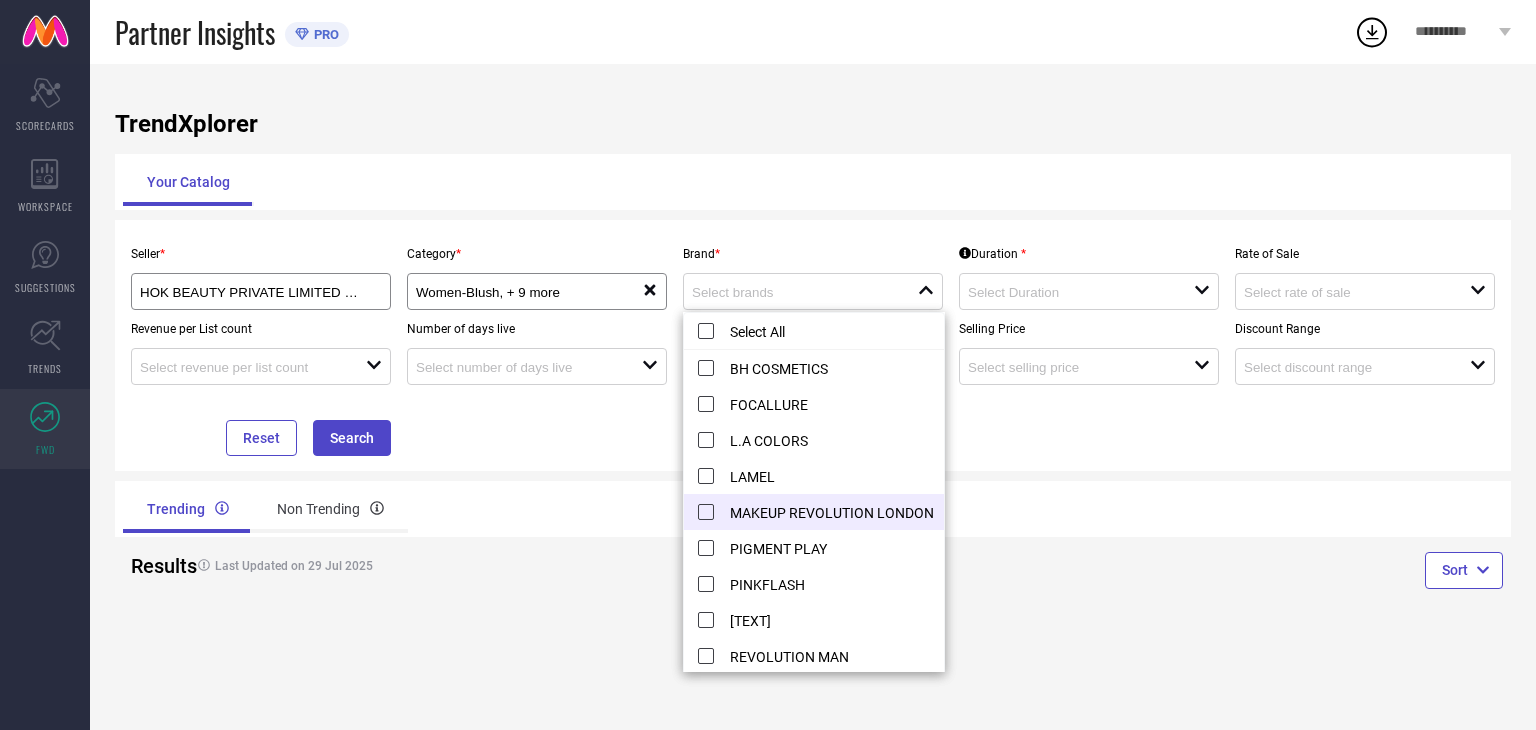 click on "MAKEUP REVOLUTION LONDON" at bounding box center (814, 512) 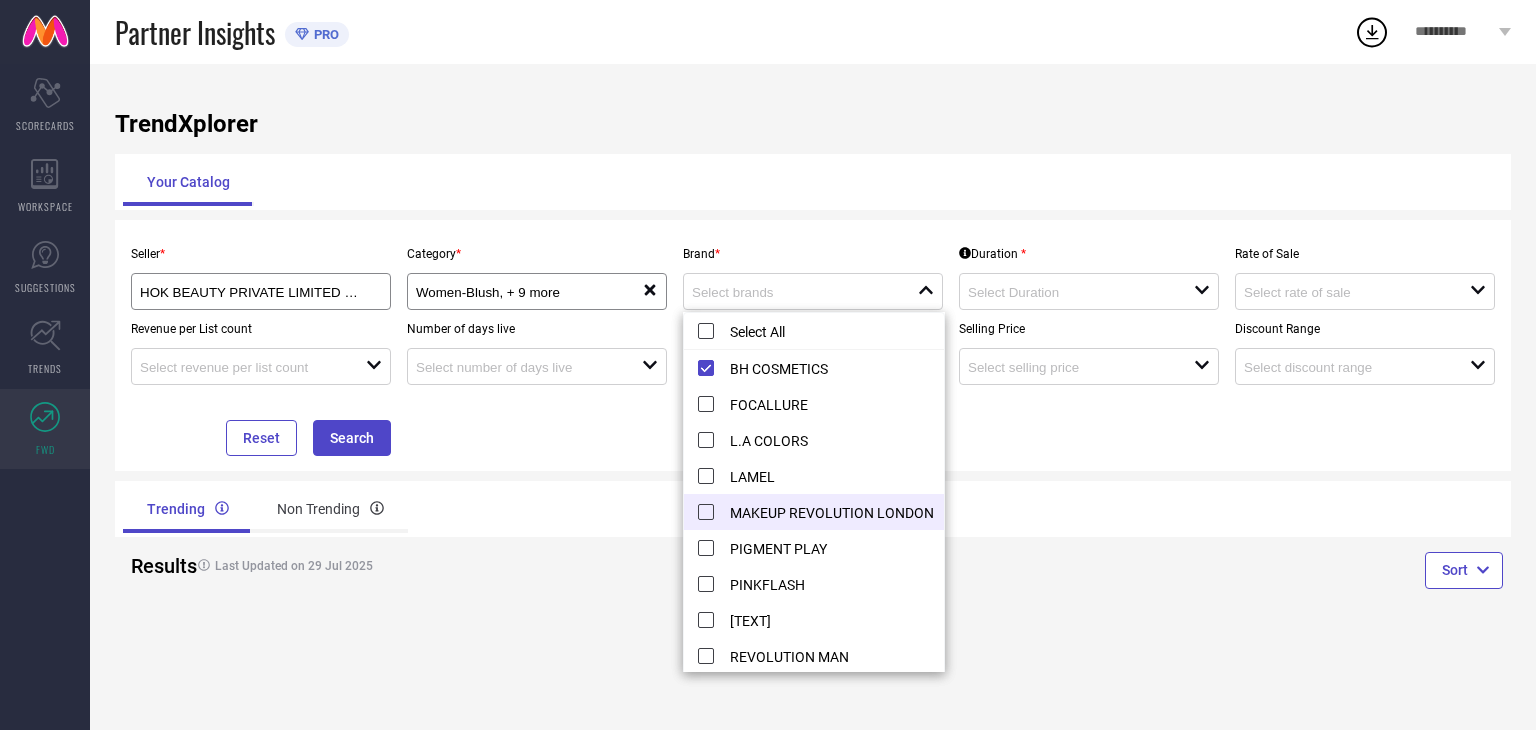 type on "MAKEUP REVOLUTION LONDON" 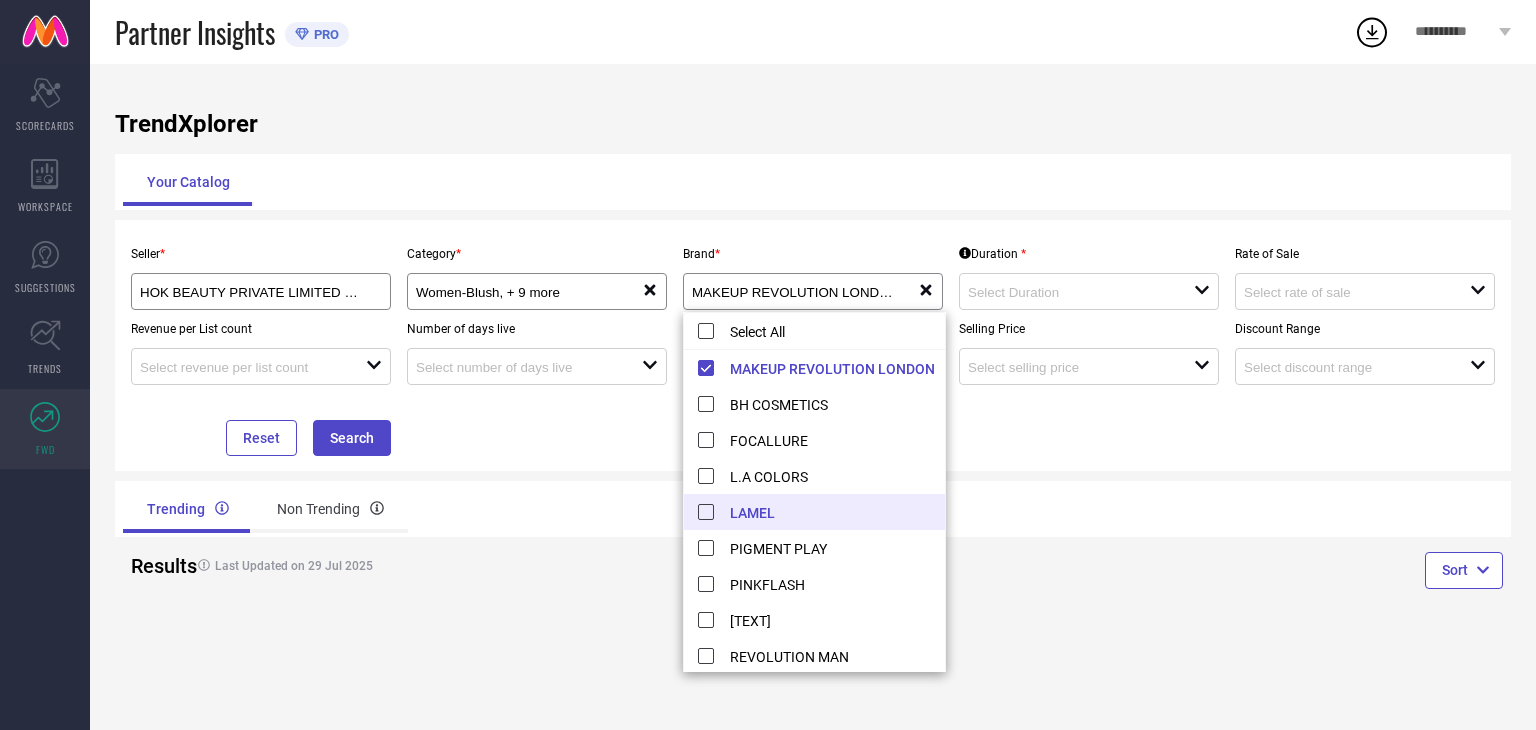 click on "Trending Non Trending" at bounding box center (813, 509) 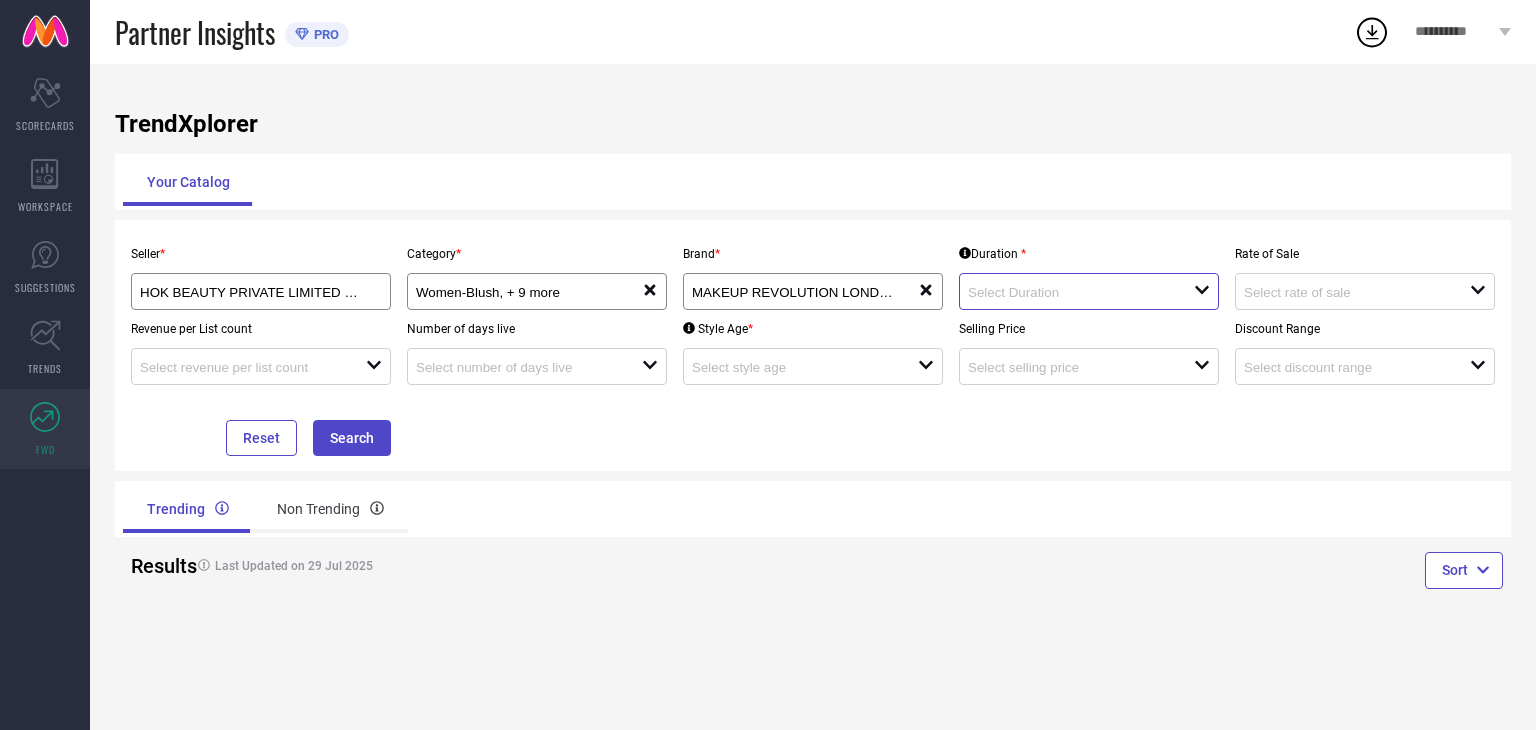 click at bounding box center [1069, 292] 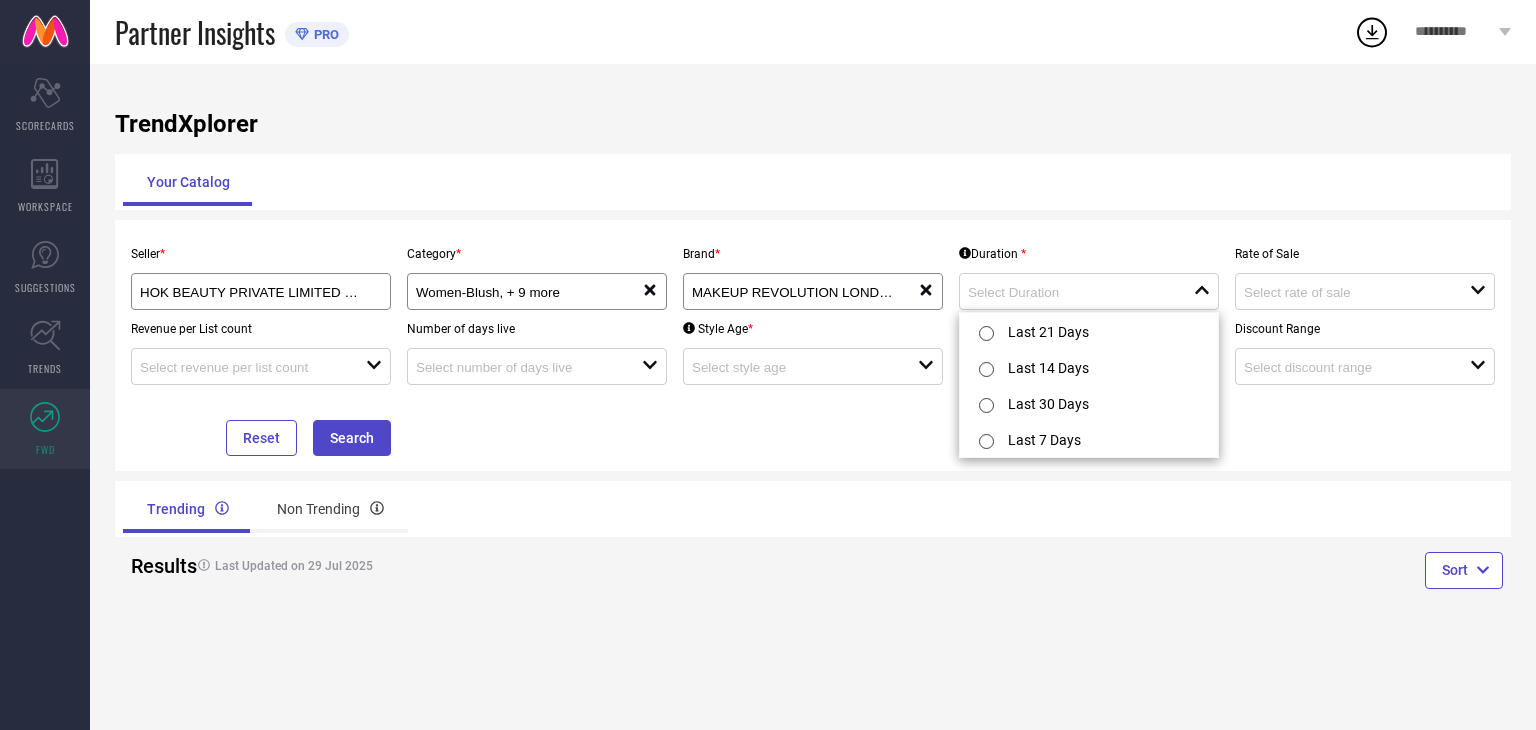 click on "Seller  * HOK BEAUTY PRIVATE LIMITED ( [NUMBER] ) Category  * Women-Blush, + [NUMBER] more reset Brand  * MAKEUP REVOLUTION LONDON reset  Duration   * close Rate of Sale open Revenue per List count open Number of days live open   Style Age * open Selling Price open Discount Range open Reset Search" at bounding box center [813, 345] 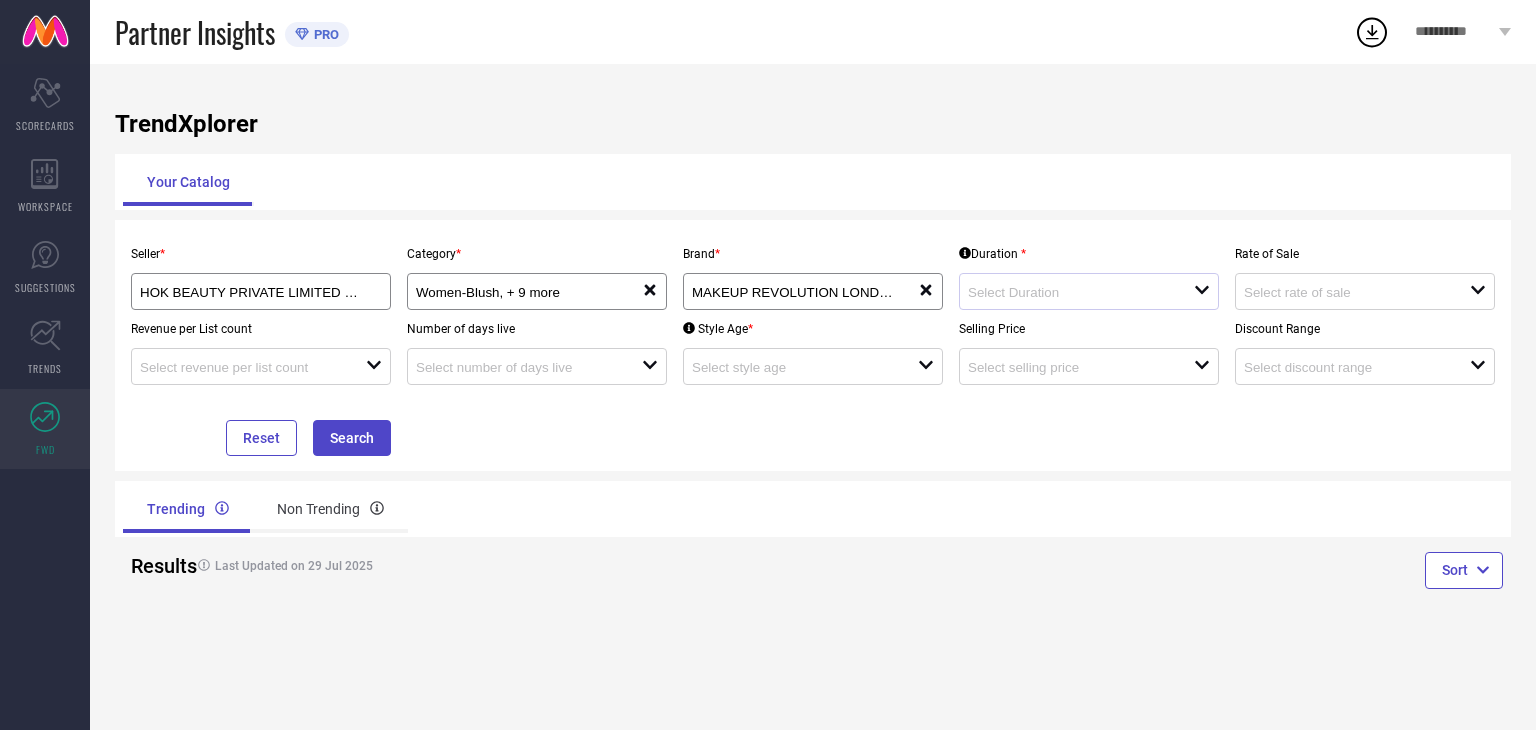drag, startPoint x: 1125, startPoint y: 324, endPoint x: 1112, endPoint y: 308, distance: 20.615528 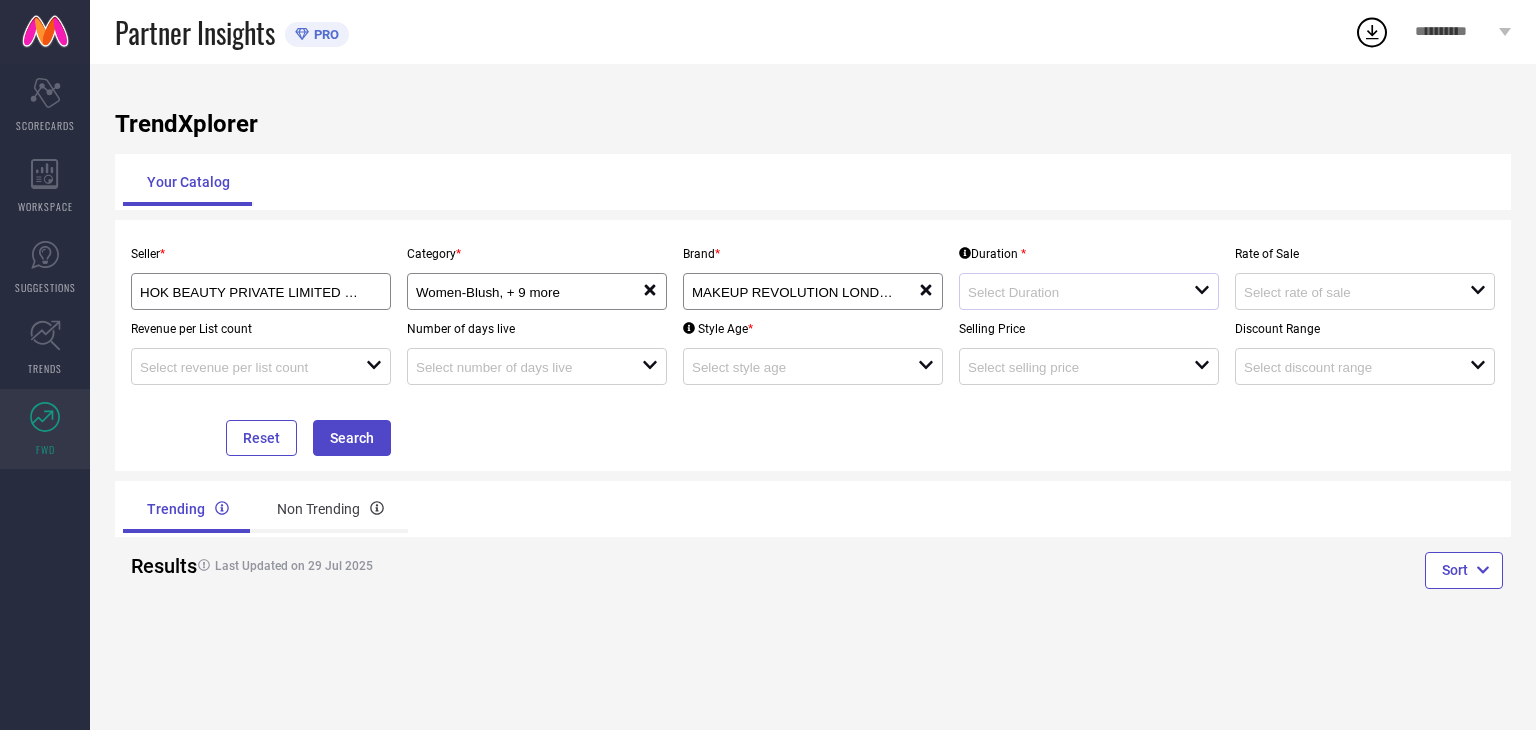 click on "Selling Price" at bounding box center (1089, 329) 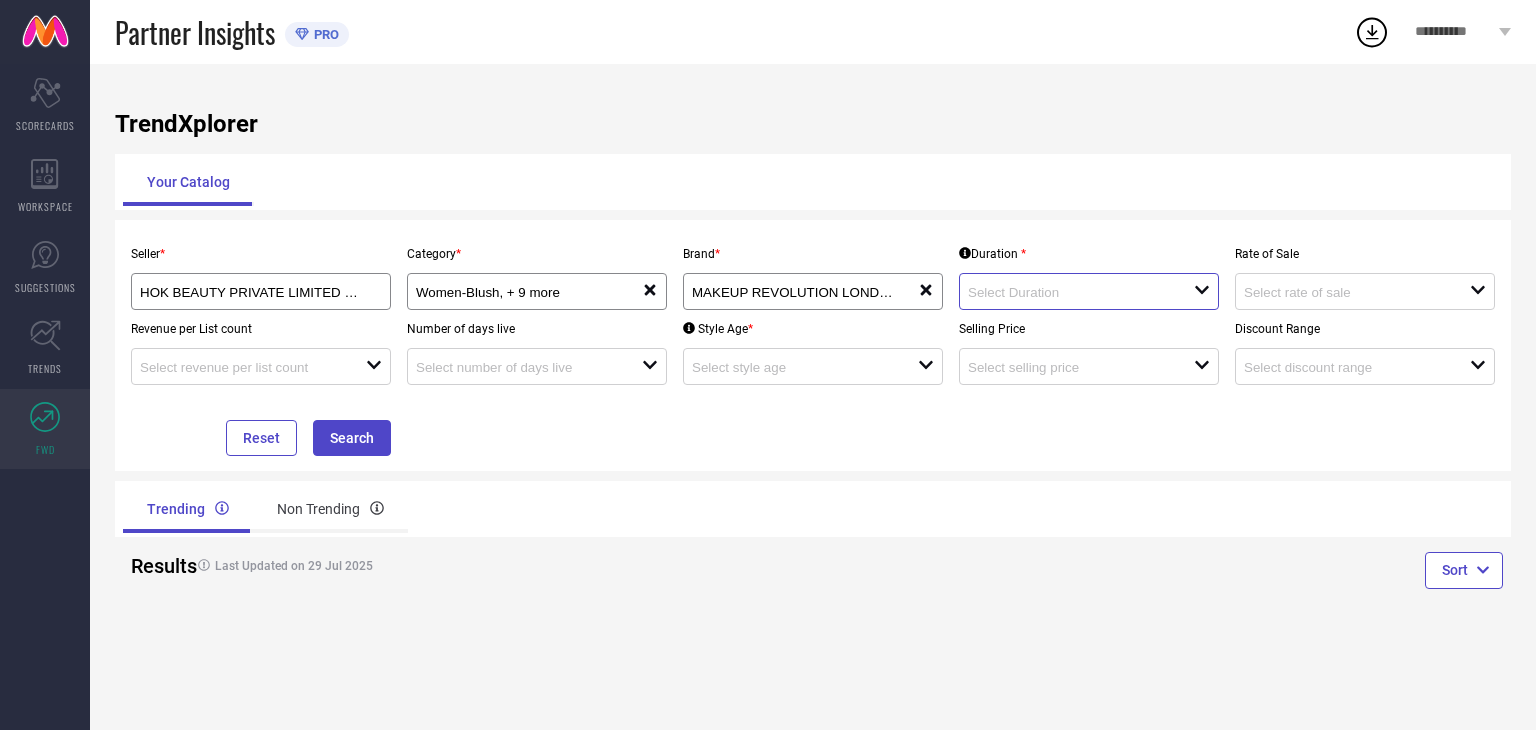 click at bounding box center (1069, 292) 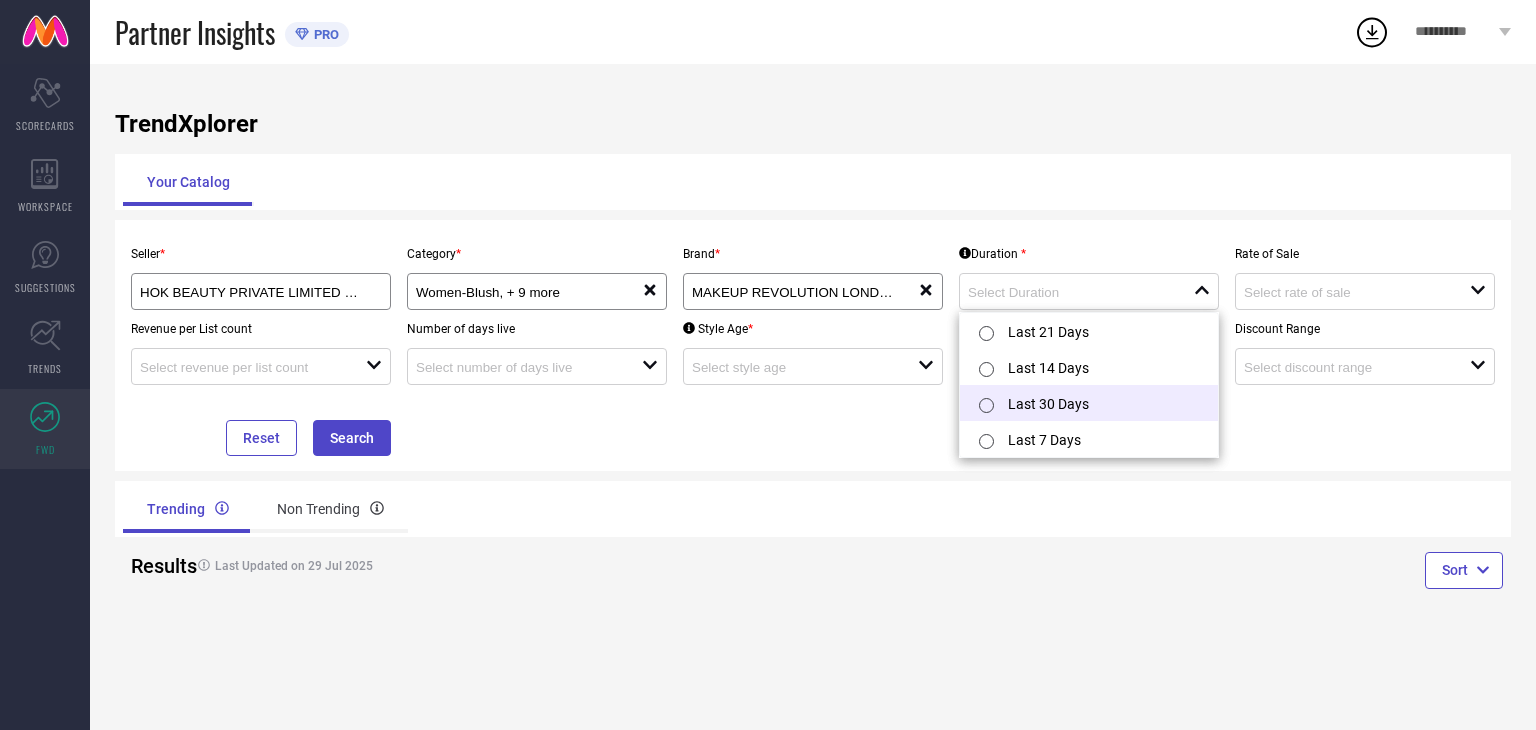 click on "Last 30 Days" at bounding box center (1089, 403) 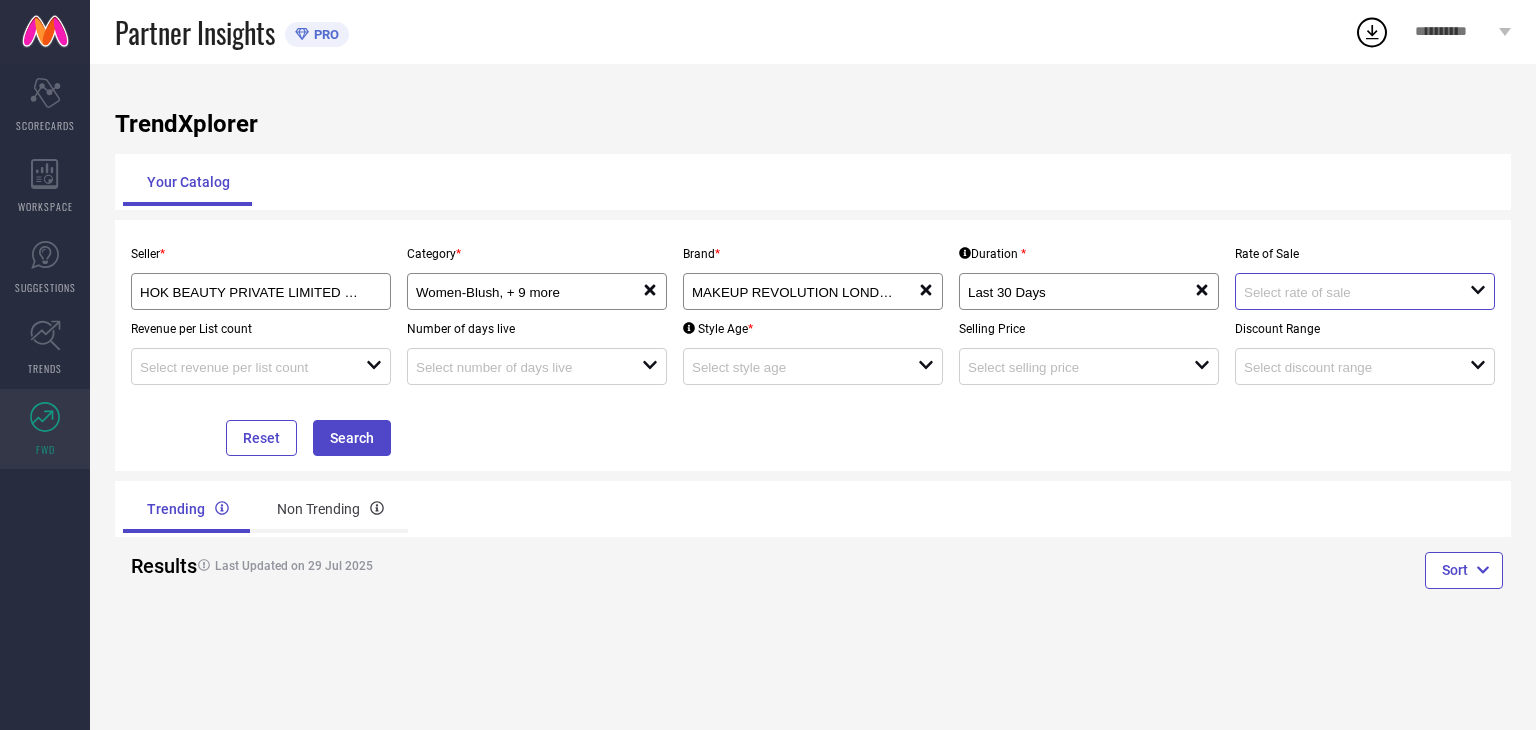 click at bounding box center (1345, 292) 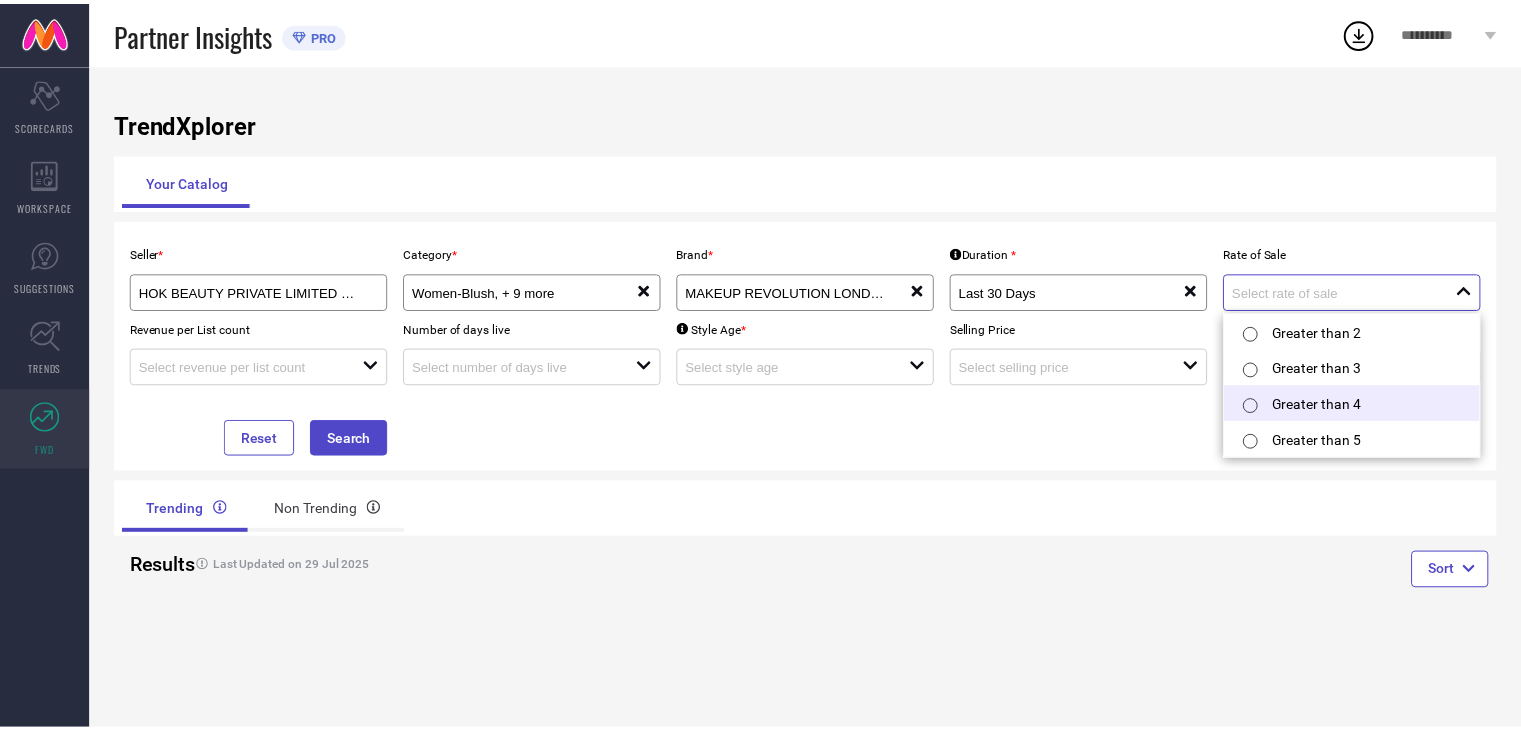 scroll, scrollTop: 3, scrollLeft: 0, axis: vertical 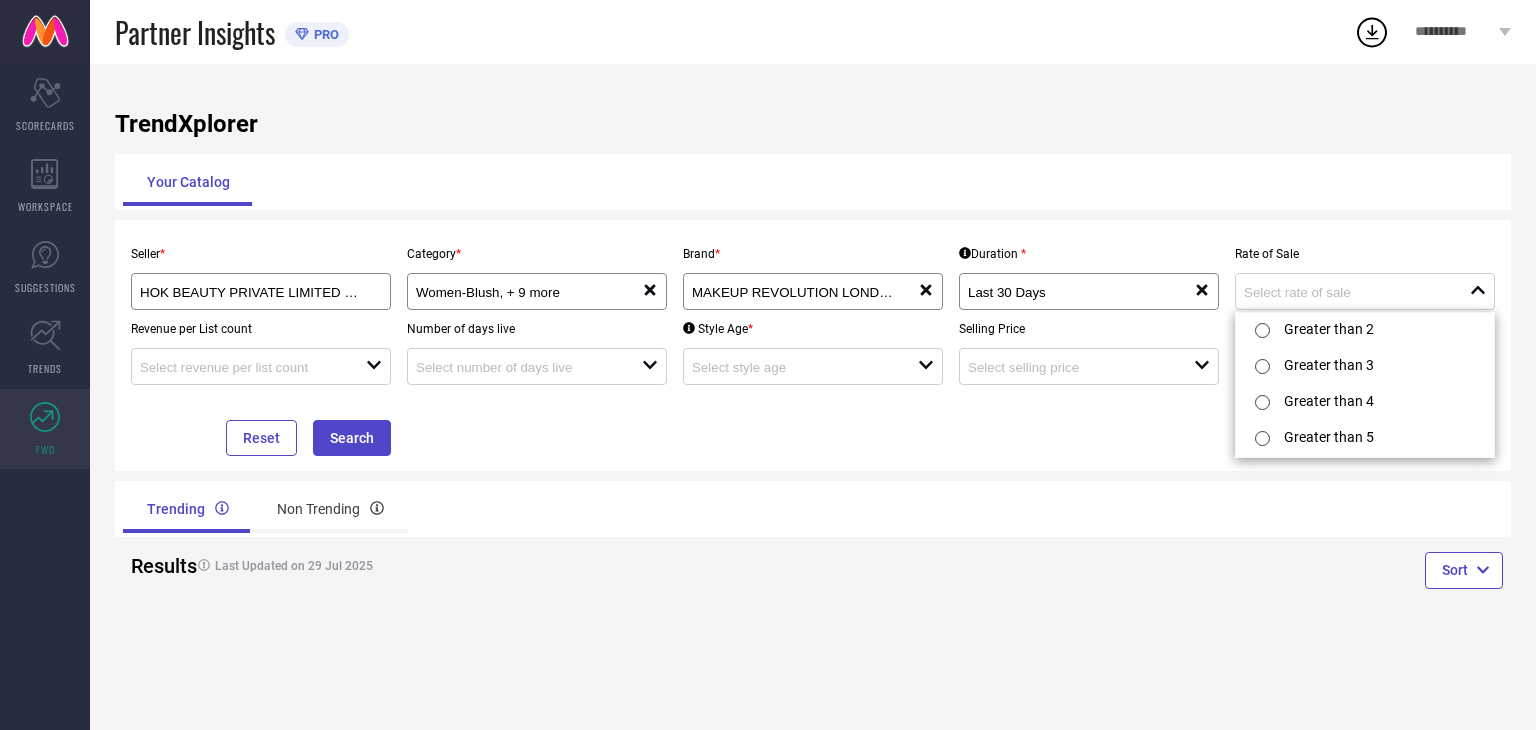 click on "TrendXplorer Your Catalog Seller  * HOK BEAUTY PRIVATE LIMITED ( [NUMBER] ) Category  * Women-Blush, + [NUMBER] more reset Brand  * MAKEUP REVOLUTION LONDON reset  Duration   * Last [NUMBER] Days reset Rate of Sale close Revenue per List count open Number of days live open   Style Age * open Selling Price open Discount Range open Reset Search Trending Non Trending Results  Last Updated on [DAY] [MONTH] [YEAR]     Sort" at bounding box center [813, 397] 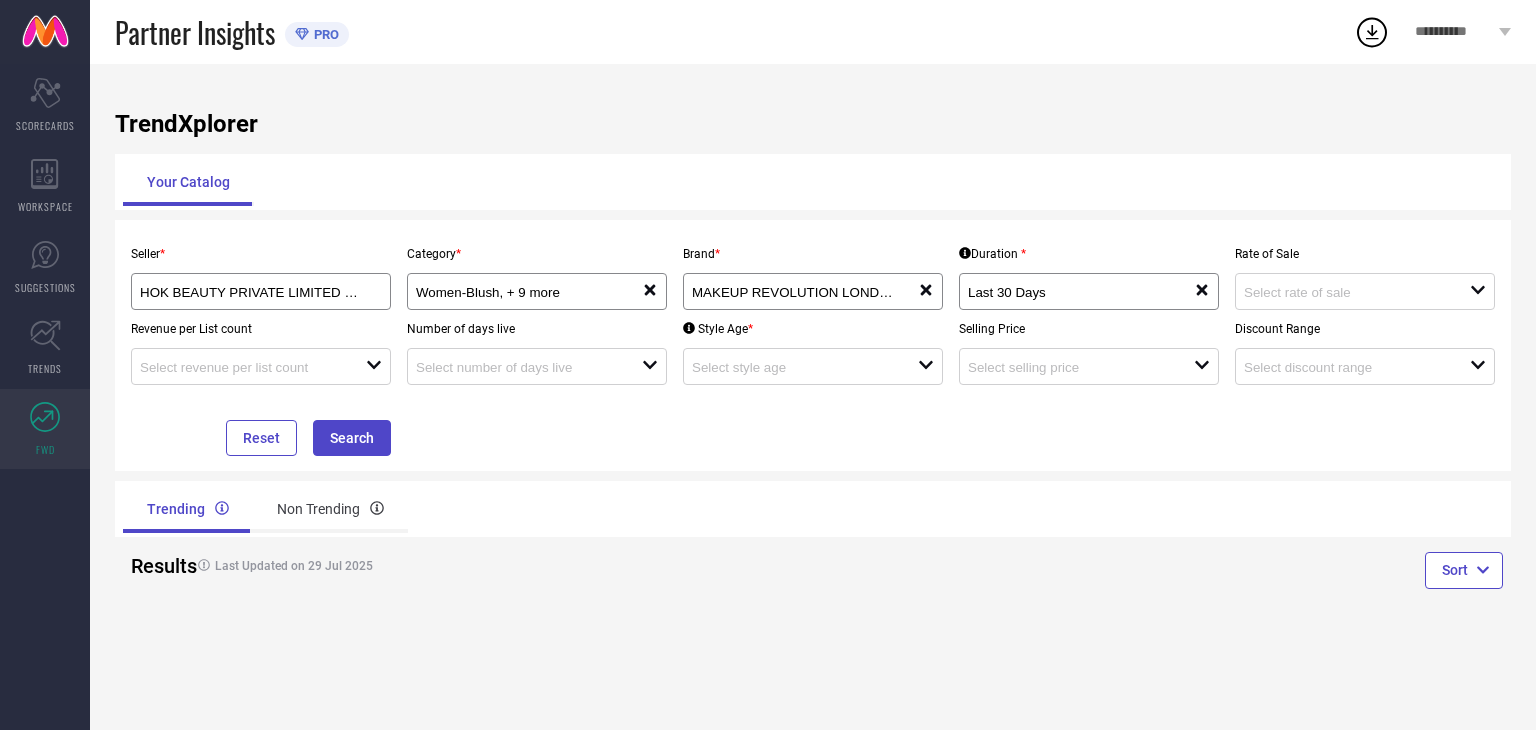 click on "Reset Search" at bounding box center [261, 420] 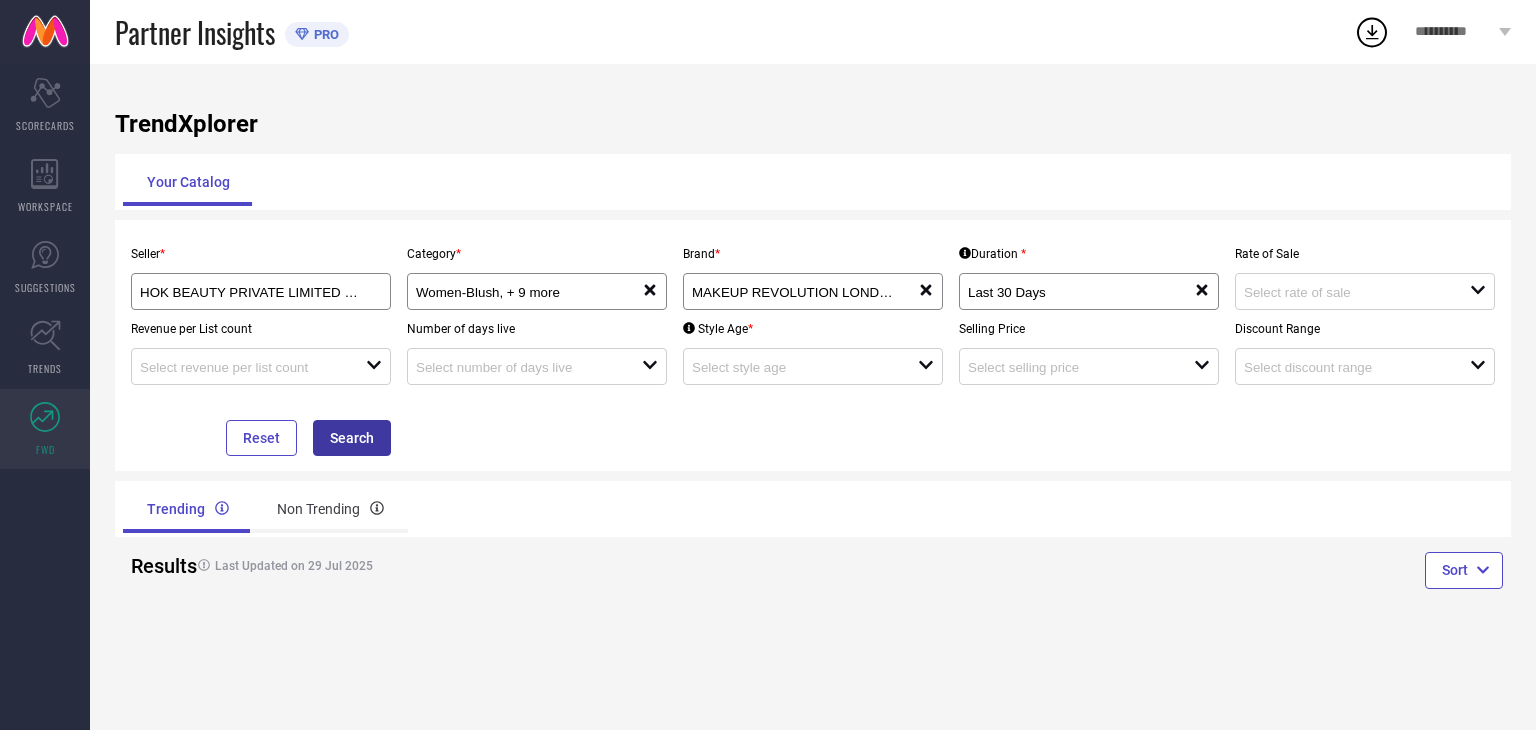 click on "Search" at bounding box center (352, 438) 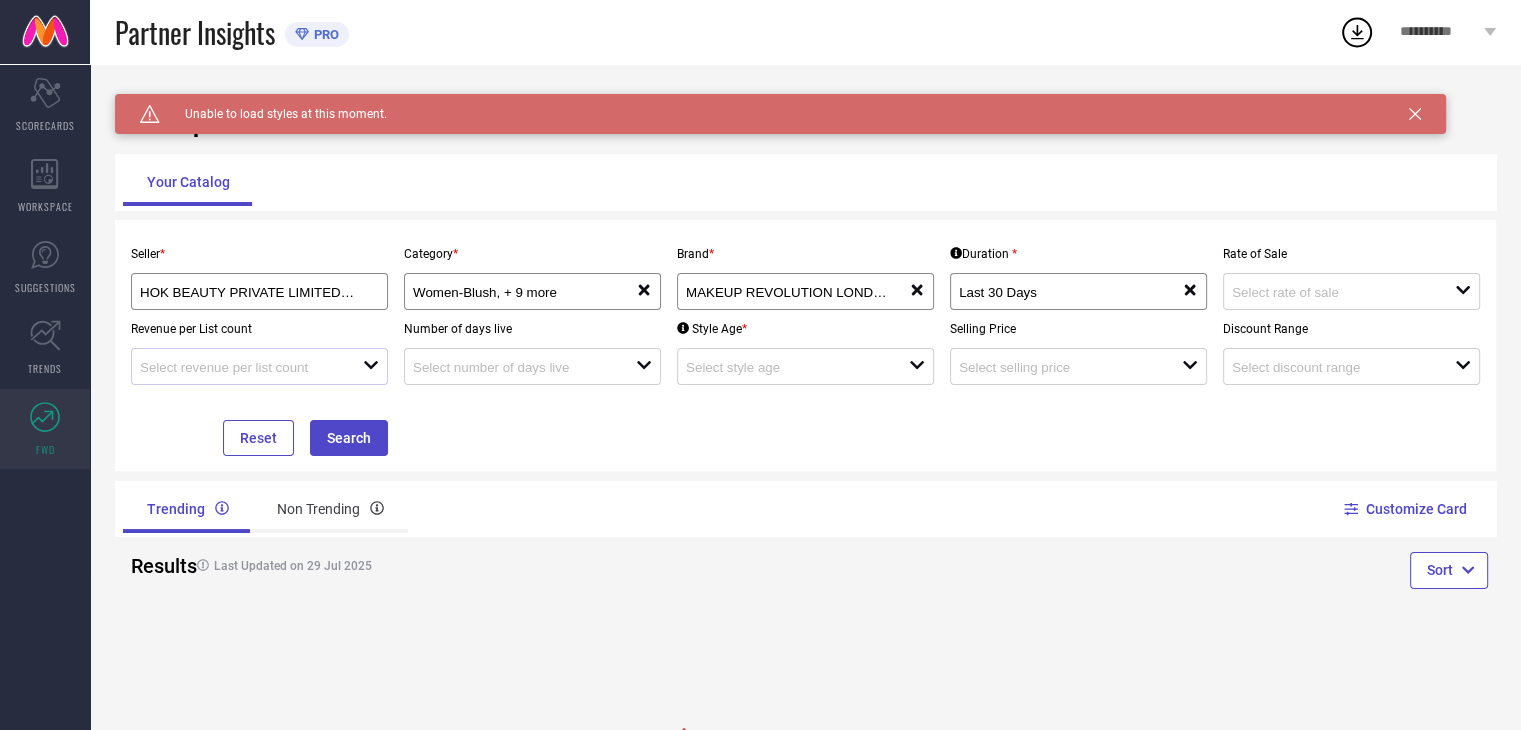 click at bounding box center [251, 366] 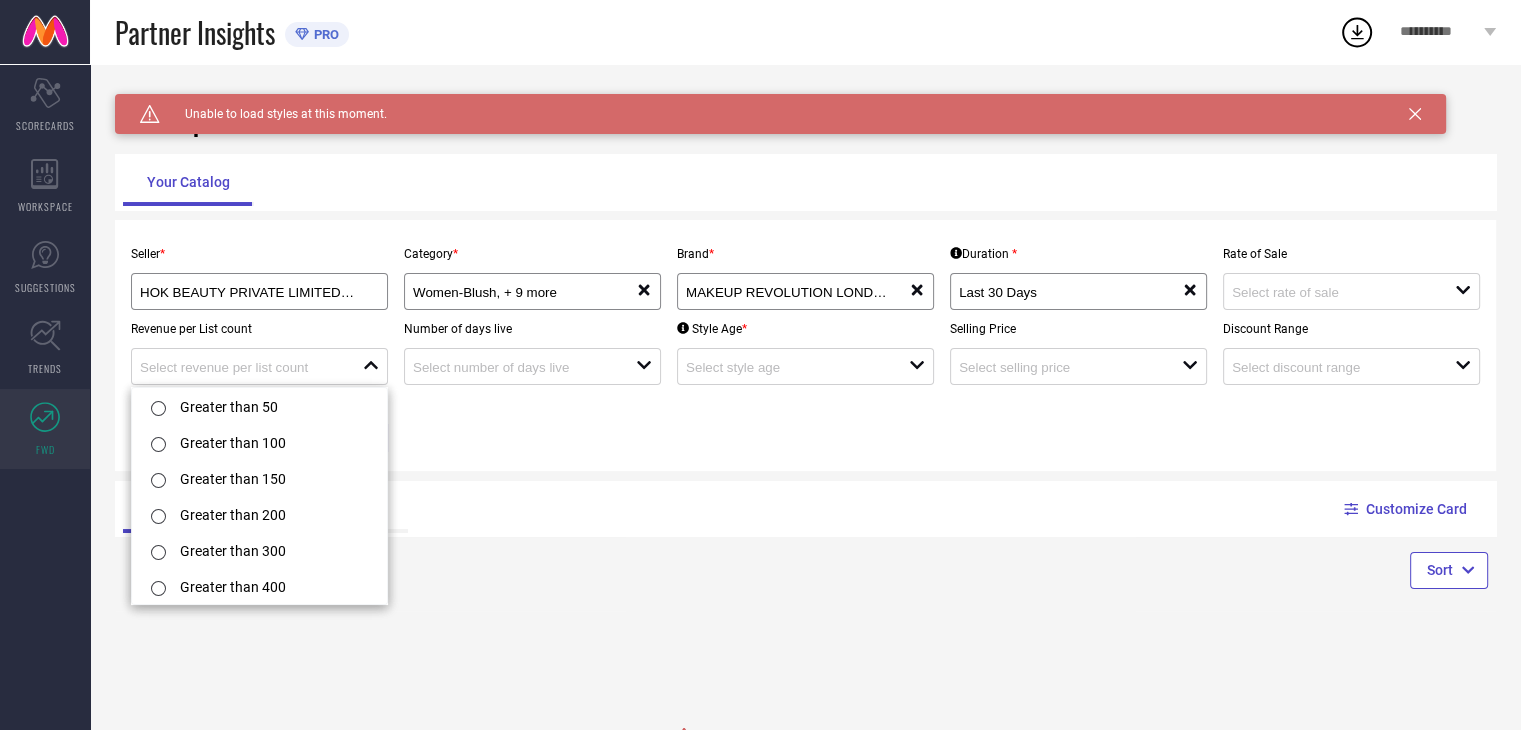 click on "Seller * HOK BEAUTY PRIVATE LIMITED ( 24420 ) Category * Women-Blush, + 9 more reset Brand * MAKEUP REVOLUTION LONDON reset Duration * Last 30 Days reset Rate of Sale open Revenue per List count close Number of days live open Style Age * open Selling Price open Discount Range open Reset Search" at bounding box center [805, 345] 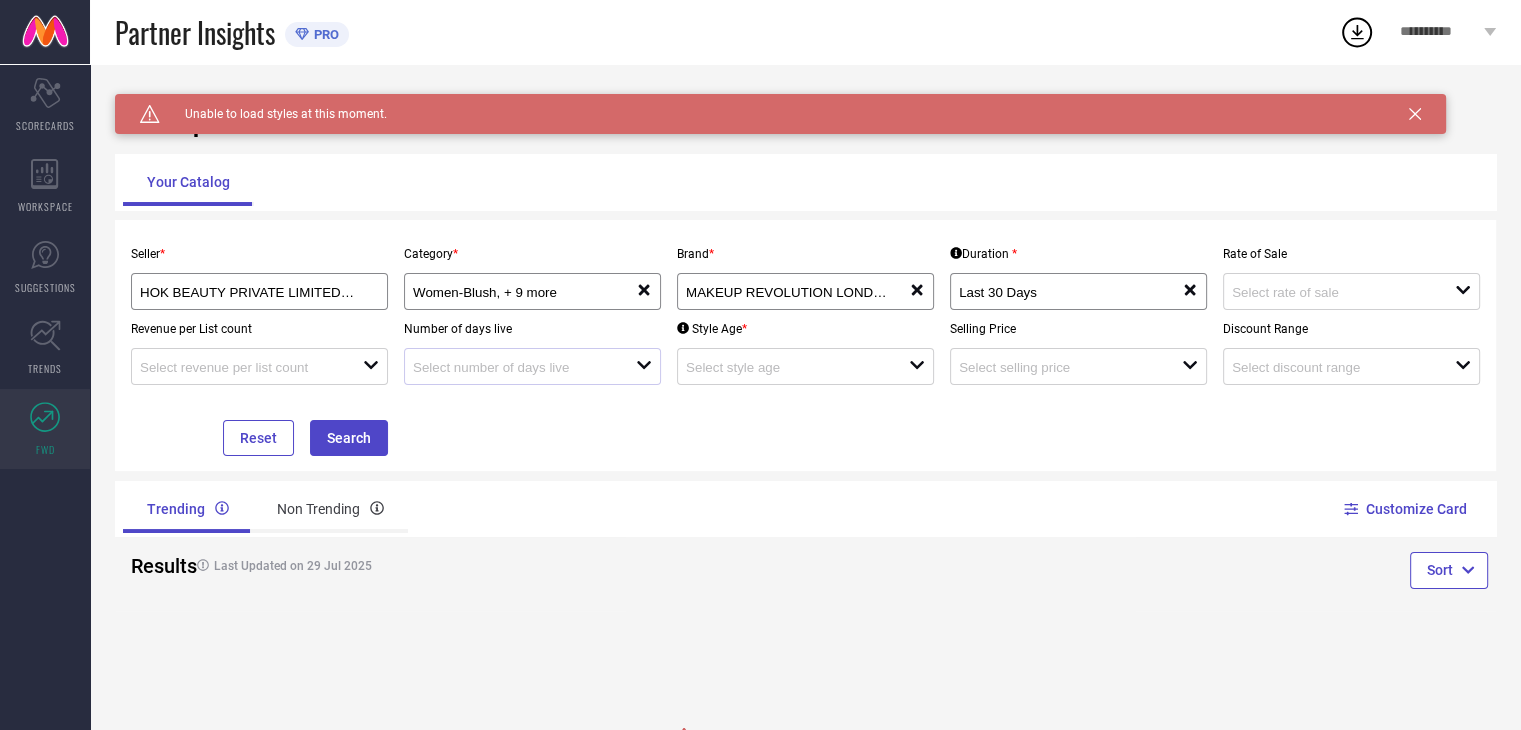 click on "open" at bounding box center [532, 366] 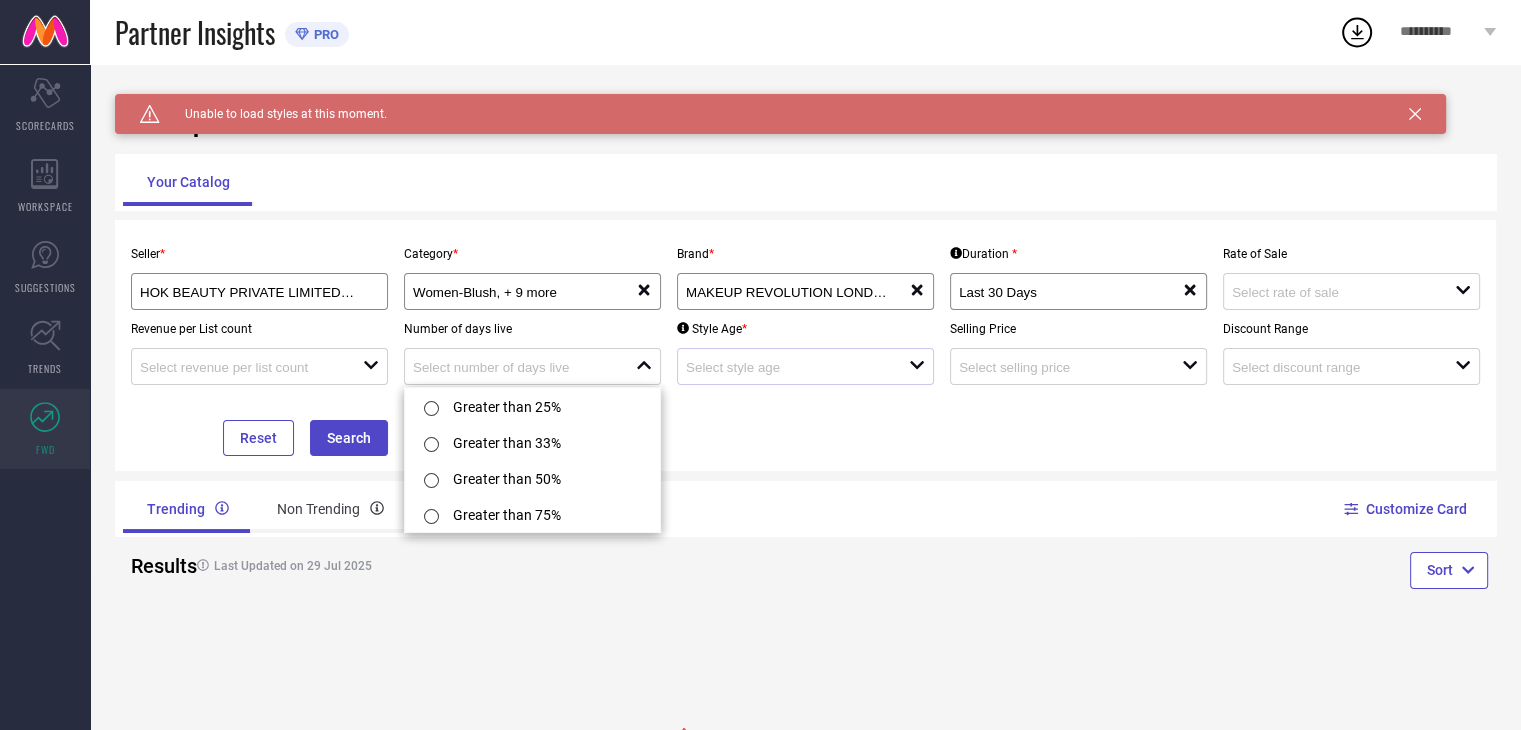 click on "open" at bounding box center [805, 366] 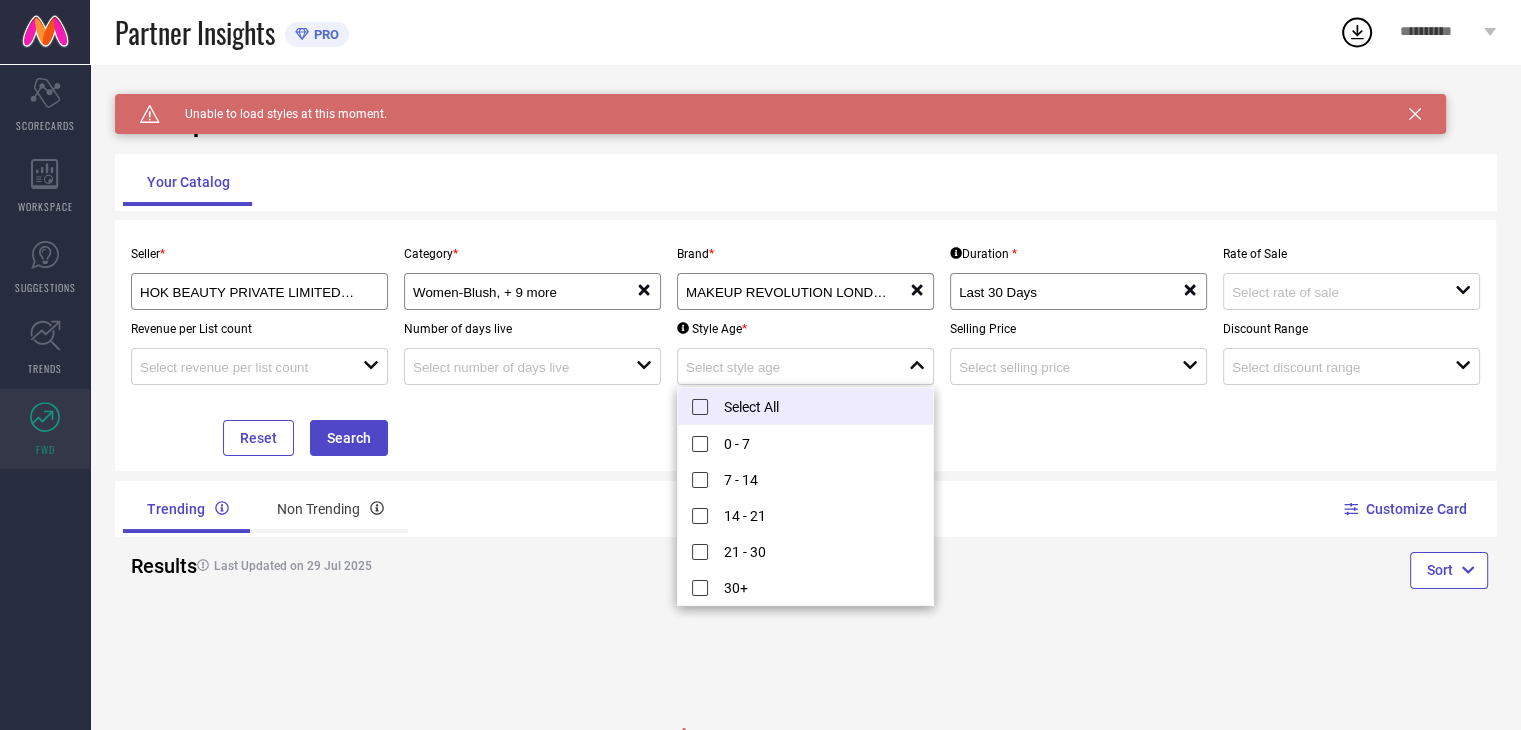 click on "Select All" at bounding box center (805, 406) 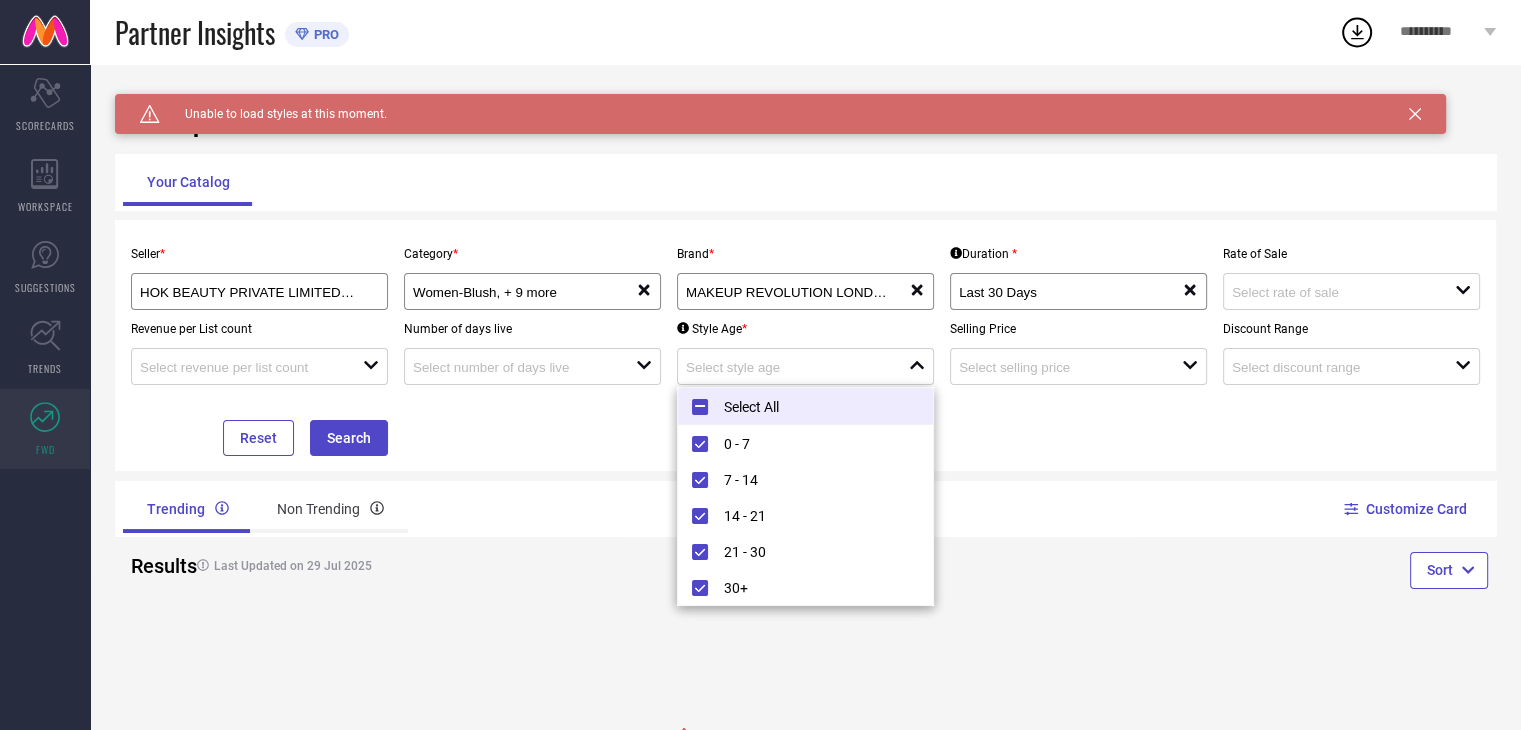 type on "0 - 7, + 4 more" 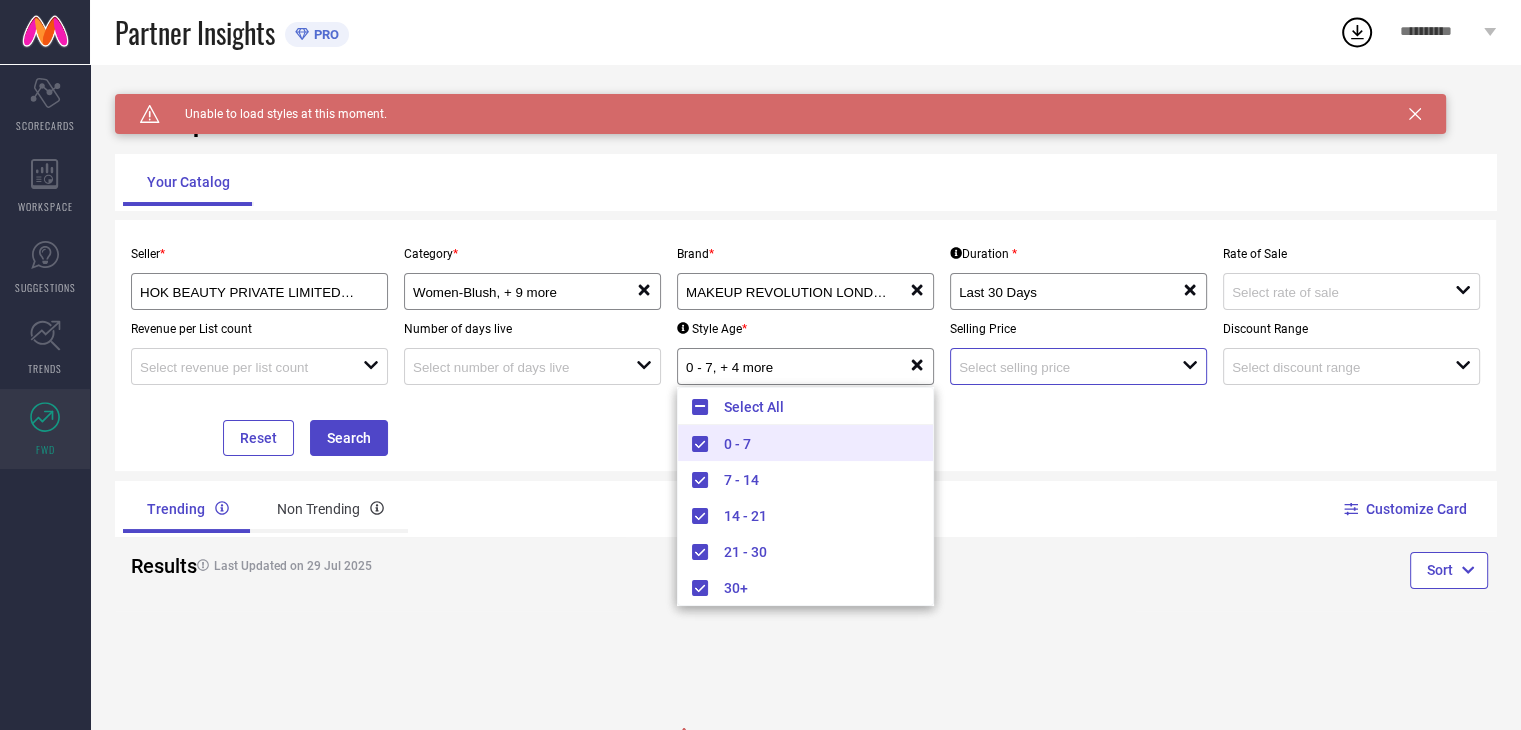 click at bounding box center (1059, 367) 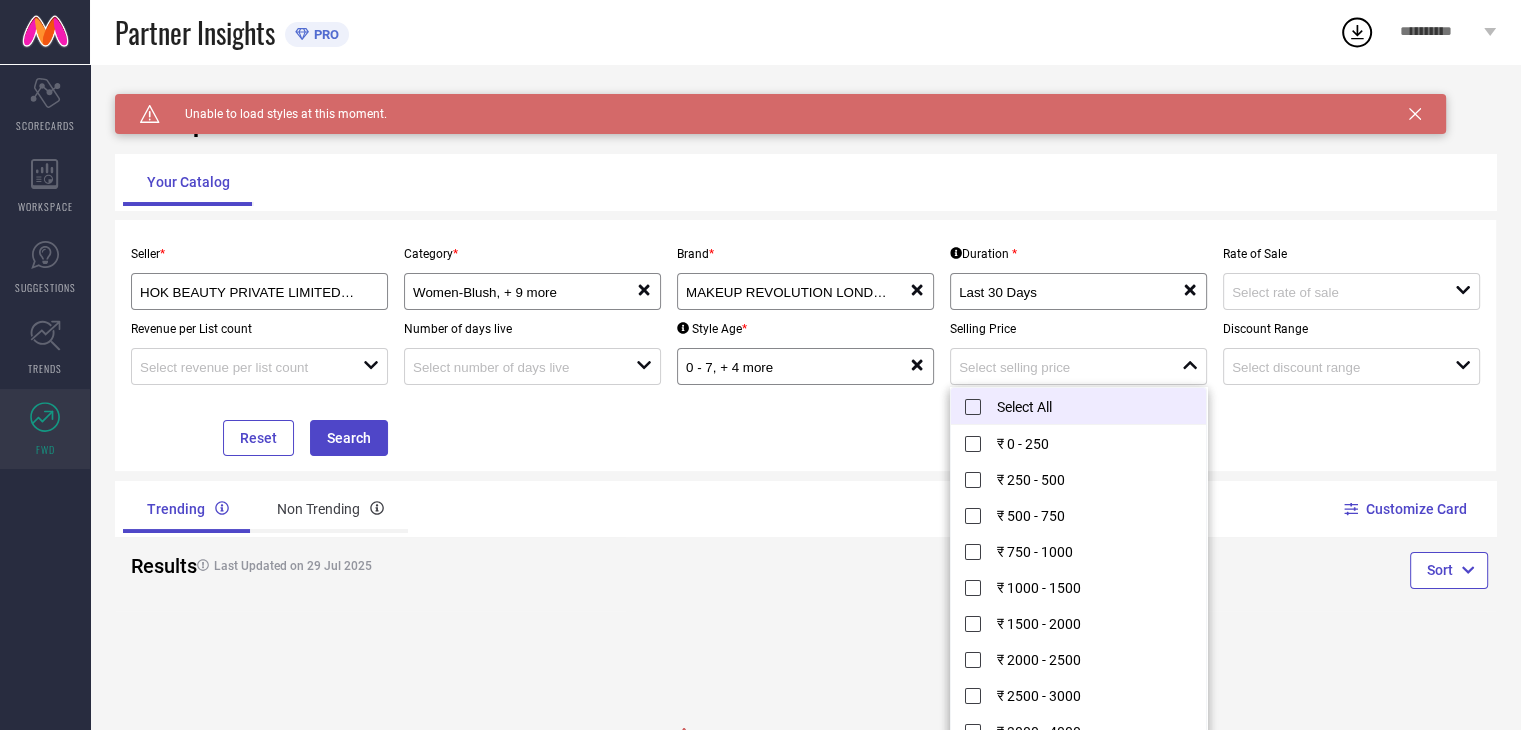click on "Select All" at bounding box center (1078, 406) 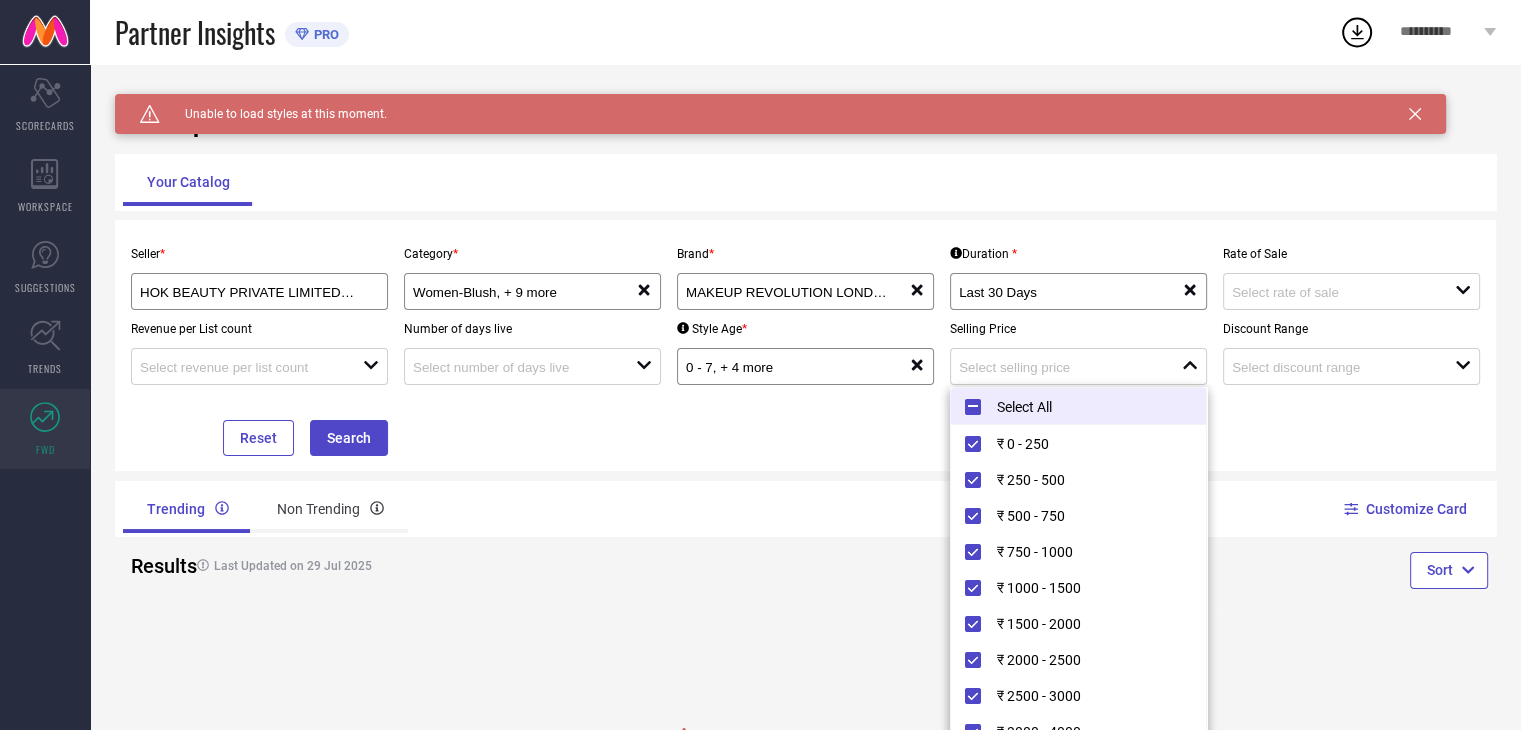 type on "₹ 0 - 250, + 11 more" 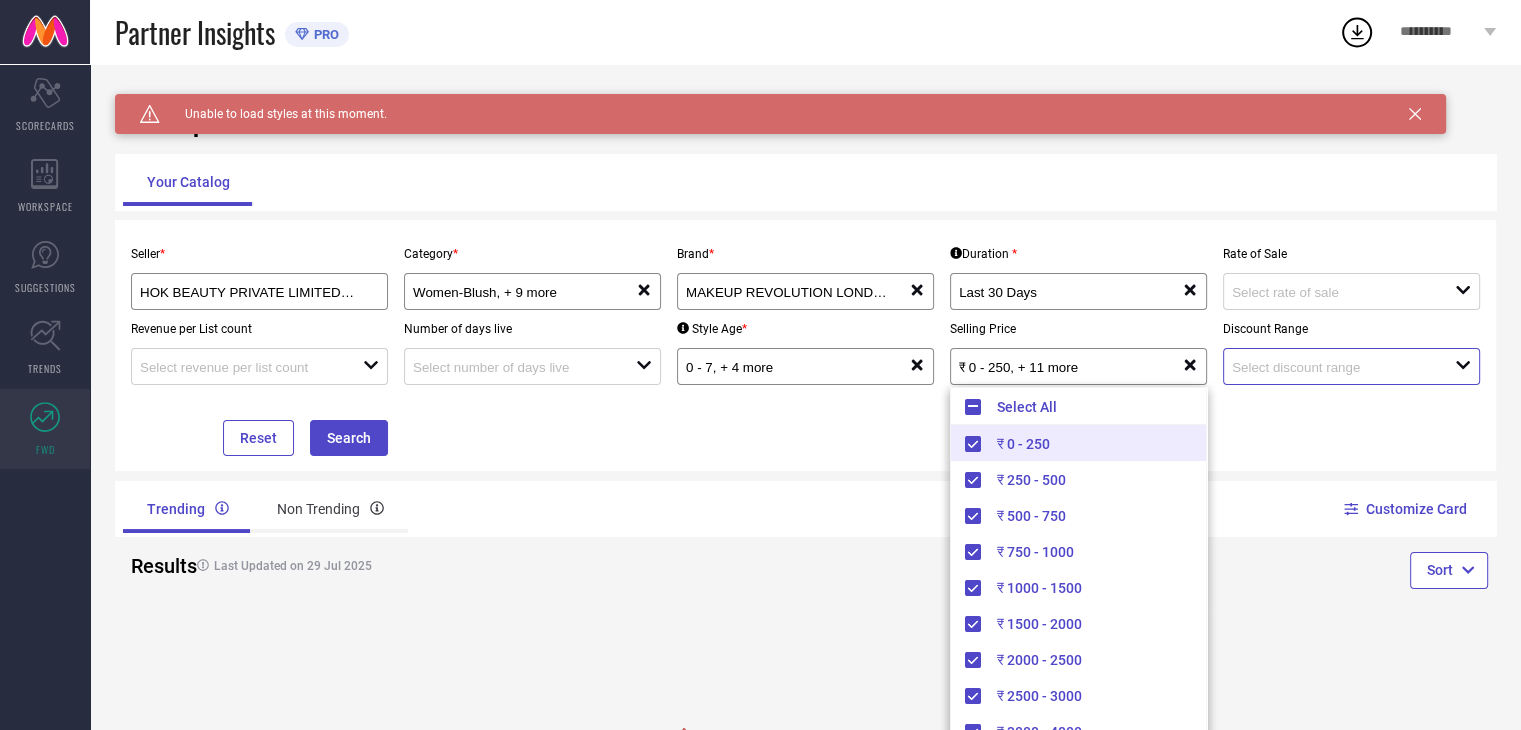 click at bounding box center [1332, 367] 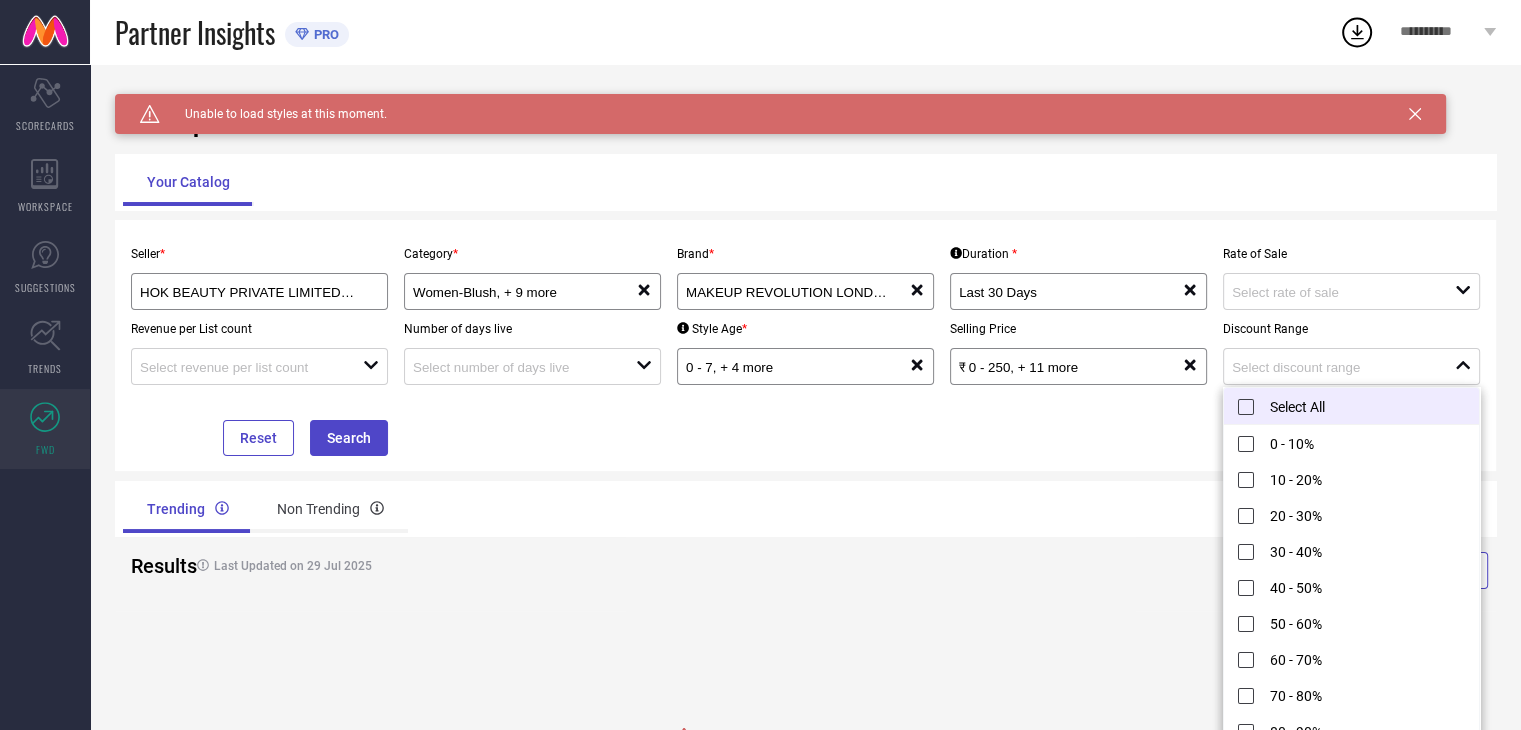 click on "Select All" at bounding box center (1351, 406) 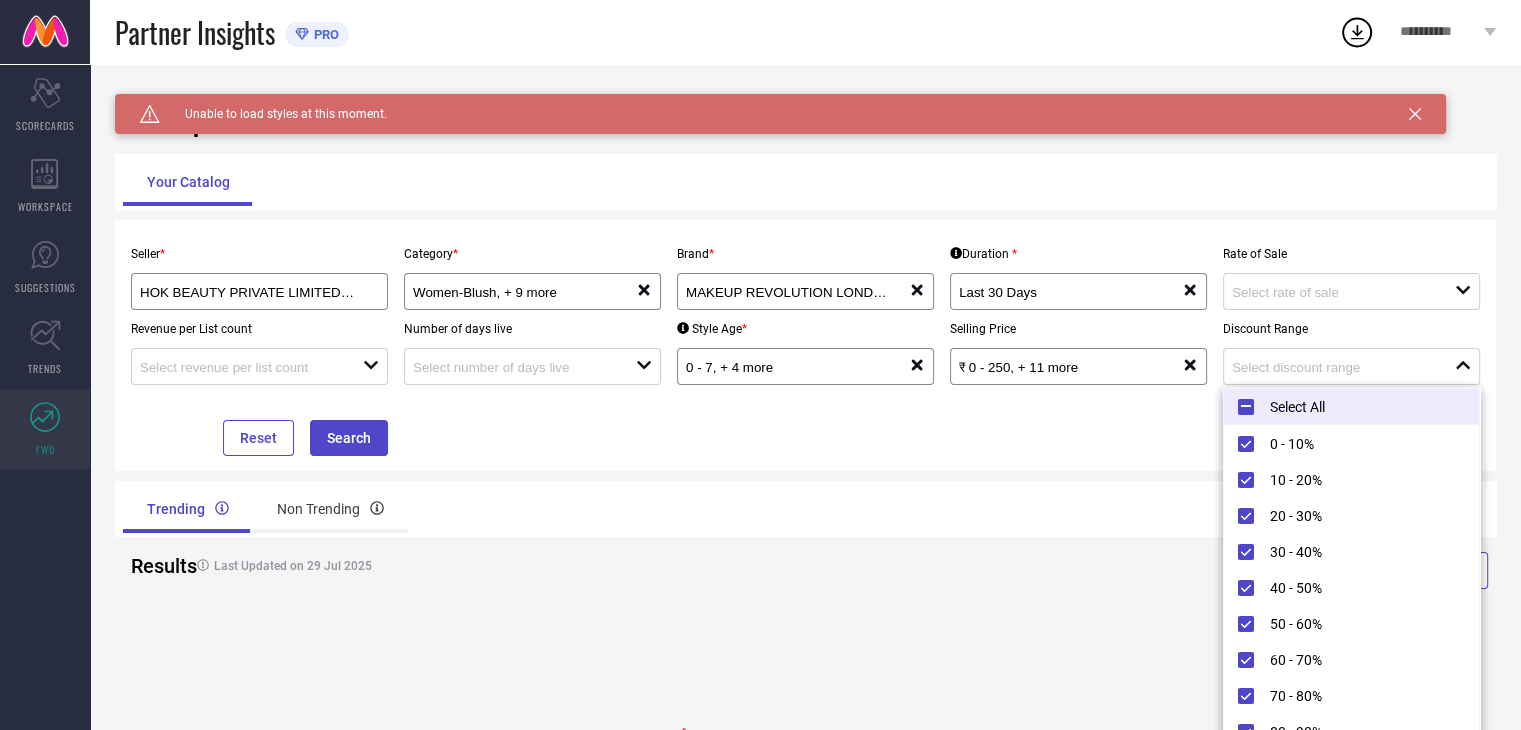 type on "0 - 10%, + 10 more" 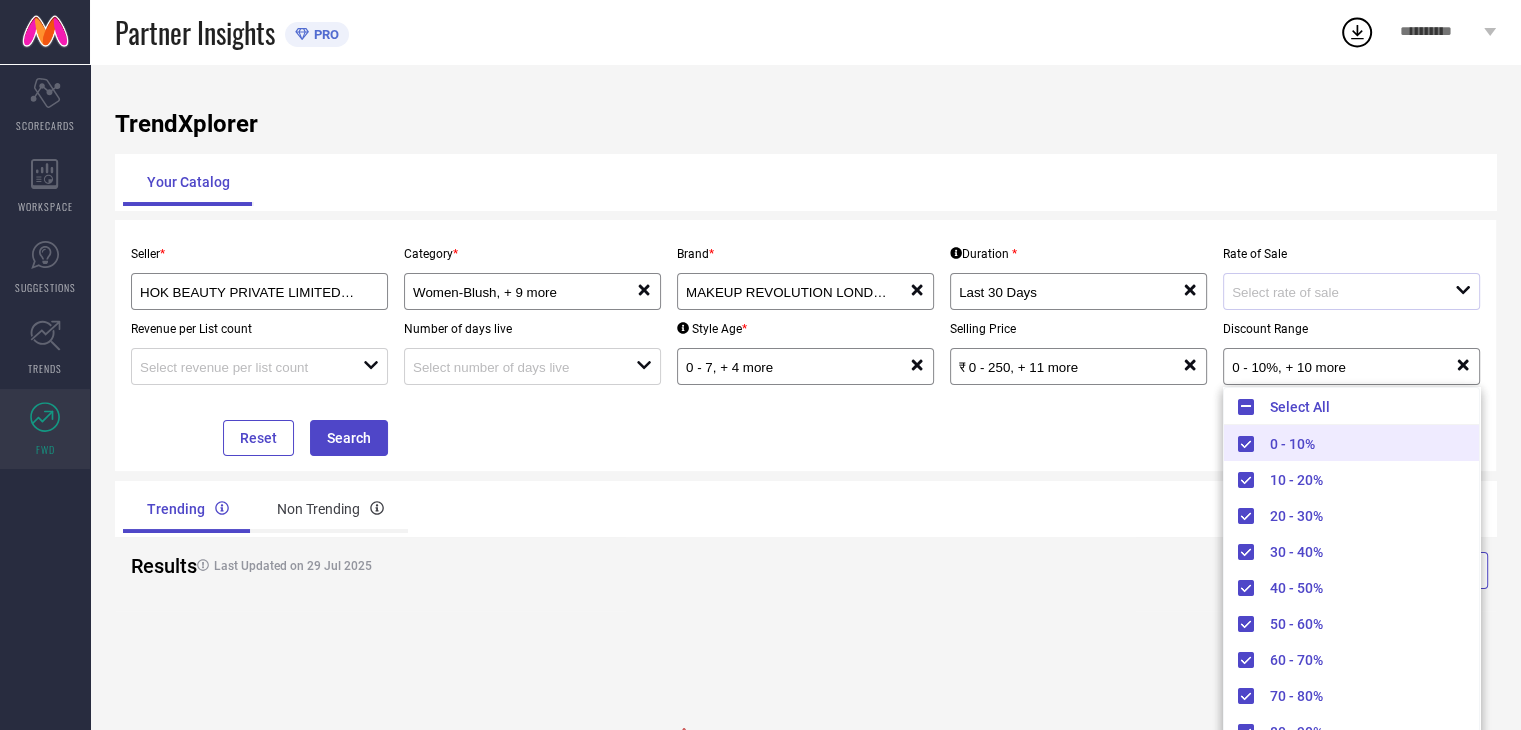 click on "open" at bounding box center (1351, 291) 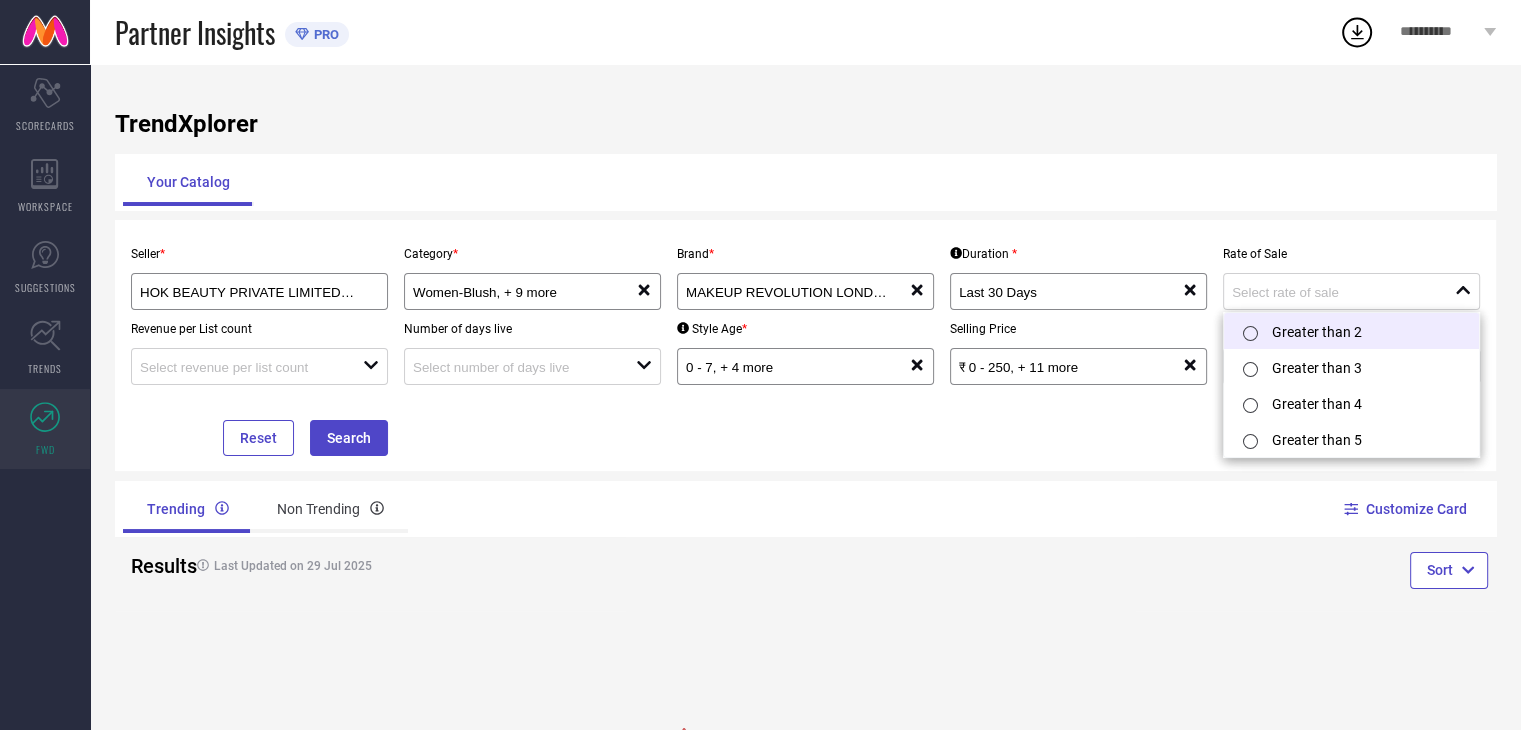 click on "Greater than 2" at bounding box center (1351, 331) 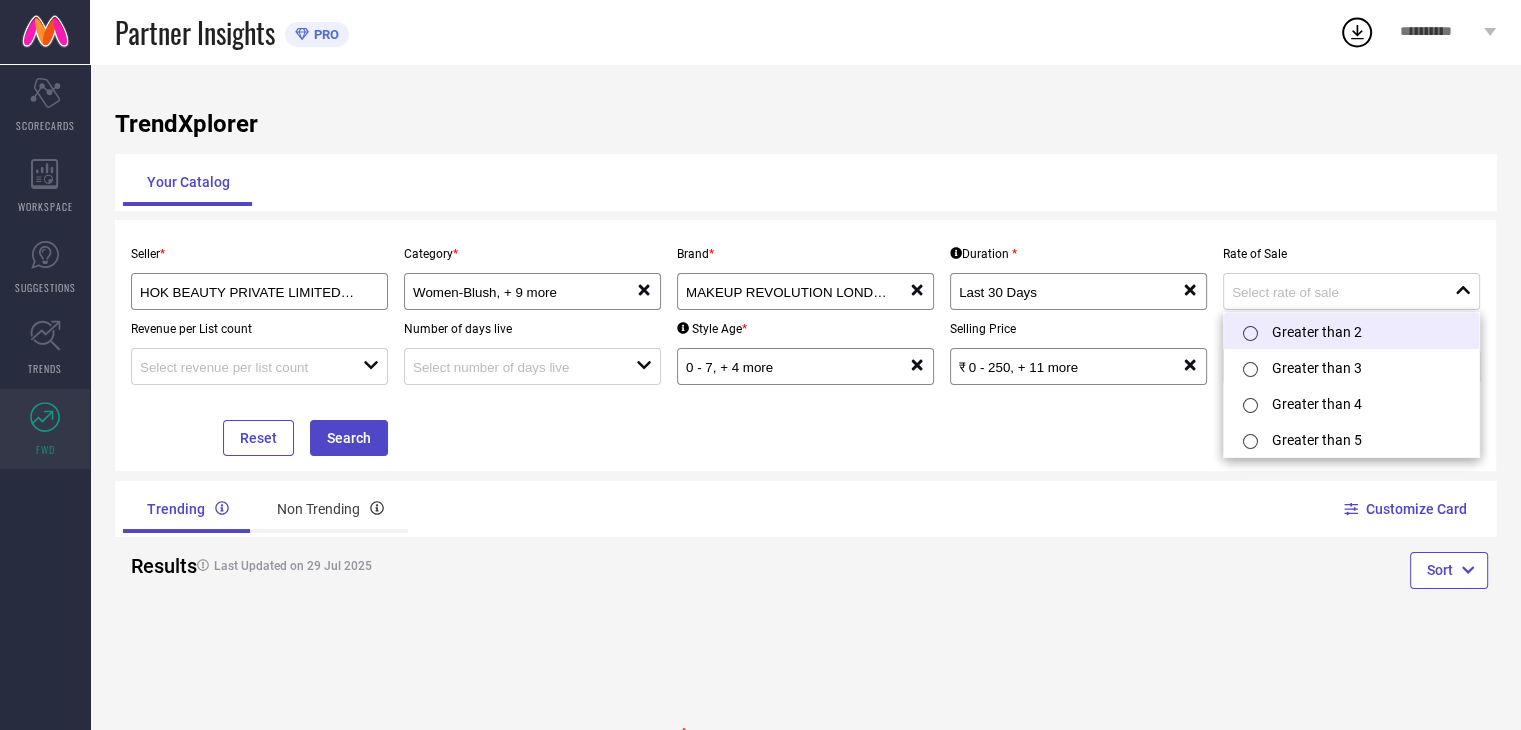 type on "Greater than 2" 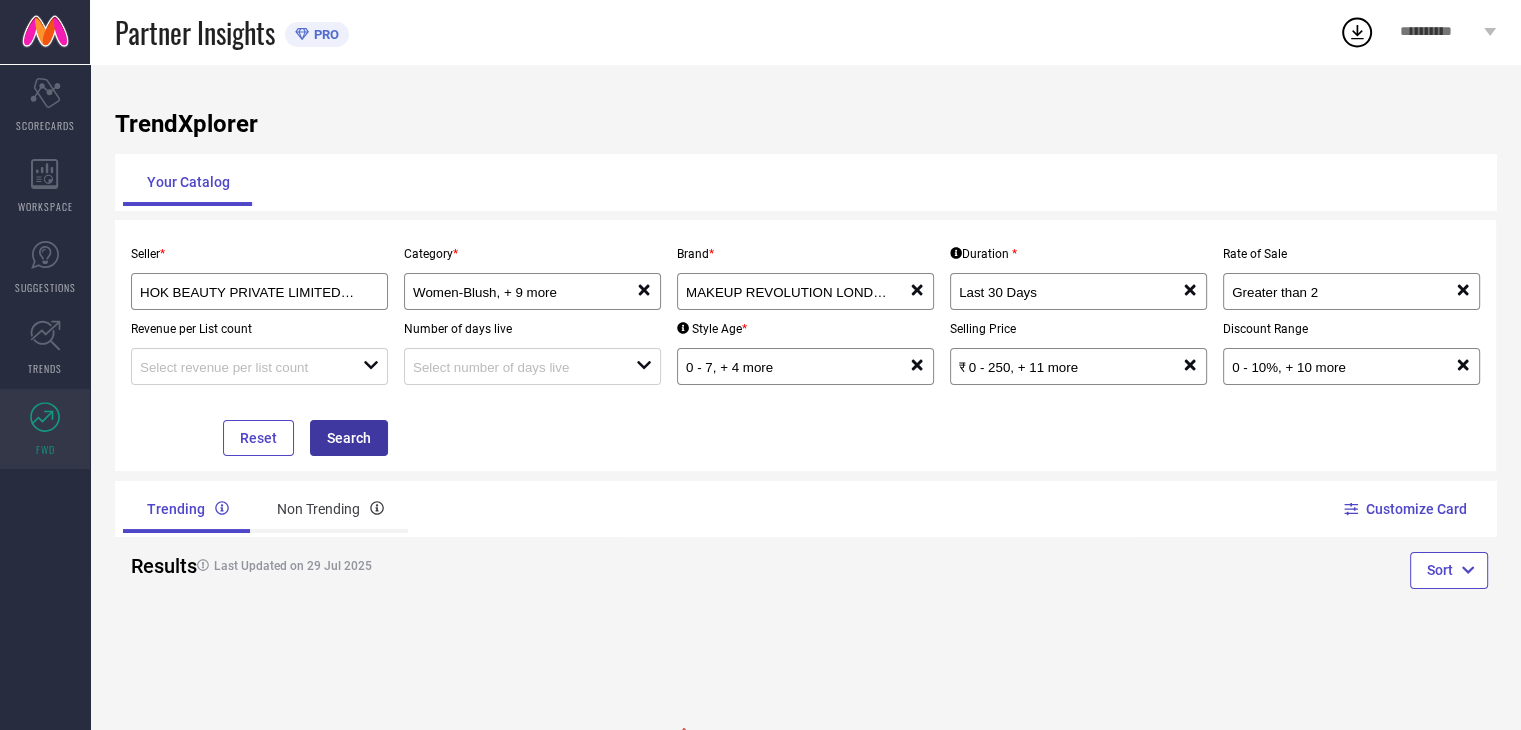 click on "Search" at bounding box center (349, 438) 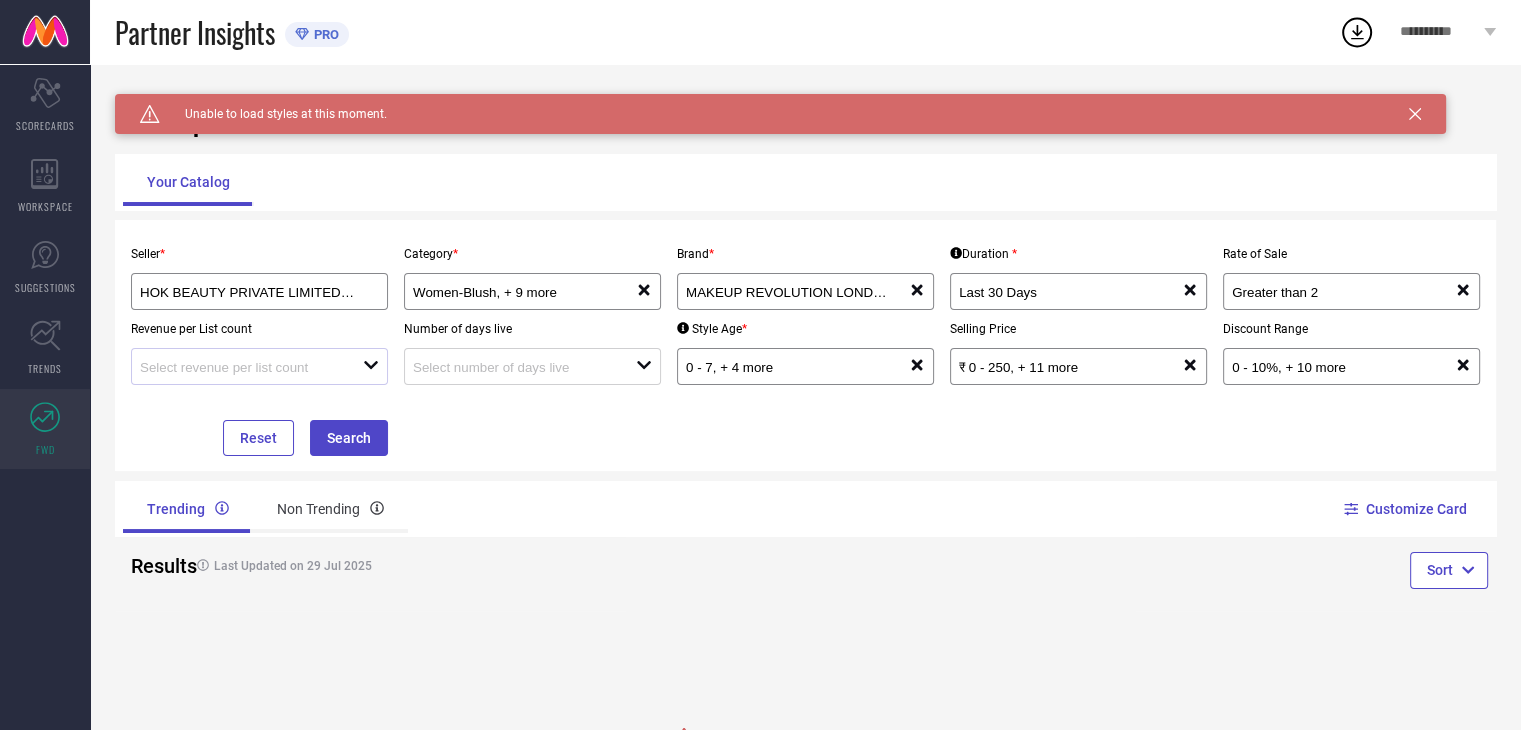 click on "open" at bounding box center (259, 366) 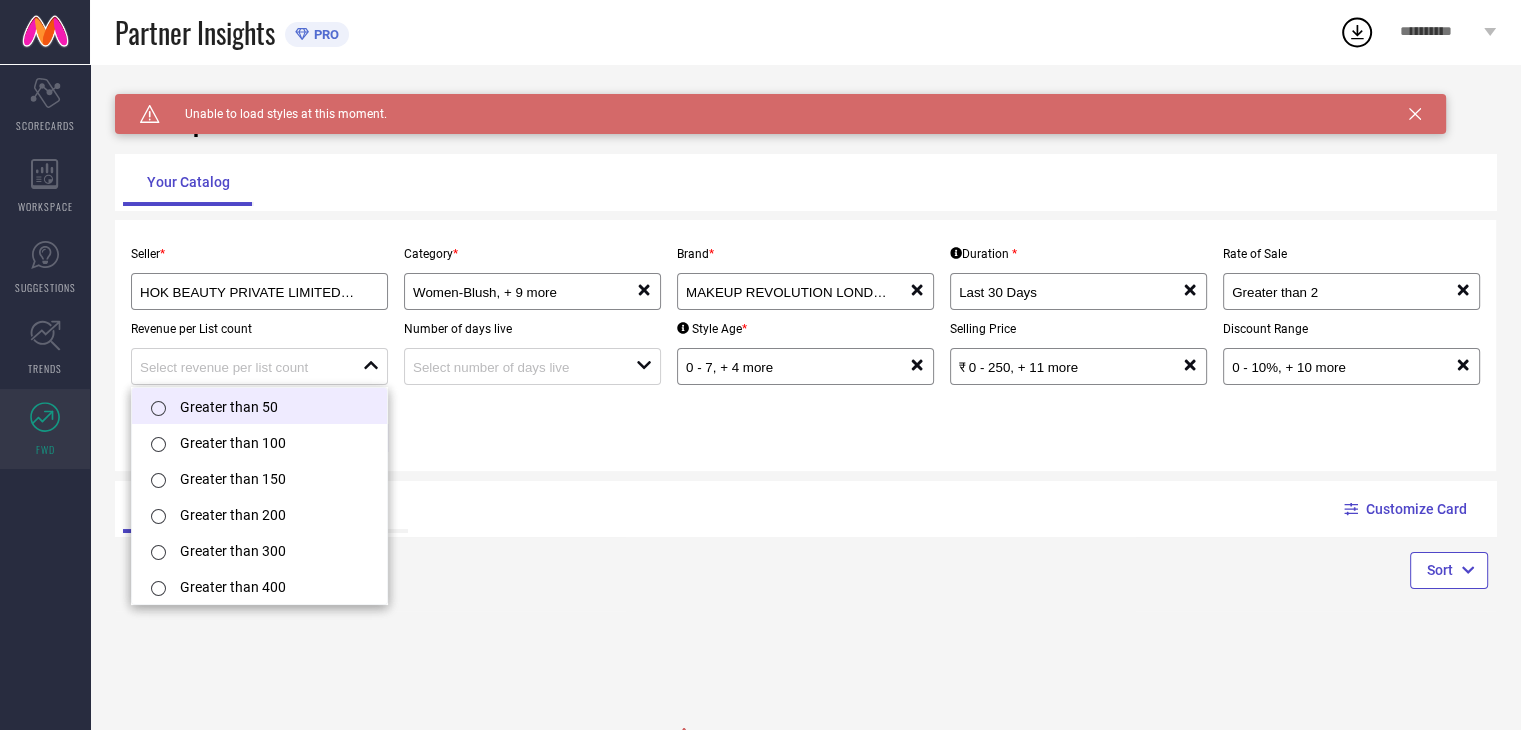 click on "Greater than 50" at bounding box center [259, 406] 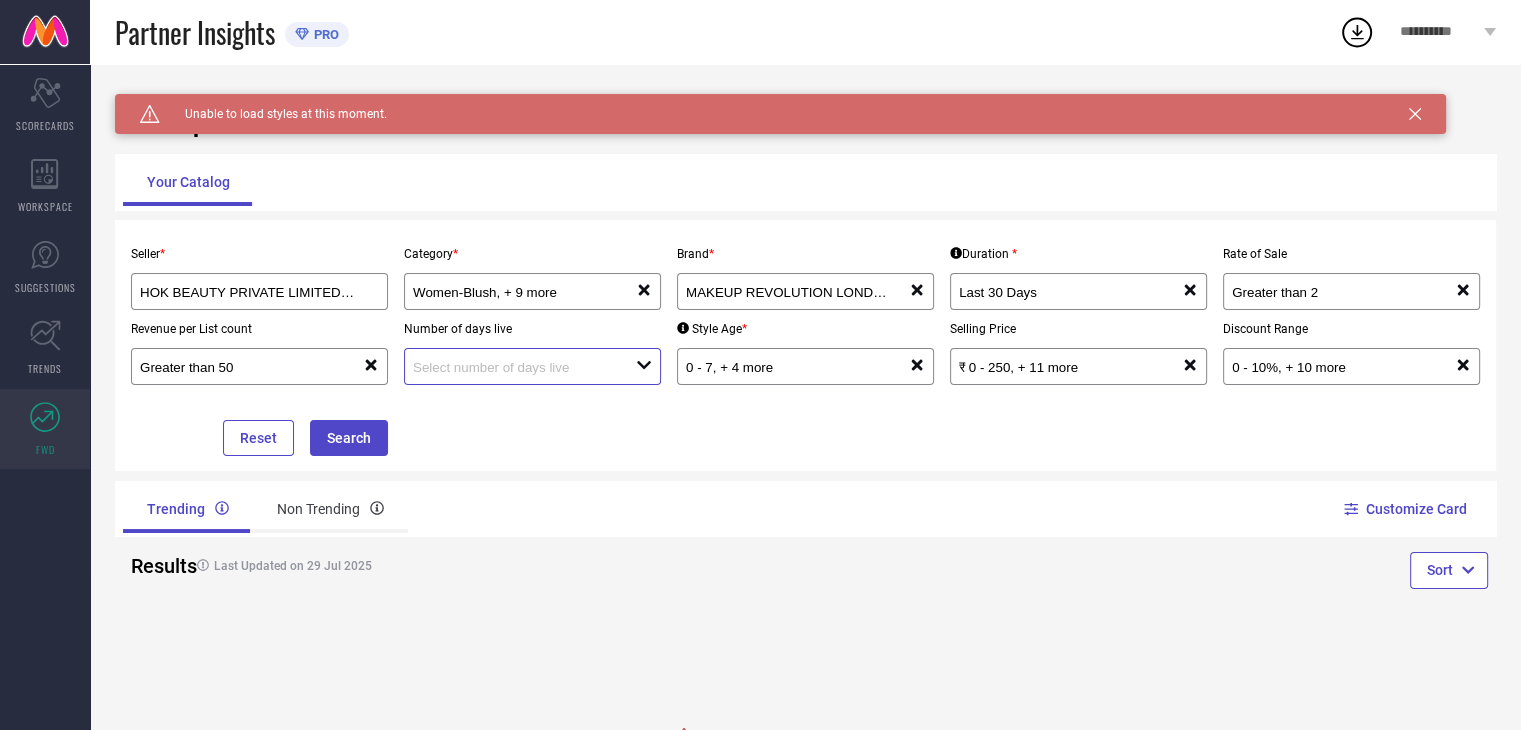 click at bounding box center (513, 367) 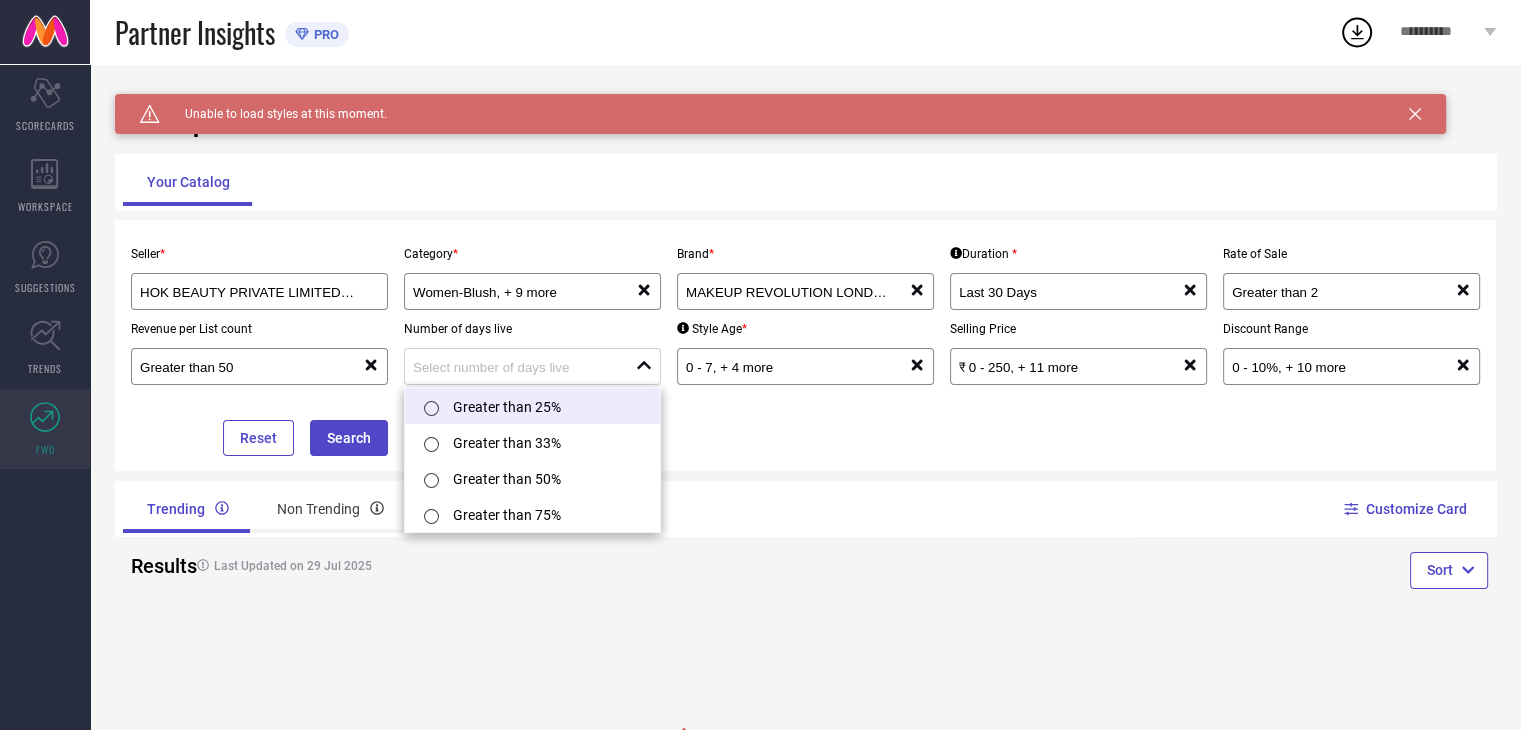 click at bounding box center (430, 408) 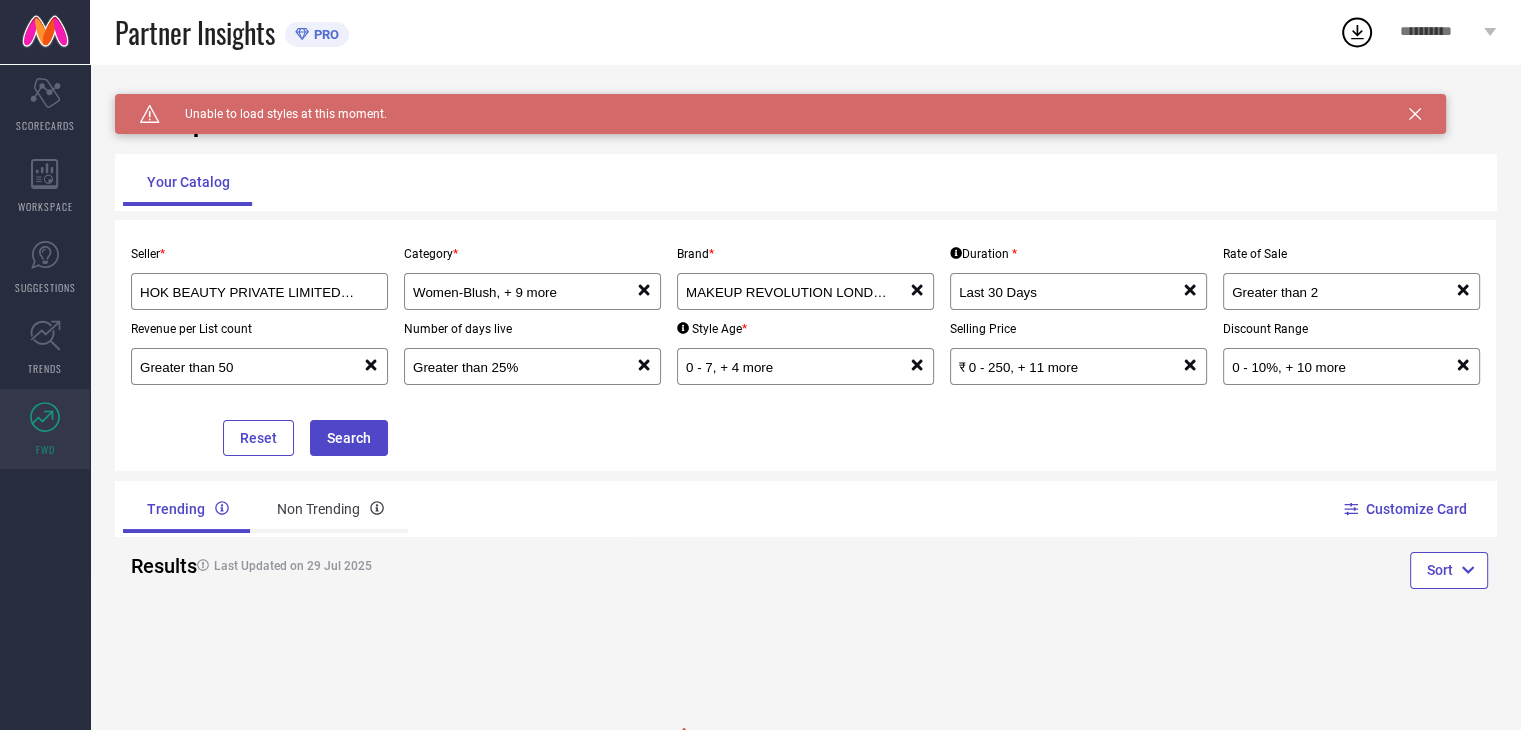 type on "Greater than 25%" 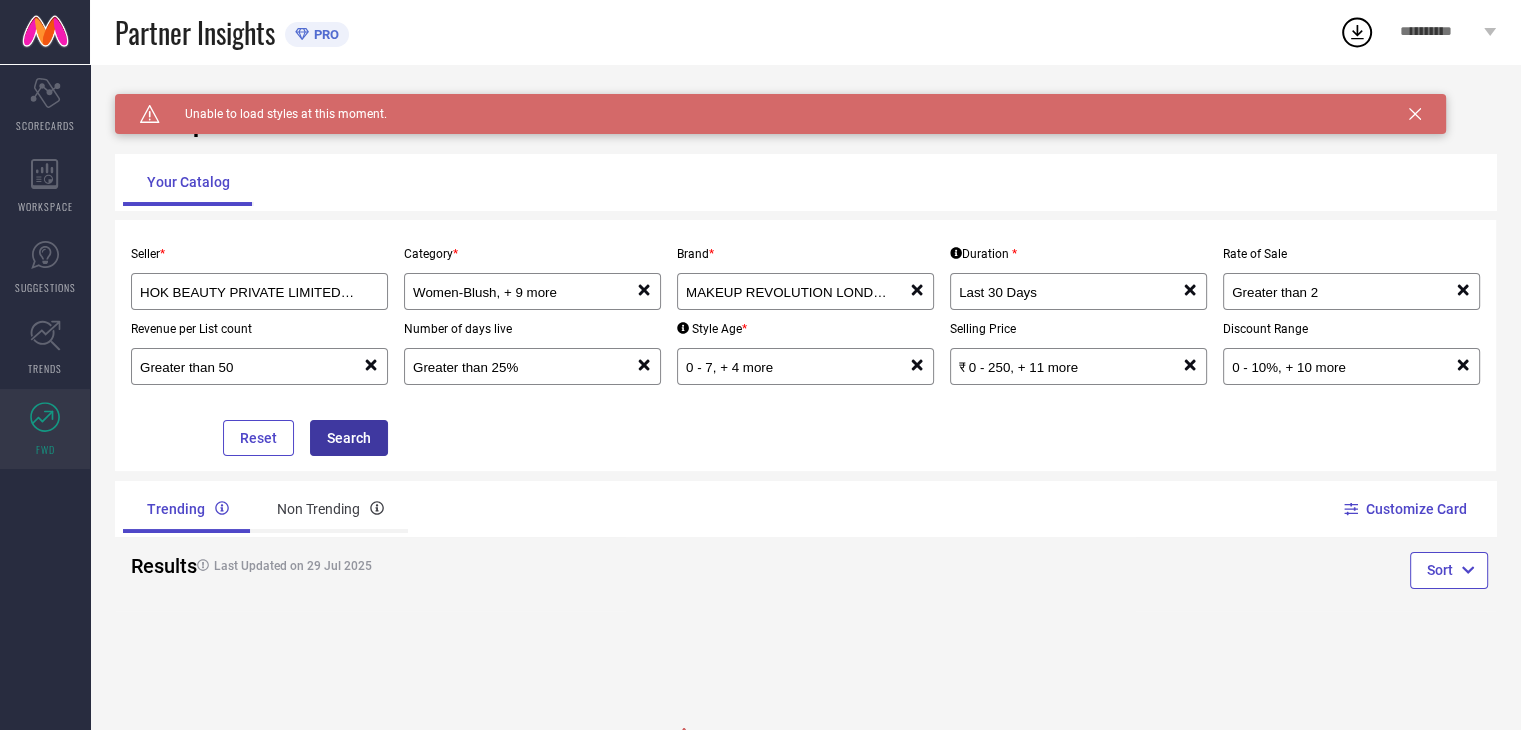 click on "Search" at bounding box center (349, 438) 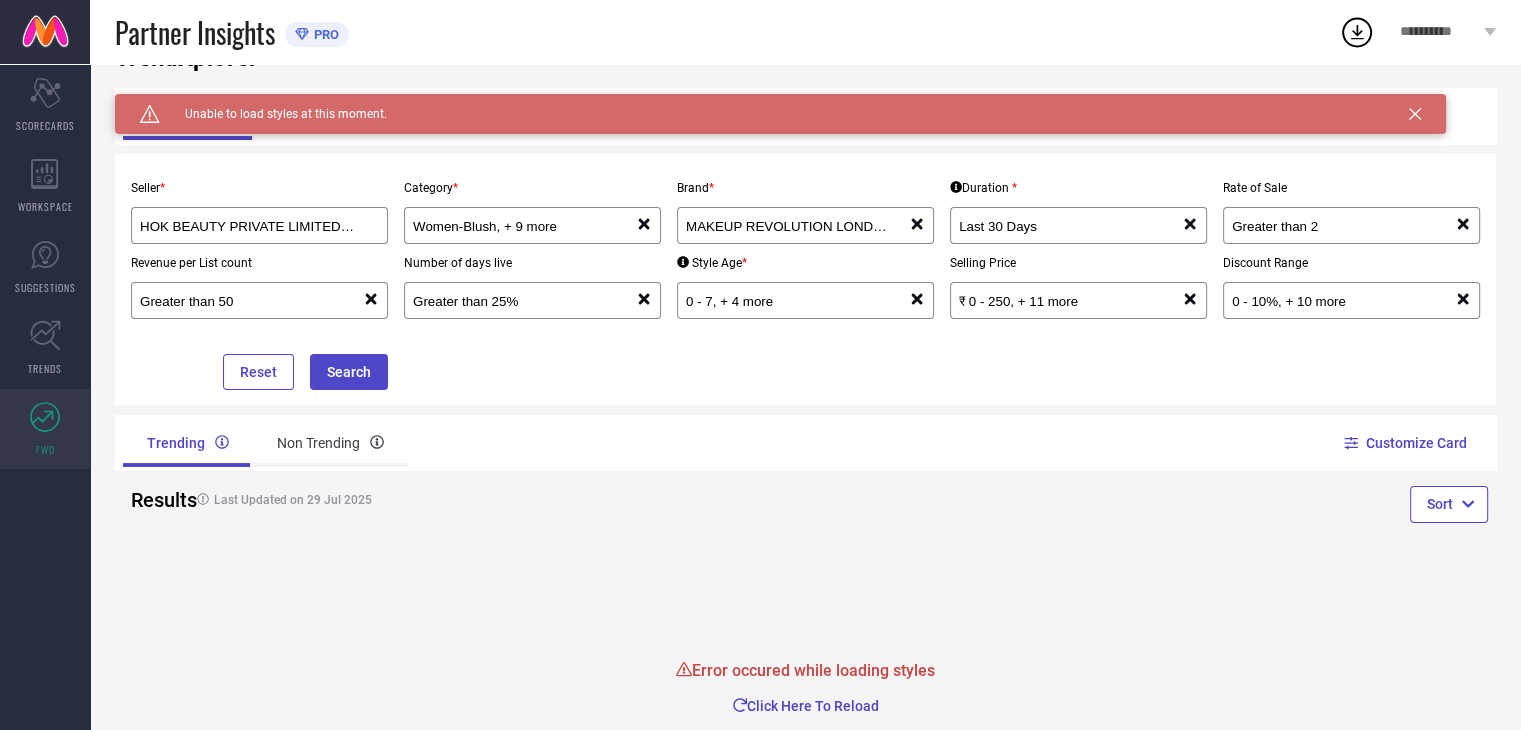 scroll, scrollTop: 99, scrollLeft: 0, axis: vertical 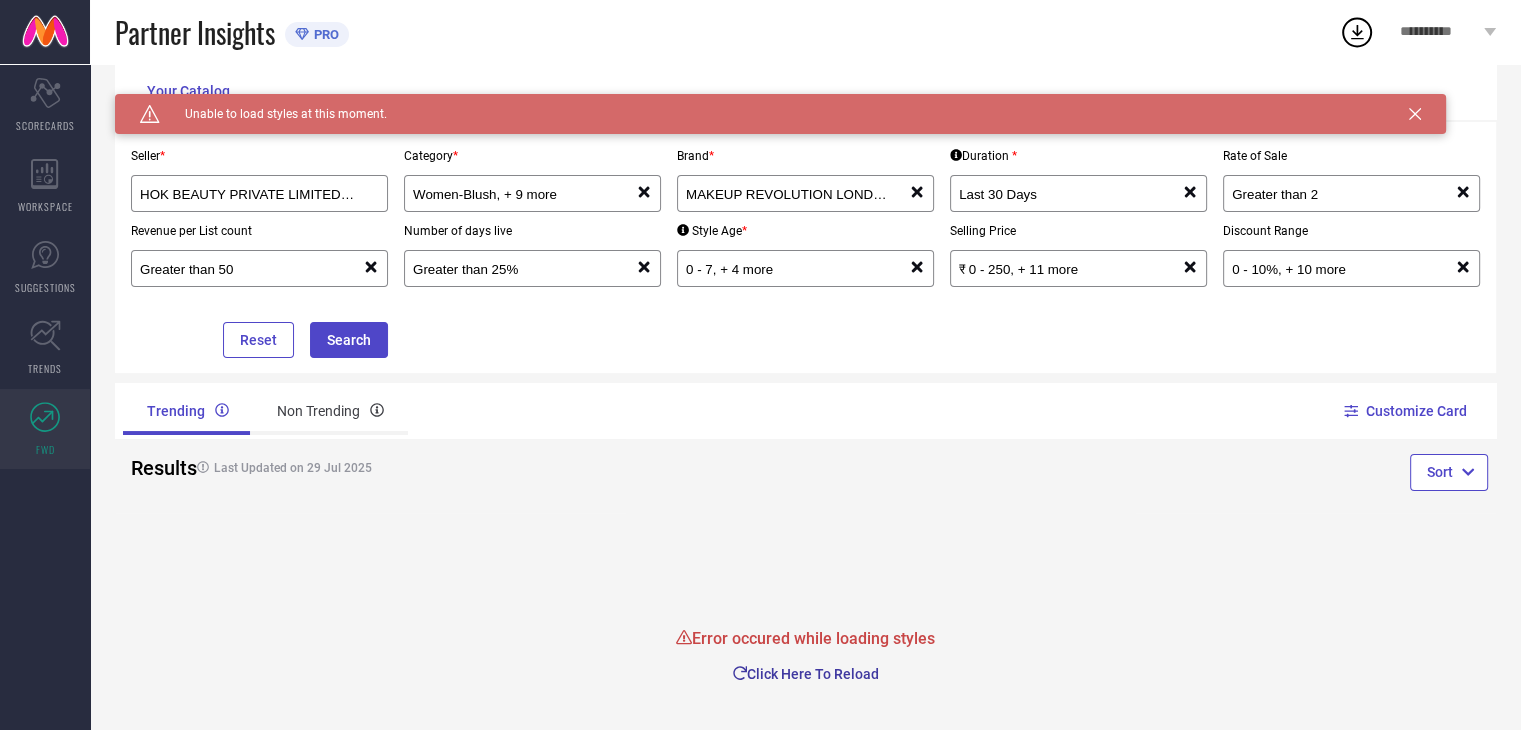 click on "Click Here To Reload" at bounding box center (805, 674) 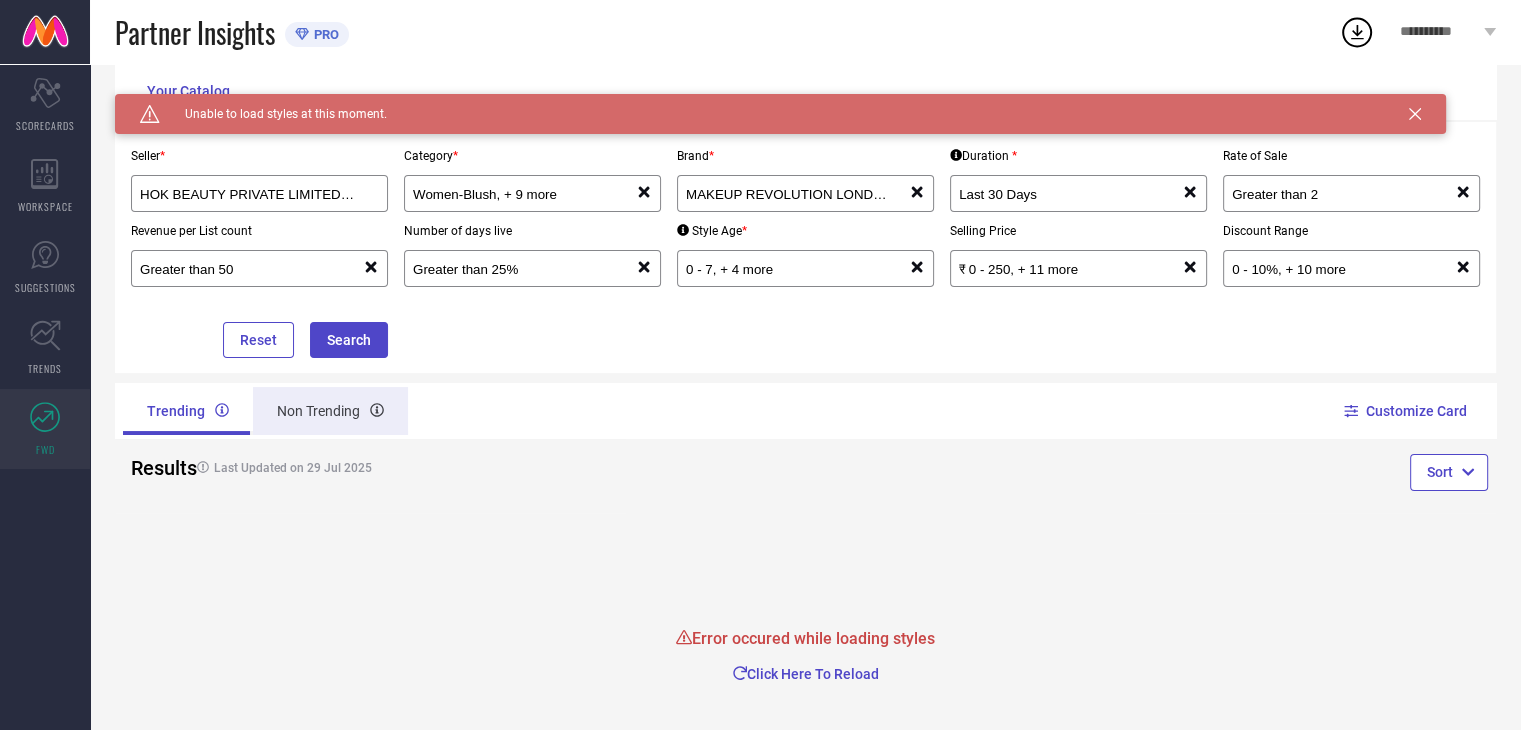 click on "Non Trending" at bounding box center (330, 411) 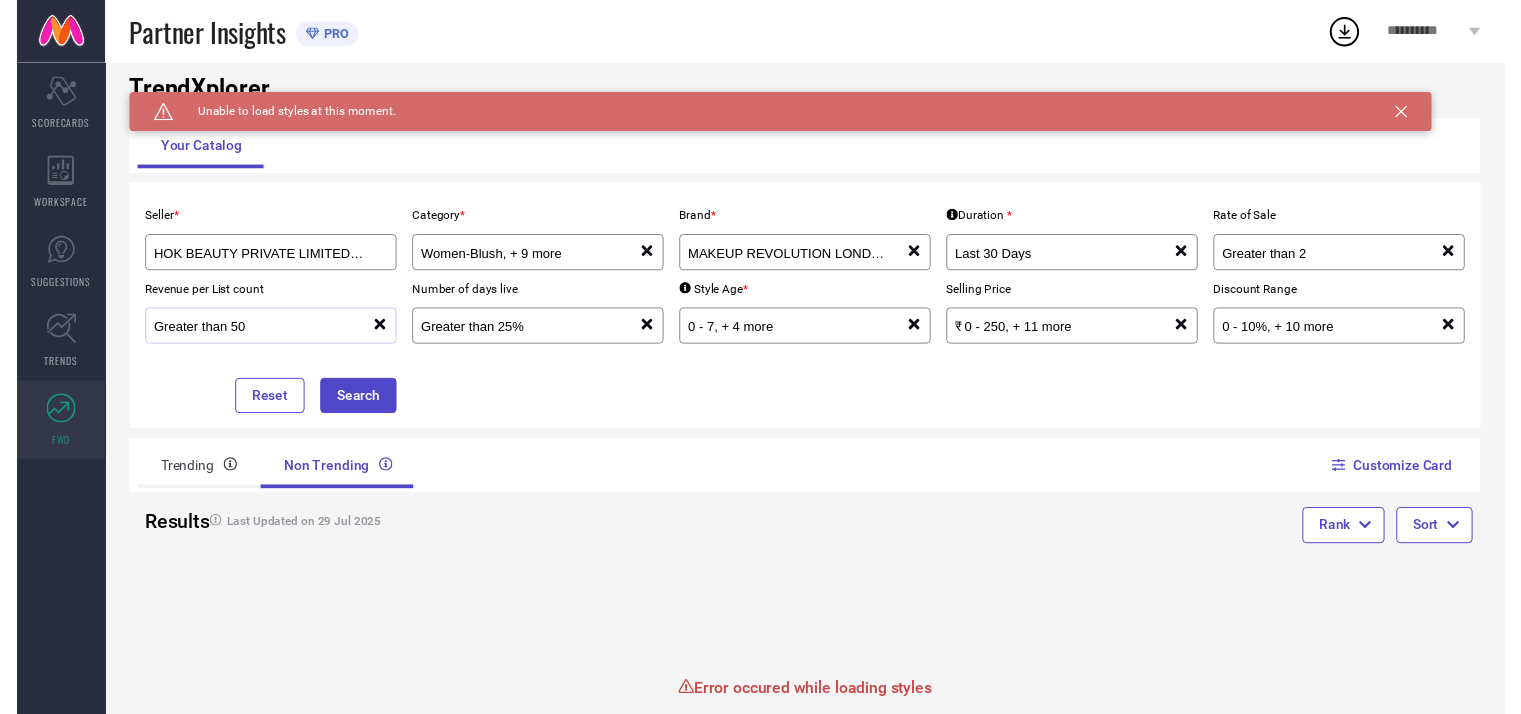 scroll, scrollTop: 0, scrollLeft: 0, axis: both 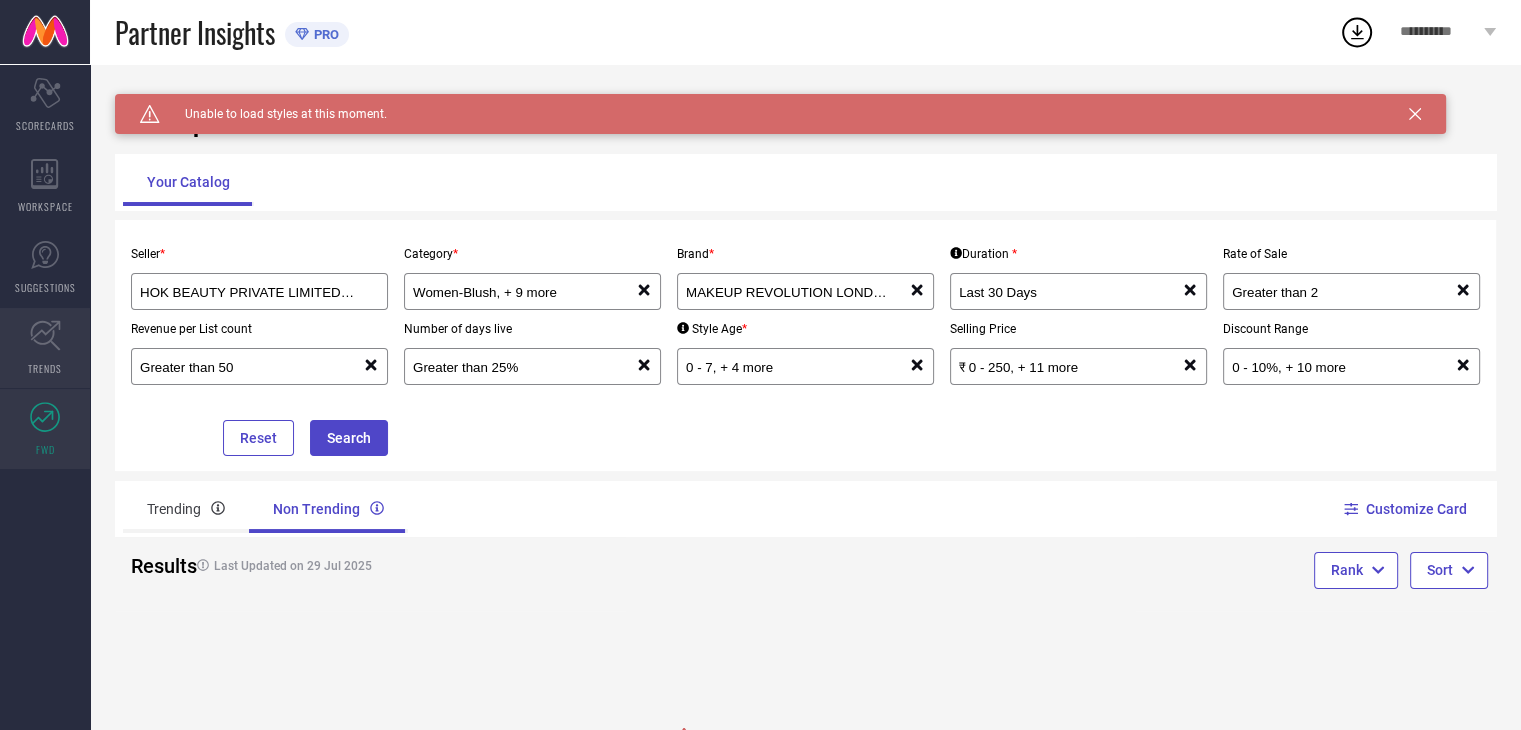 click on "TRENDS" at bounding box center (45, 348) 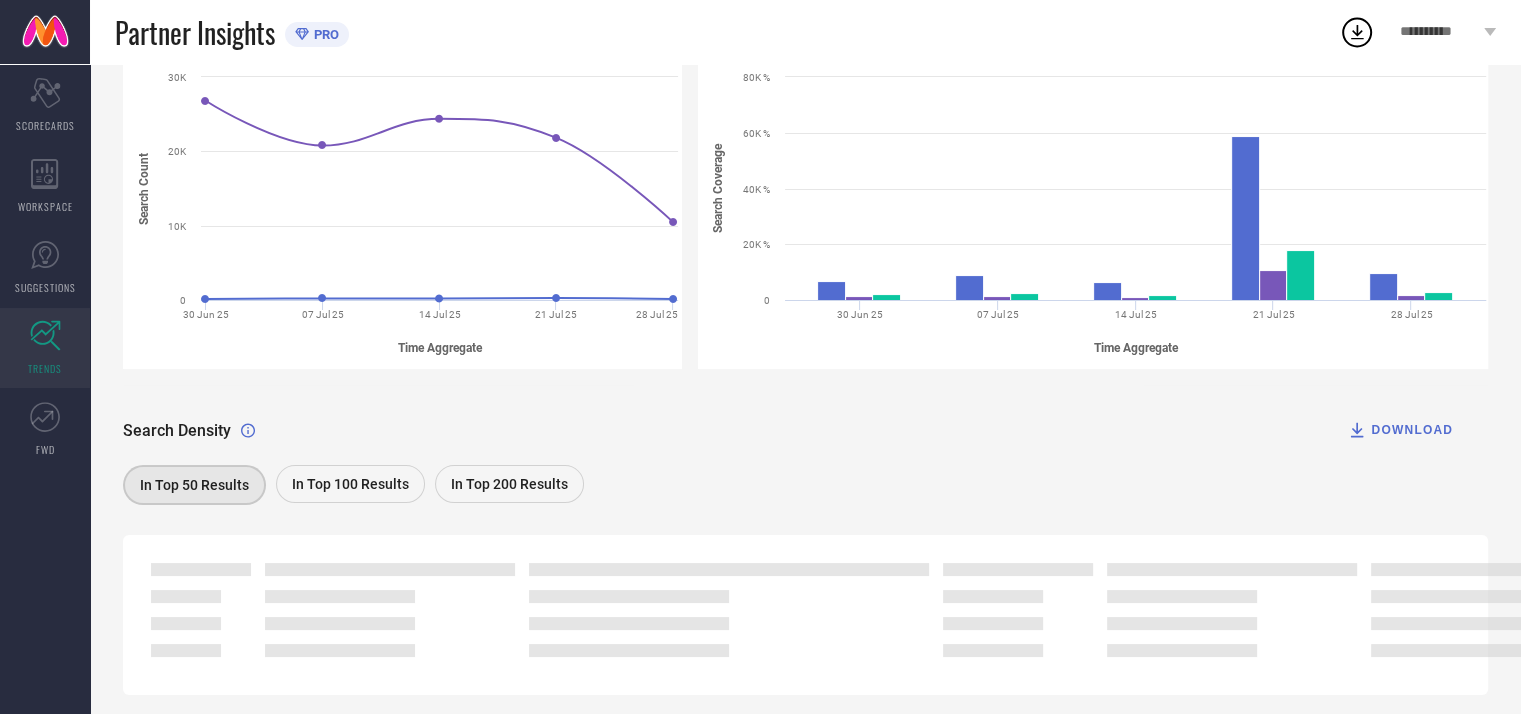 scroll, scrollTop: 357, scrollLeft: 0, axis: vertical 